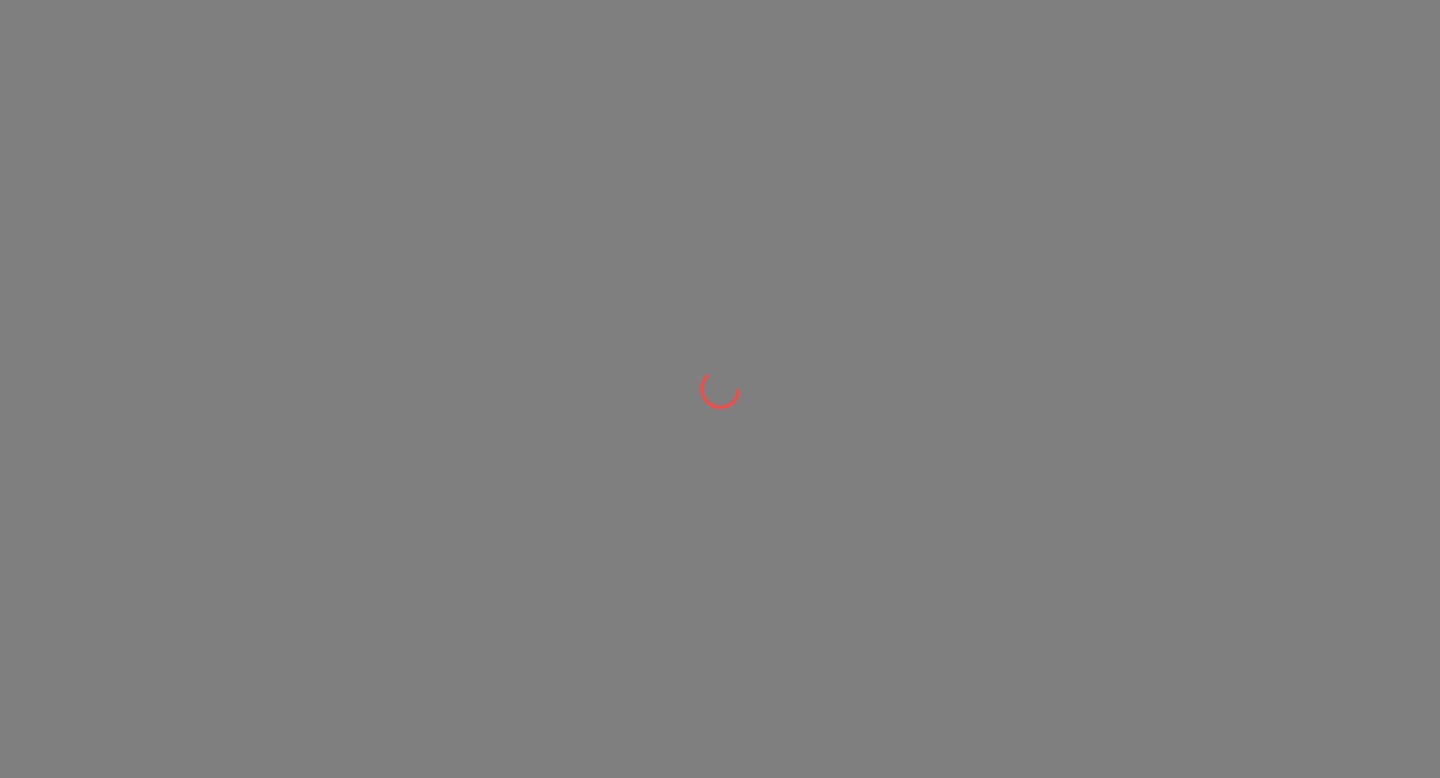 scroll, scrollTop: 0, scrollLeft: 0, axis: both 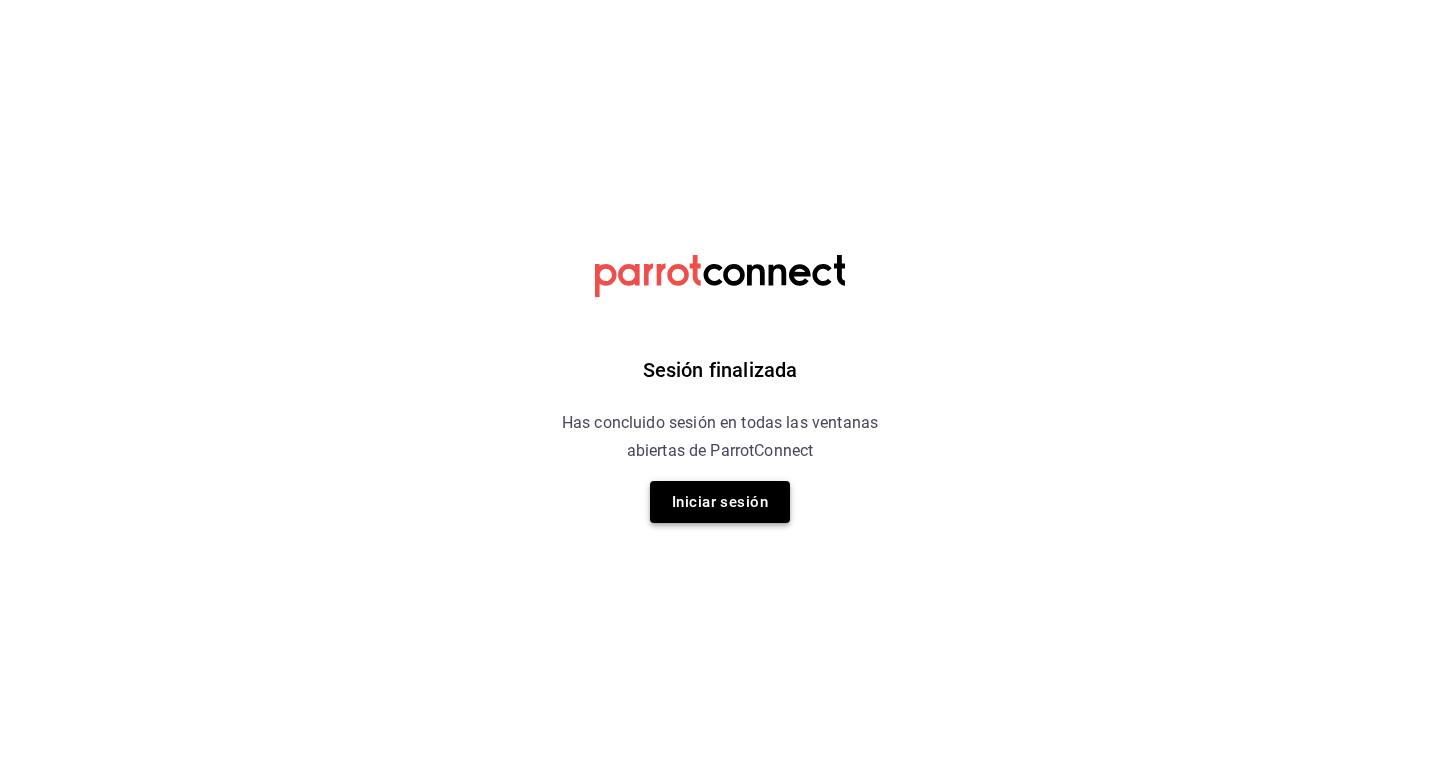 click on "Iniciar sesión" at bounding box center (720, 502) 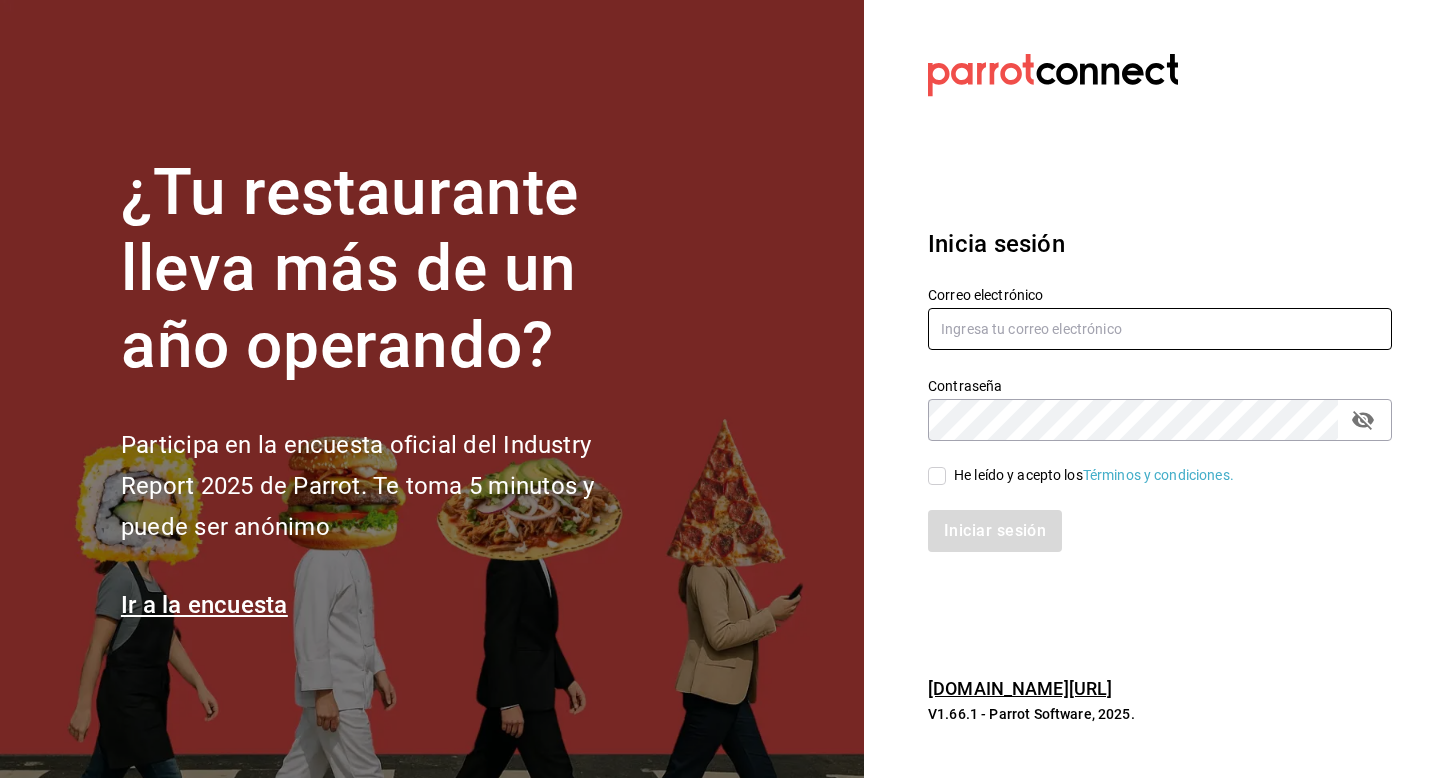 click at bounding box center (1160, 329) 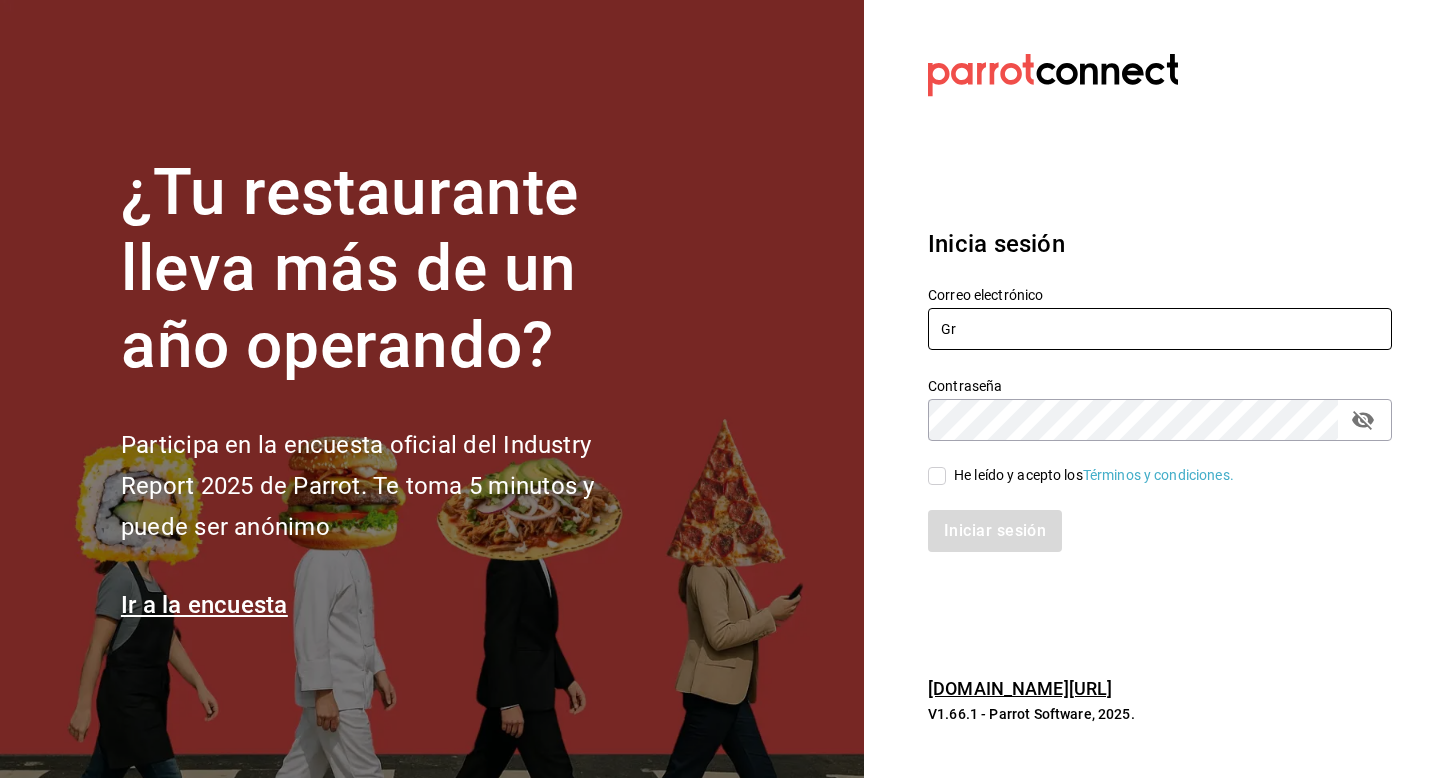 type on "G" 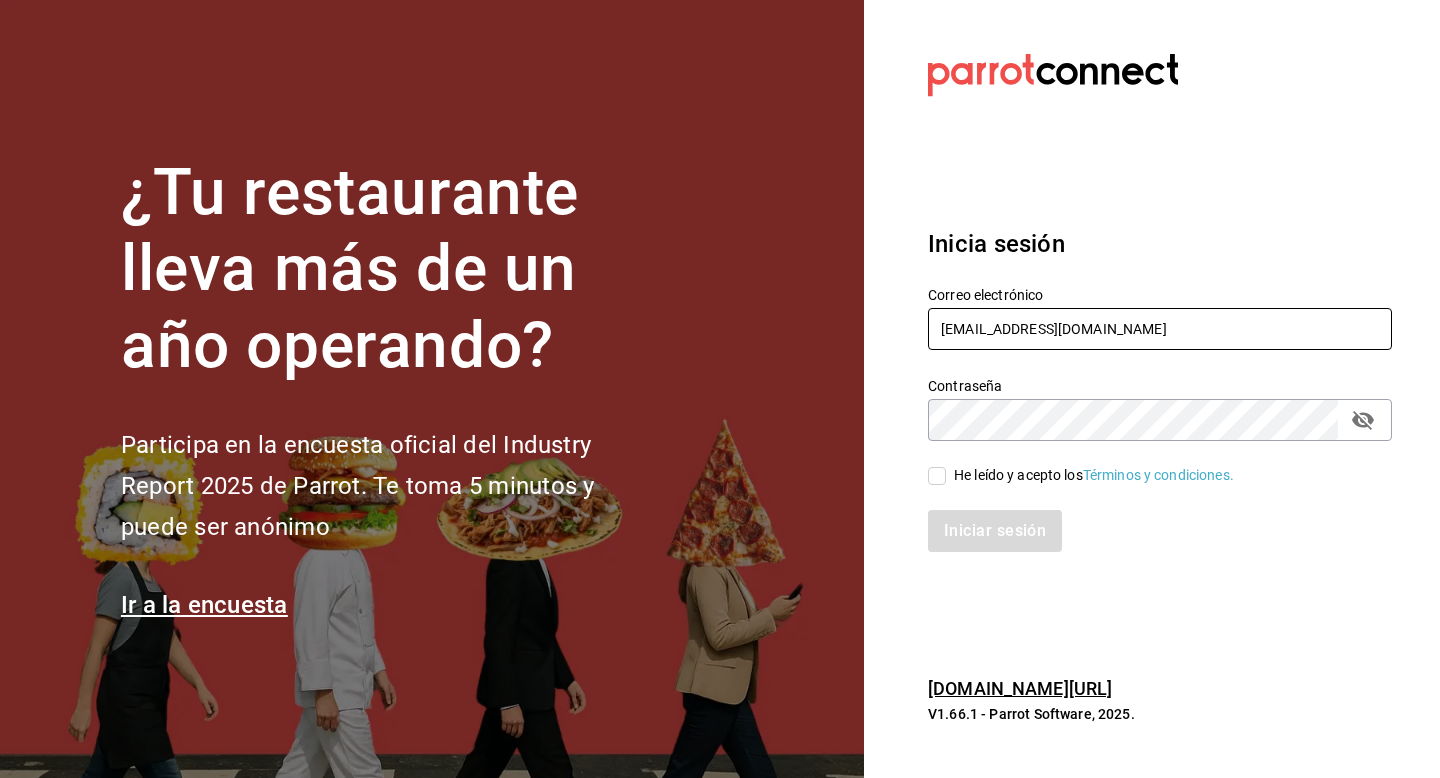 type on "cafe@grantostador.com" 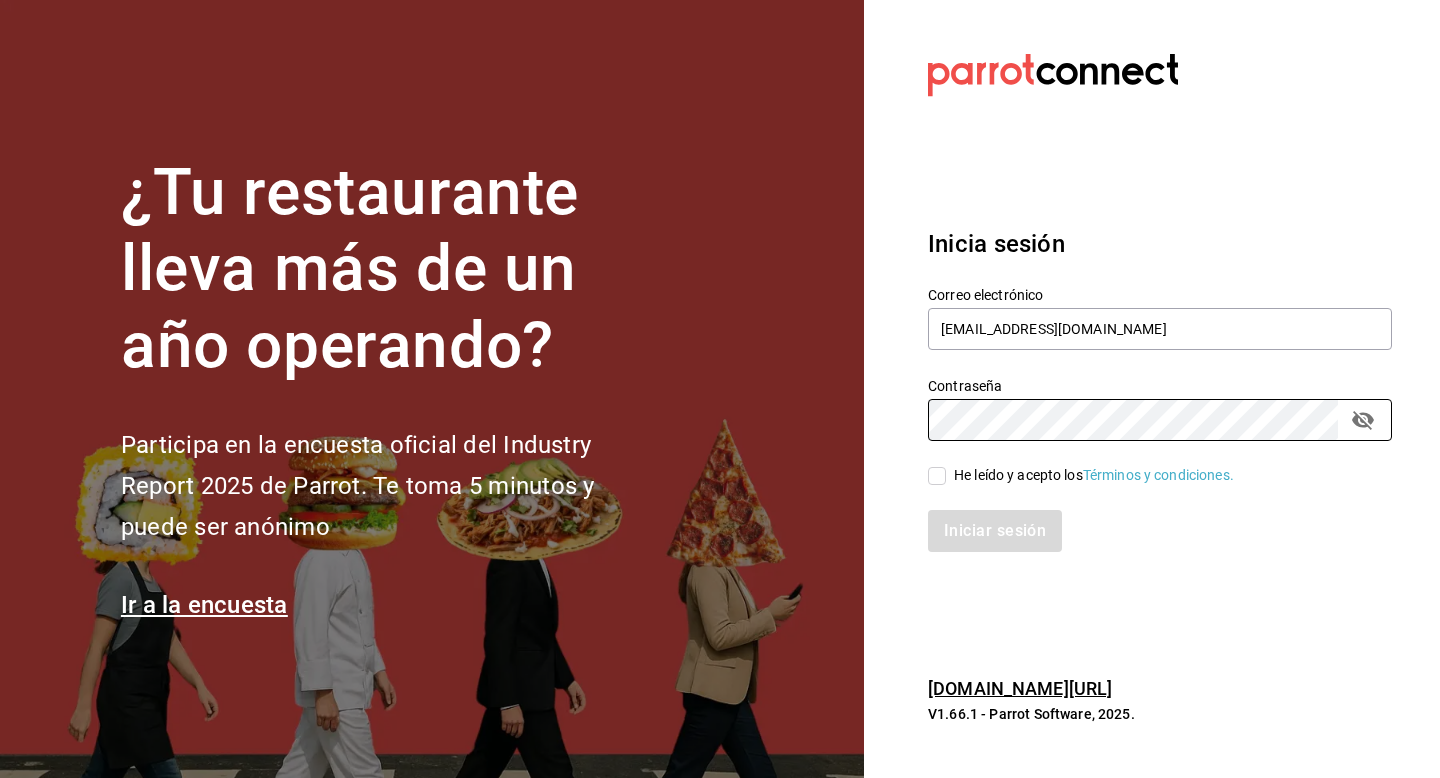 click on "He leído y acepto los  Términos y condiciones." at bounding box center (937, 476) 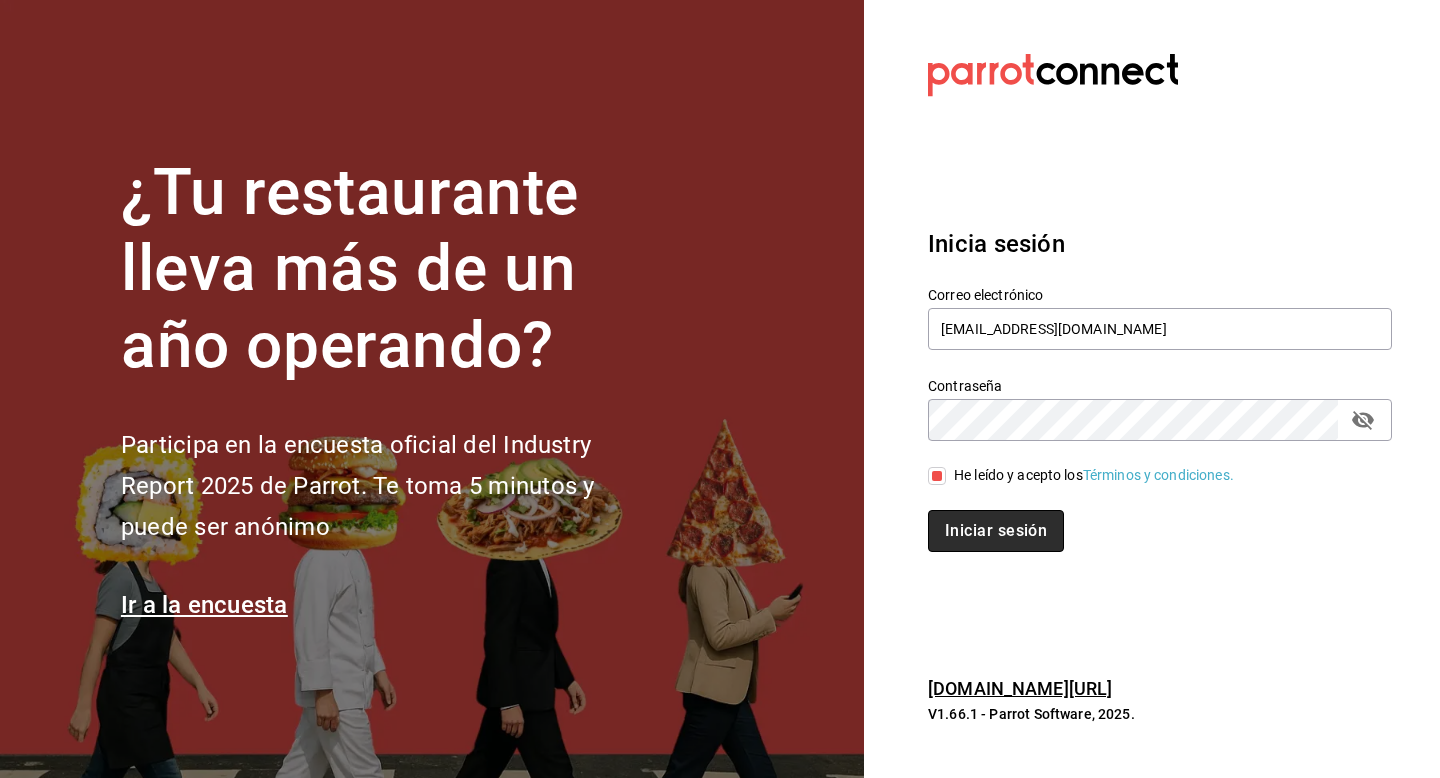 click on "Iniciar sesión" at bounding box center [996, 531] 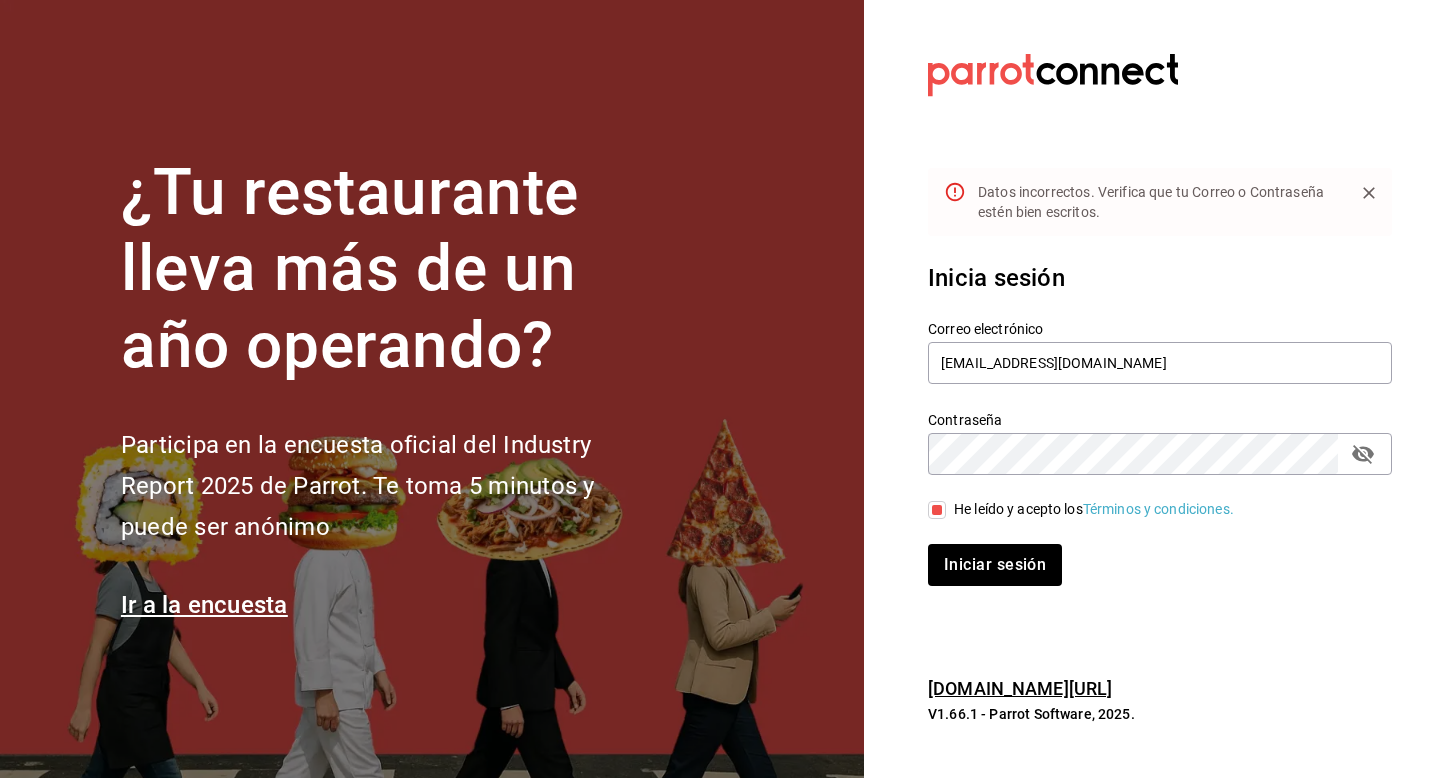 click 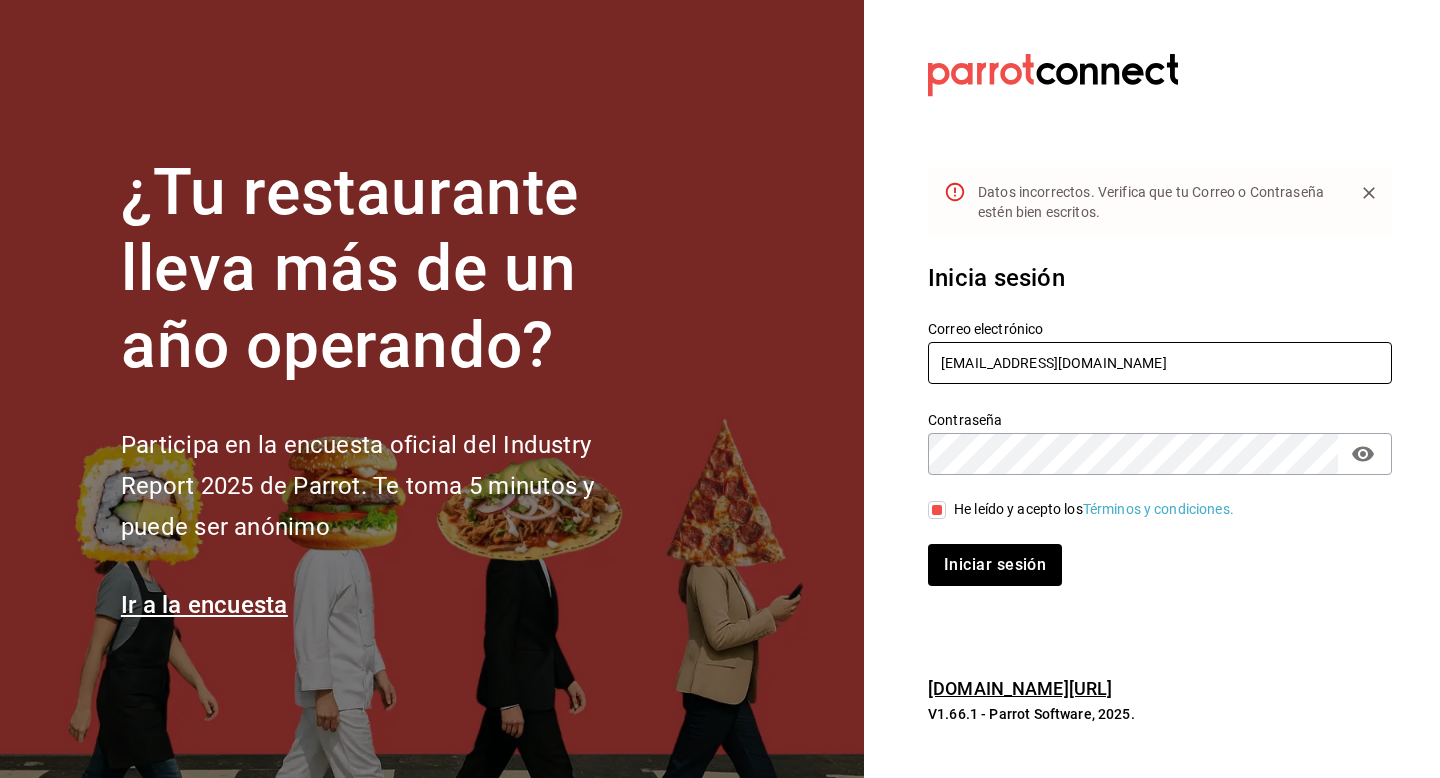 click on "cafe@grantostador.com" at bounding box center [1160, 363] 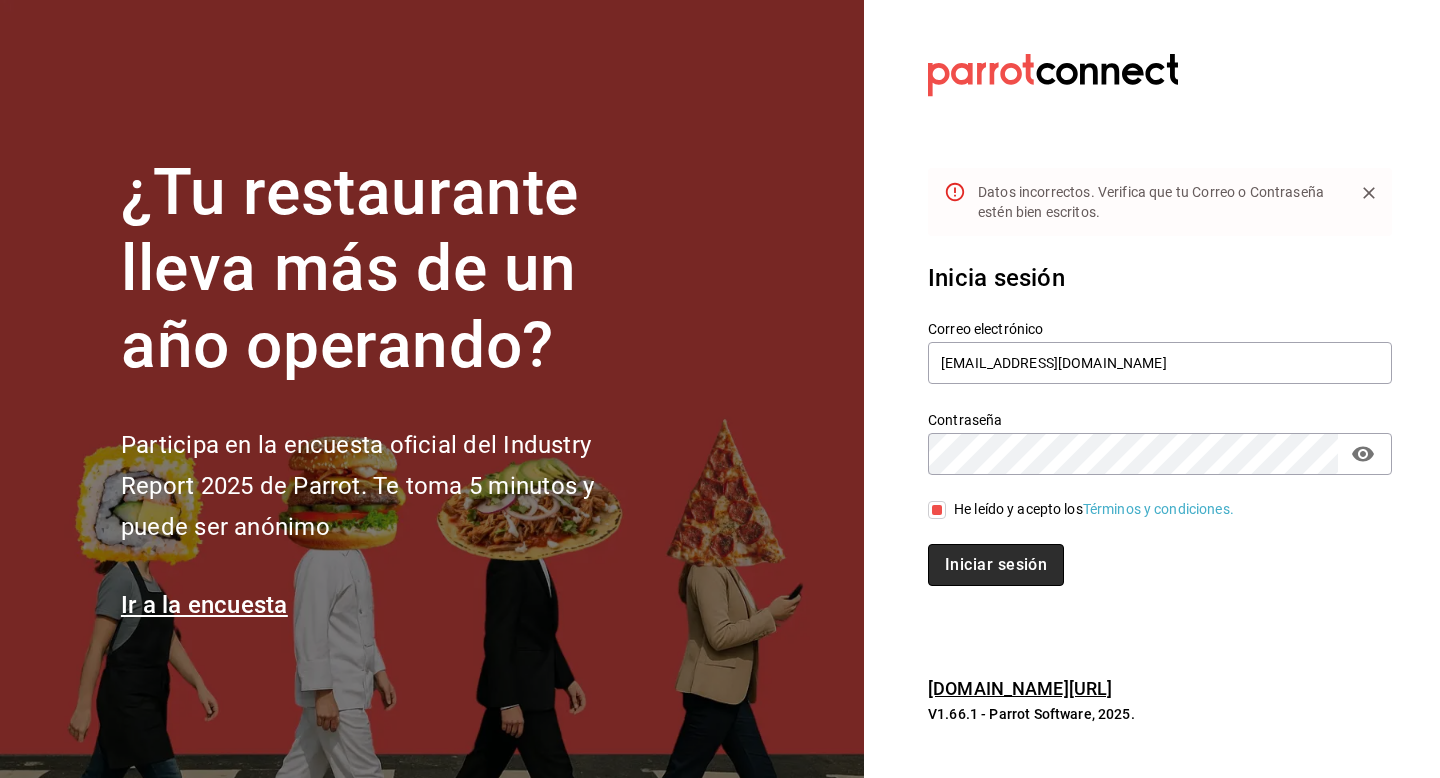 click on "Iniciar sesión" at bounding box center [996, 565] 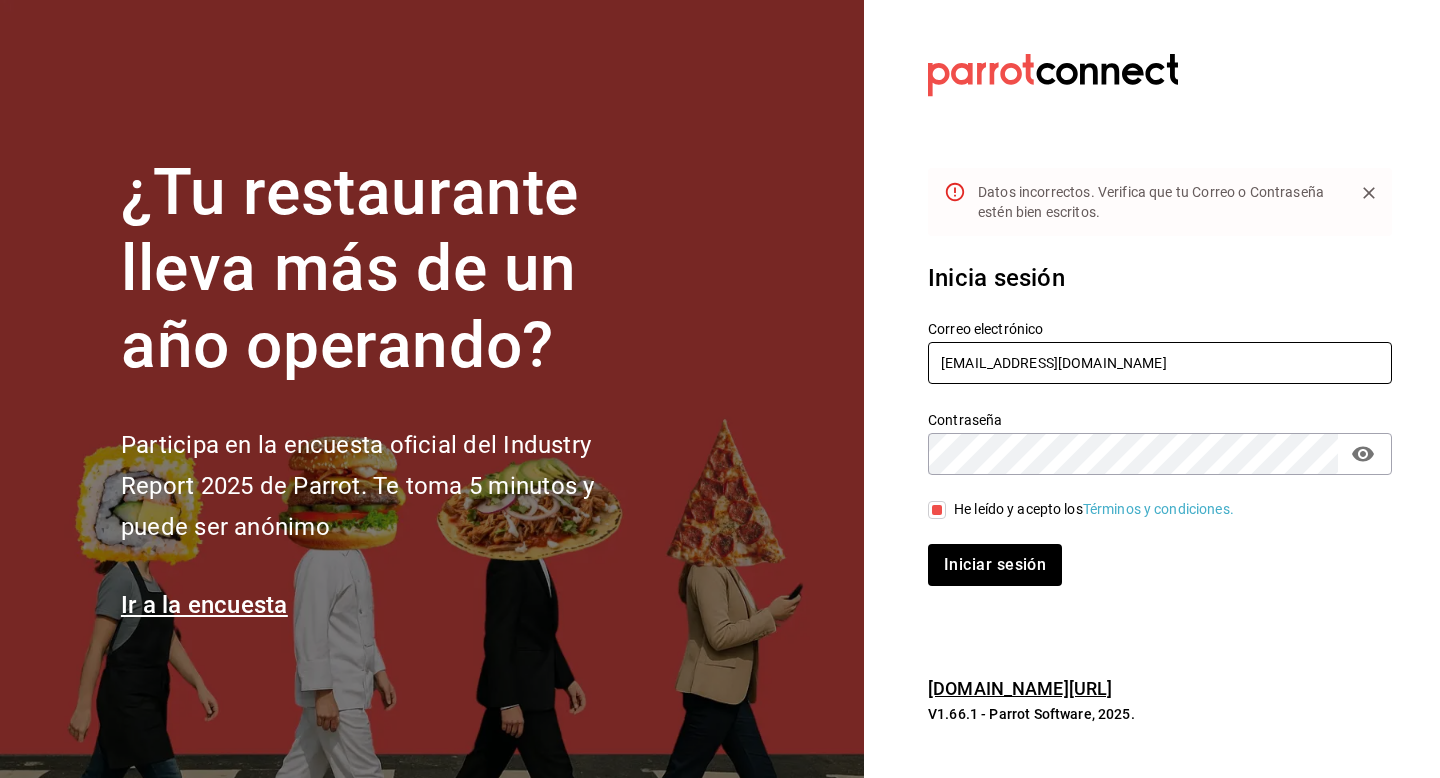 click on "contacto@grantostador.com" at bounding box center [1160, 363] 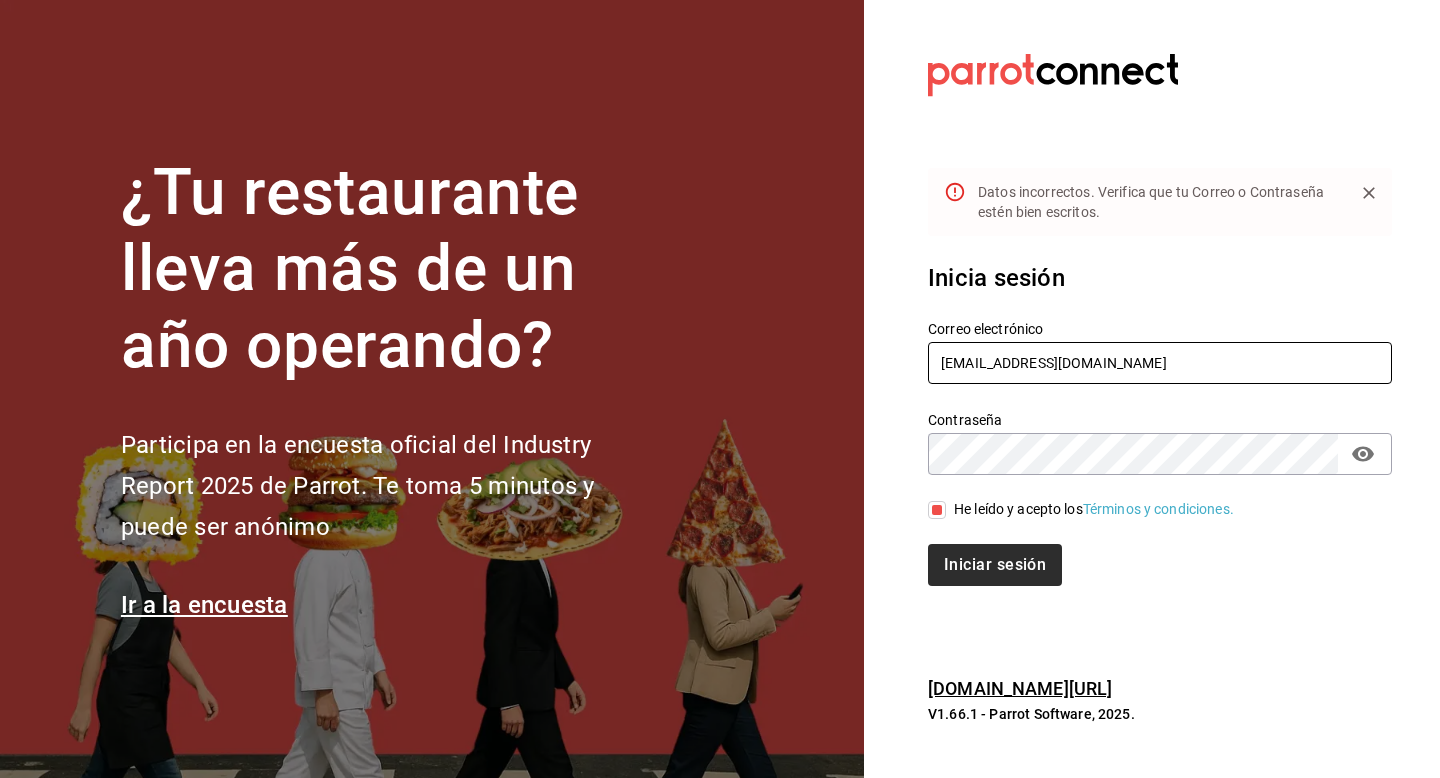 type on "contacto@cafegrantostador.com" 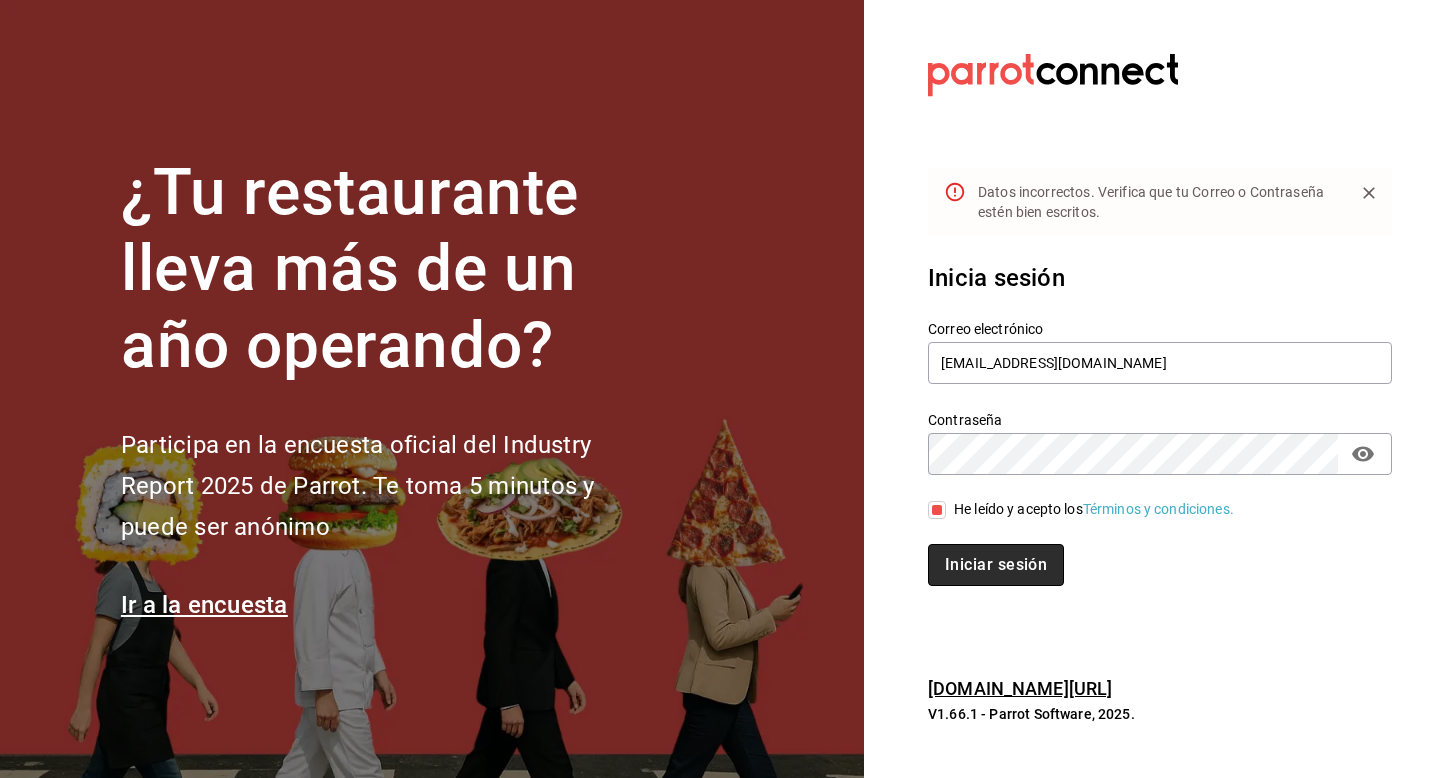 click on "Iniciar sesión" at bounding box center (996, 565) 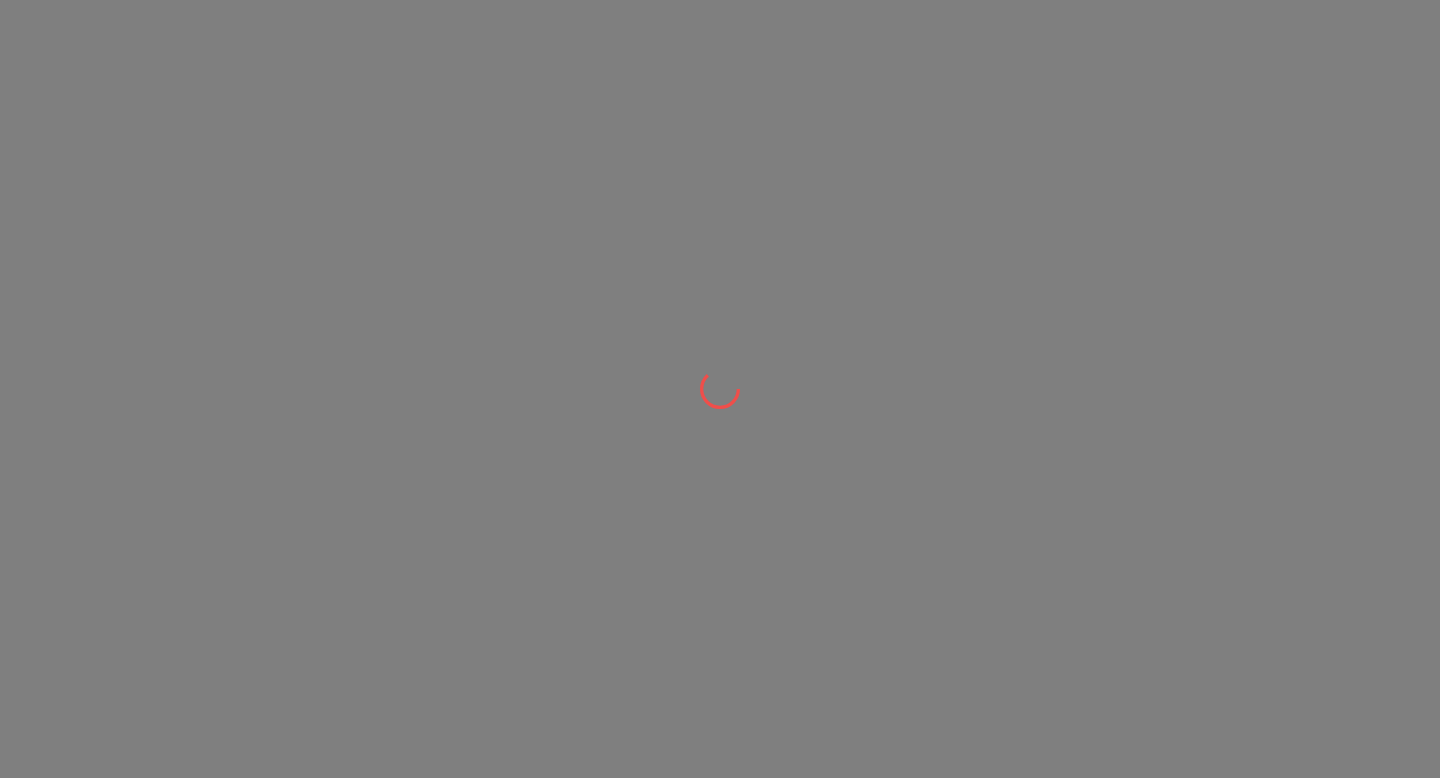 scroll, scrollTop: 0, scrollLeft: 0, axis: both 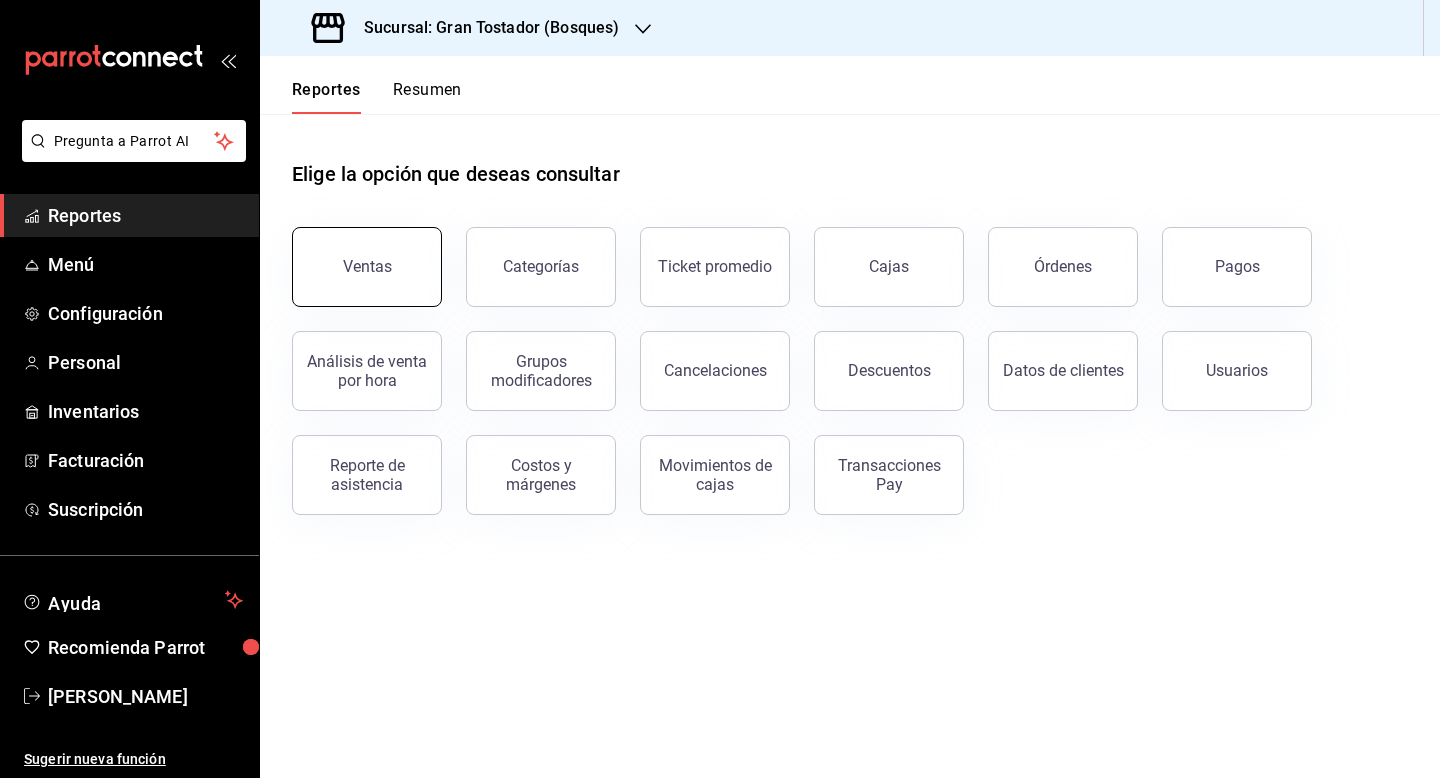 click on "Ventas" at bounding box center [367, 267] 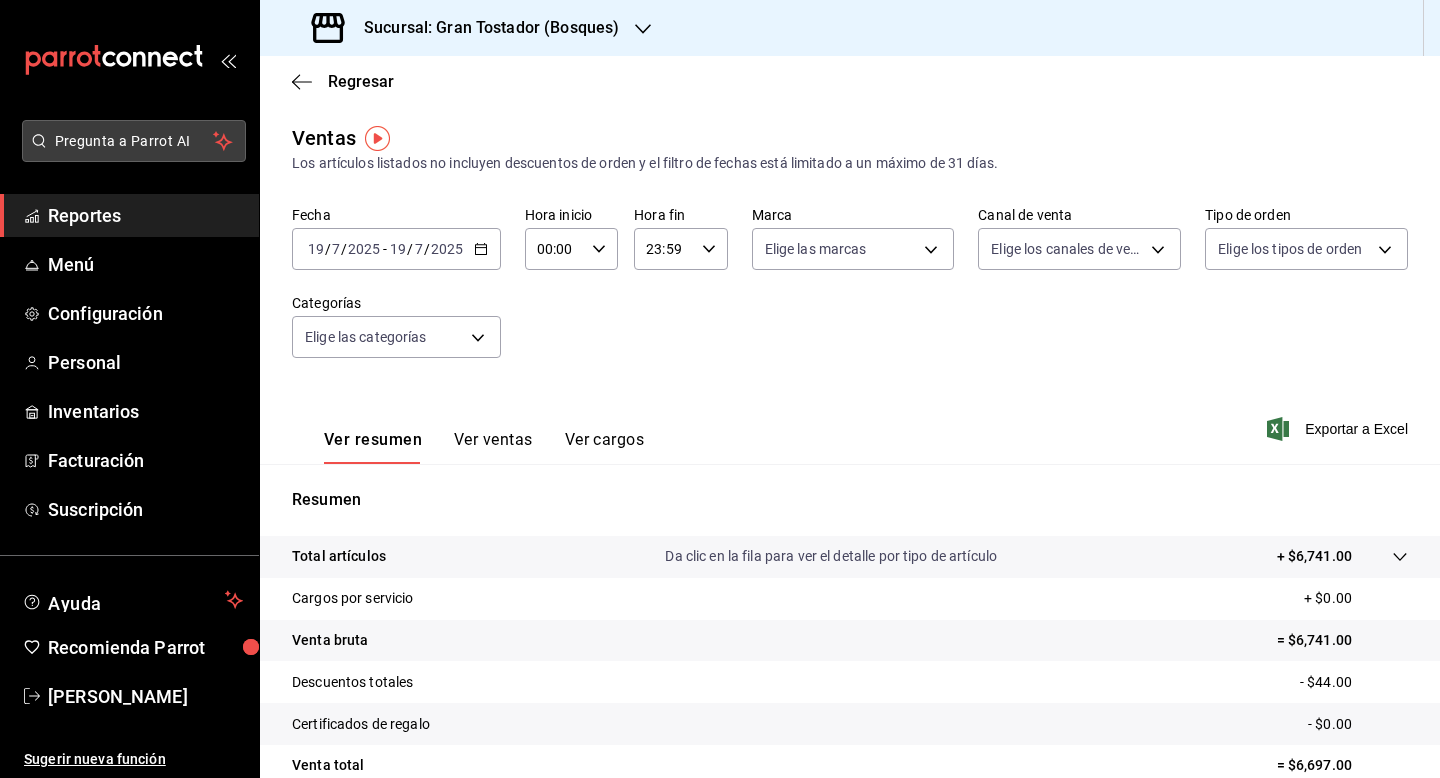 click on "Pregunta a Parrot AI" at bounding box center [134, 141] 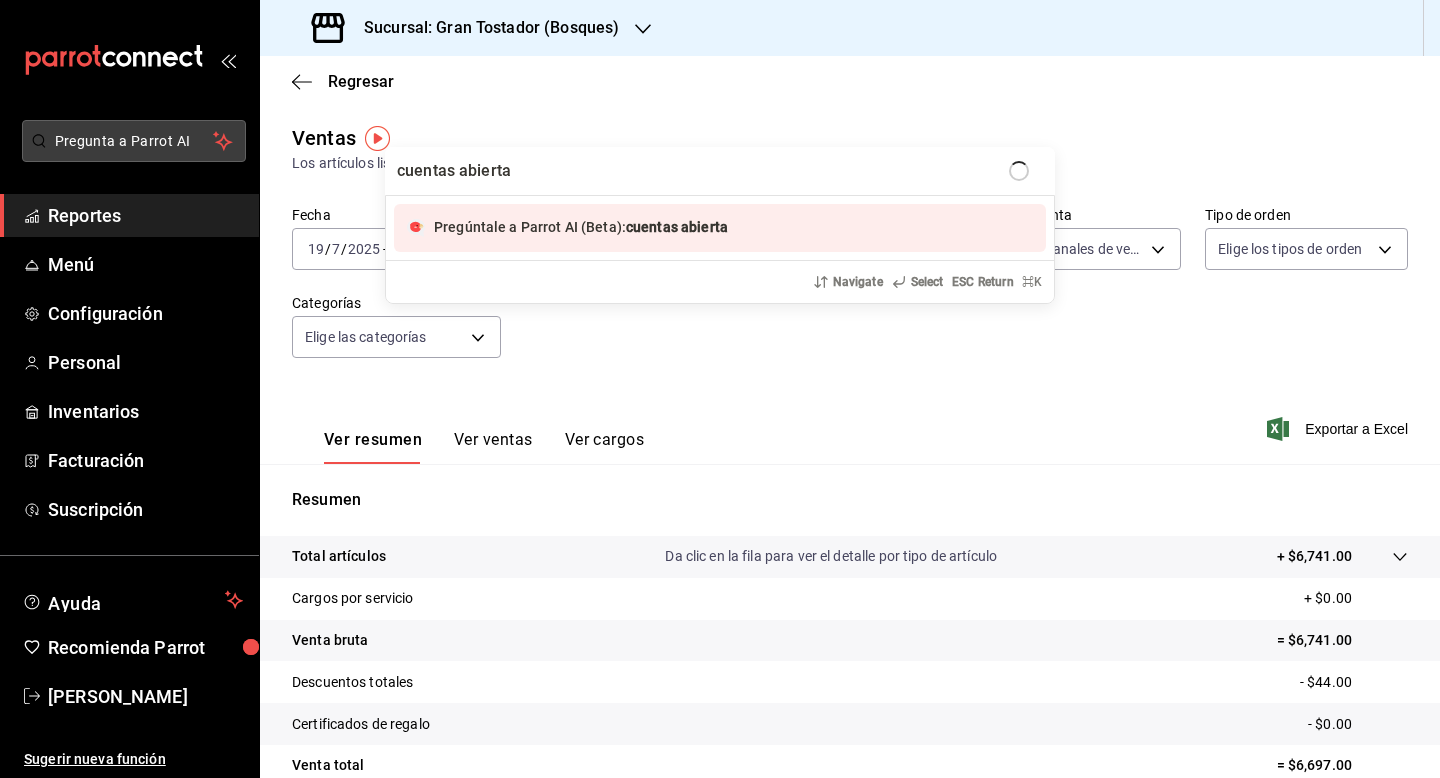 type on "cuentas abiertas" 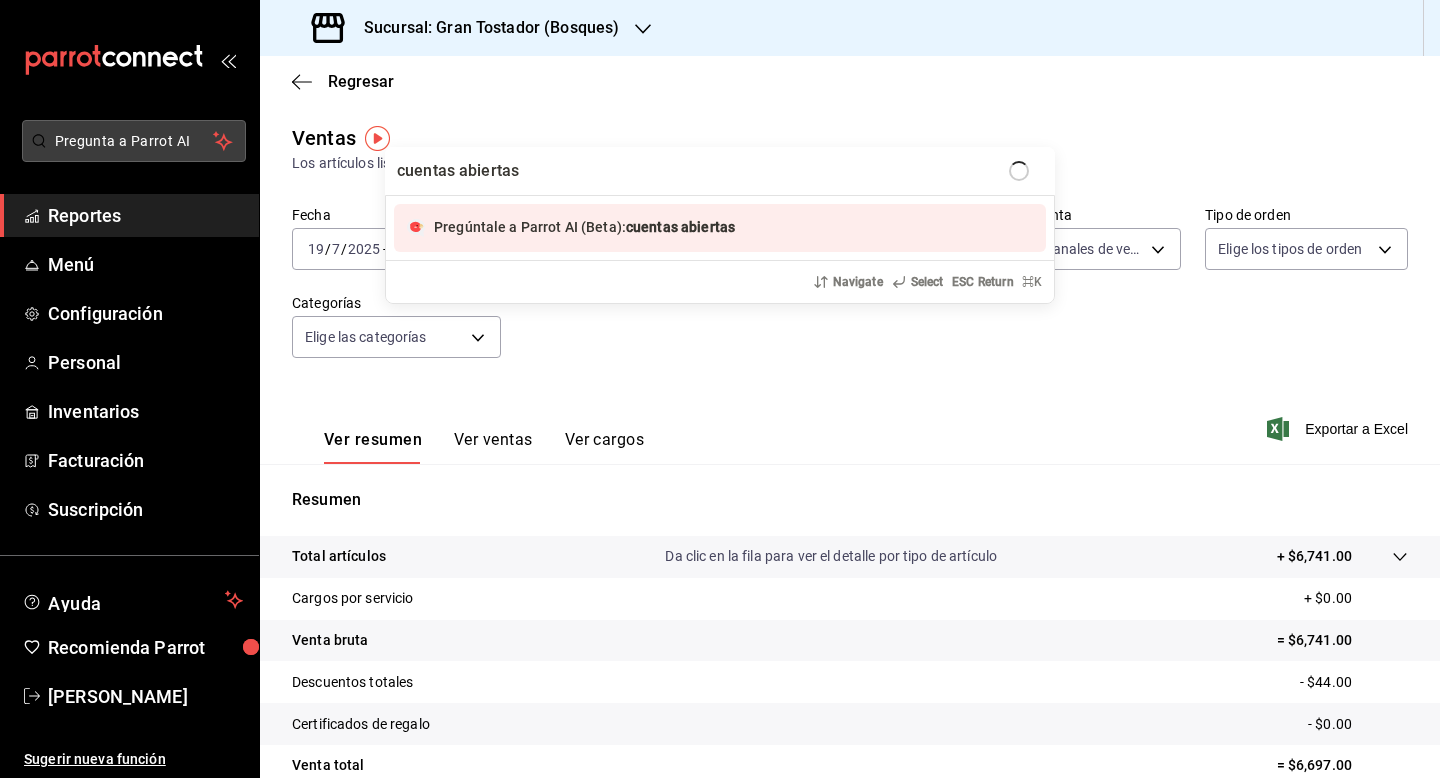 type 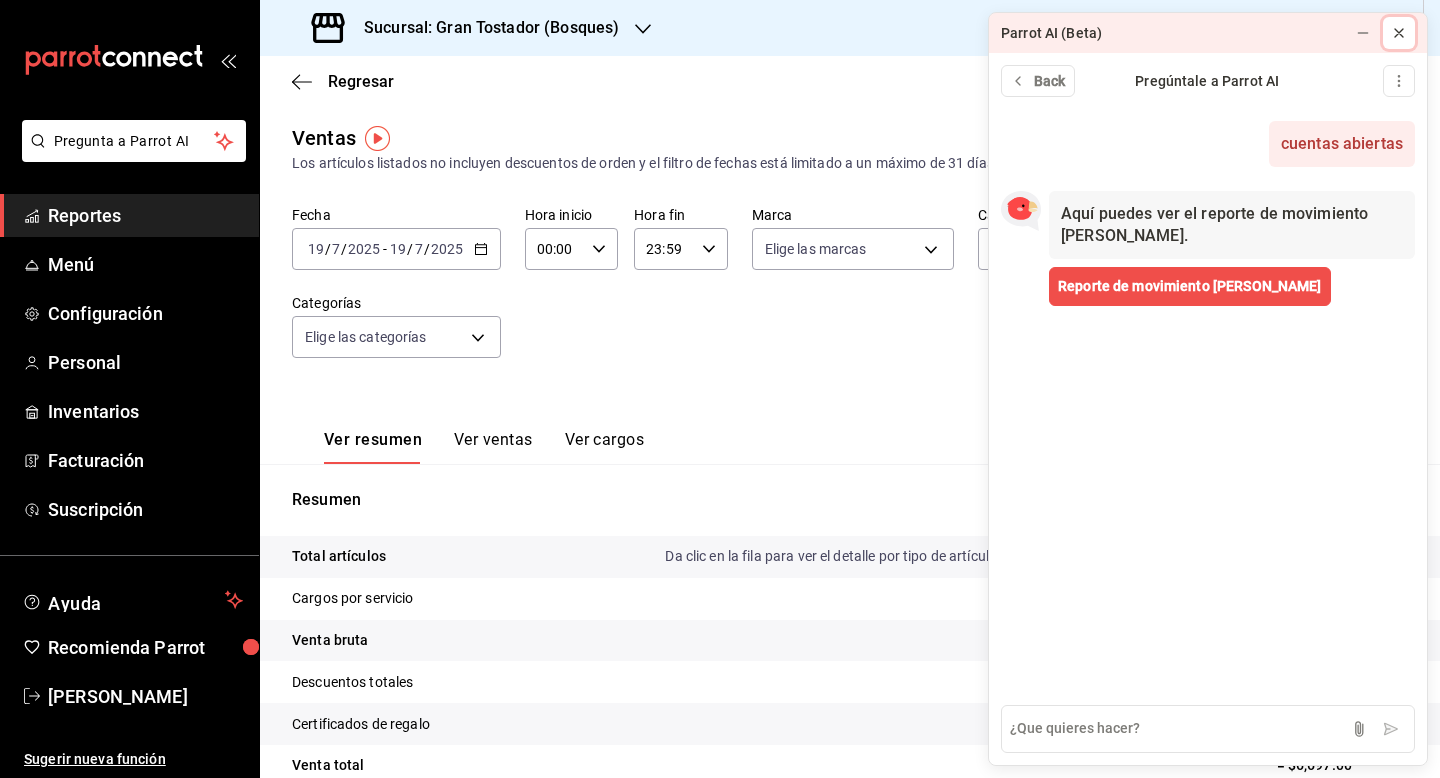 click 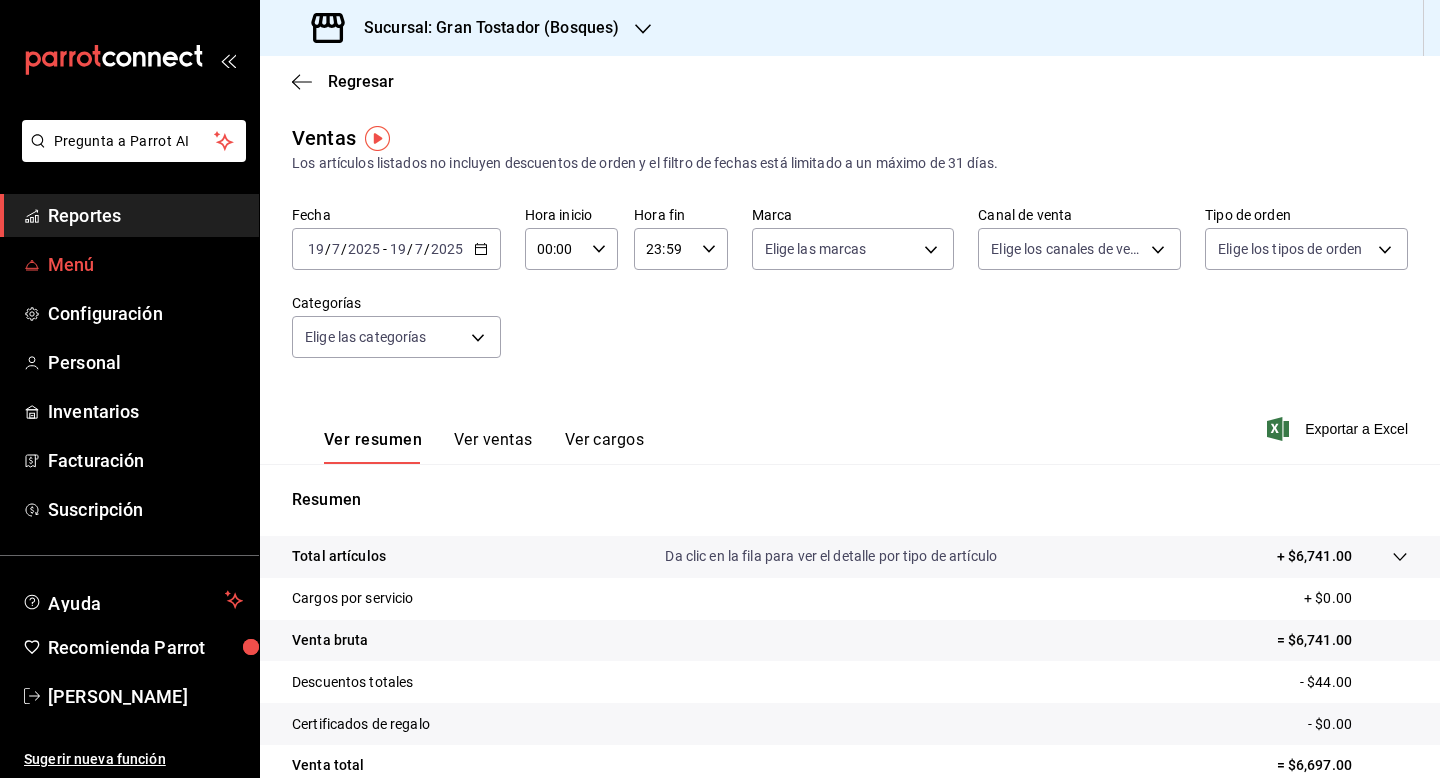 click on "Menú" at bounding box center (145, 264) 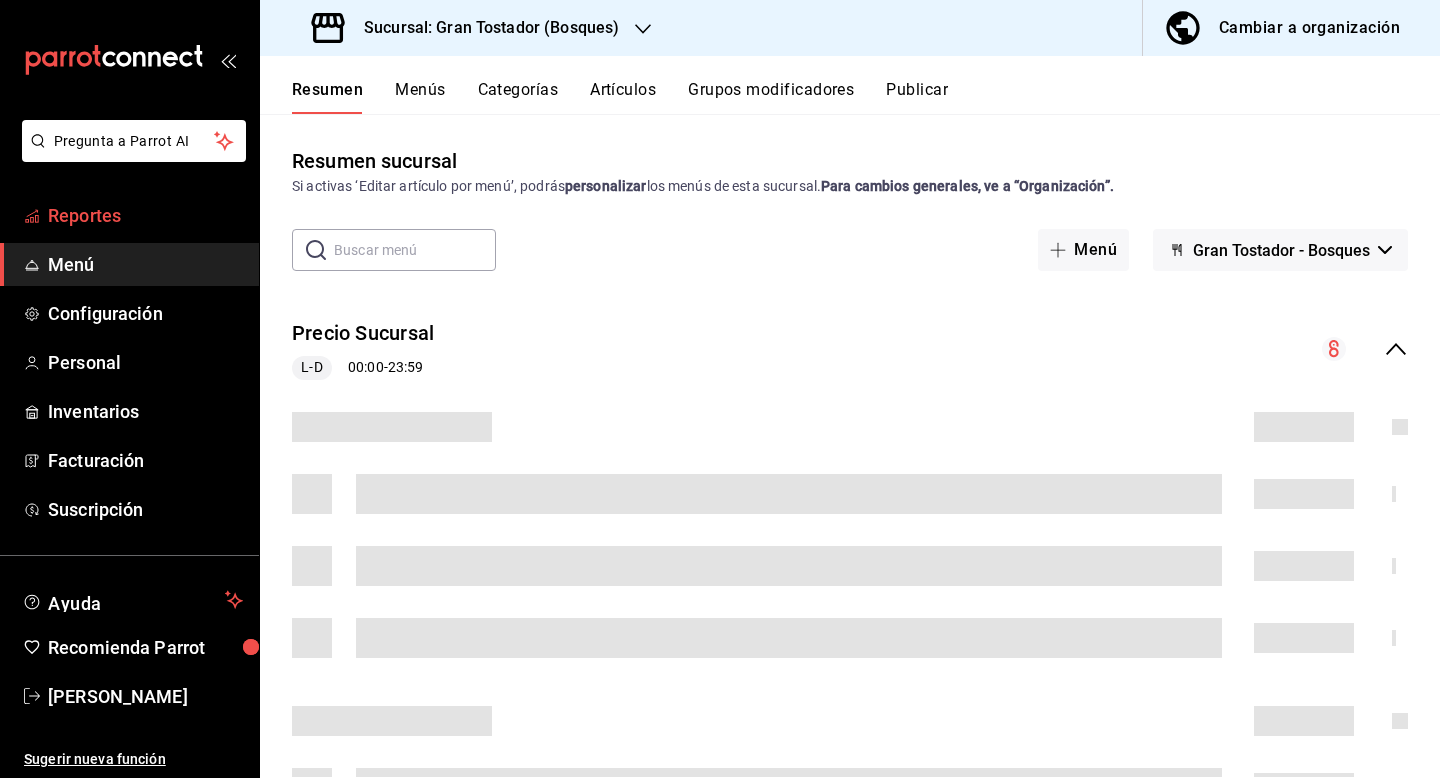 click on "Reportes" at bounding box center (145, 215) 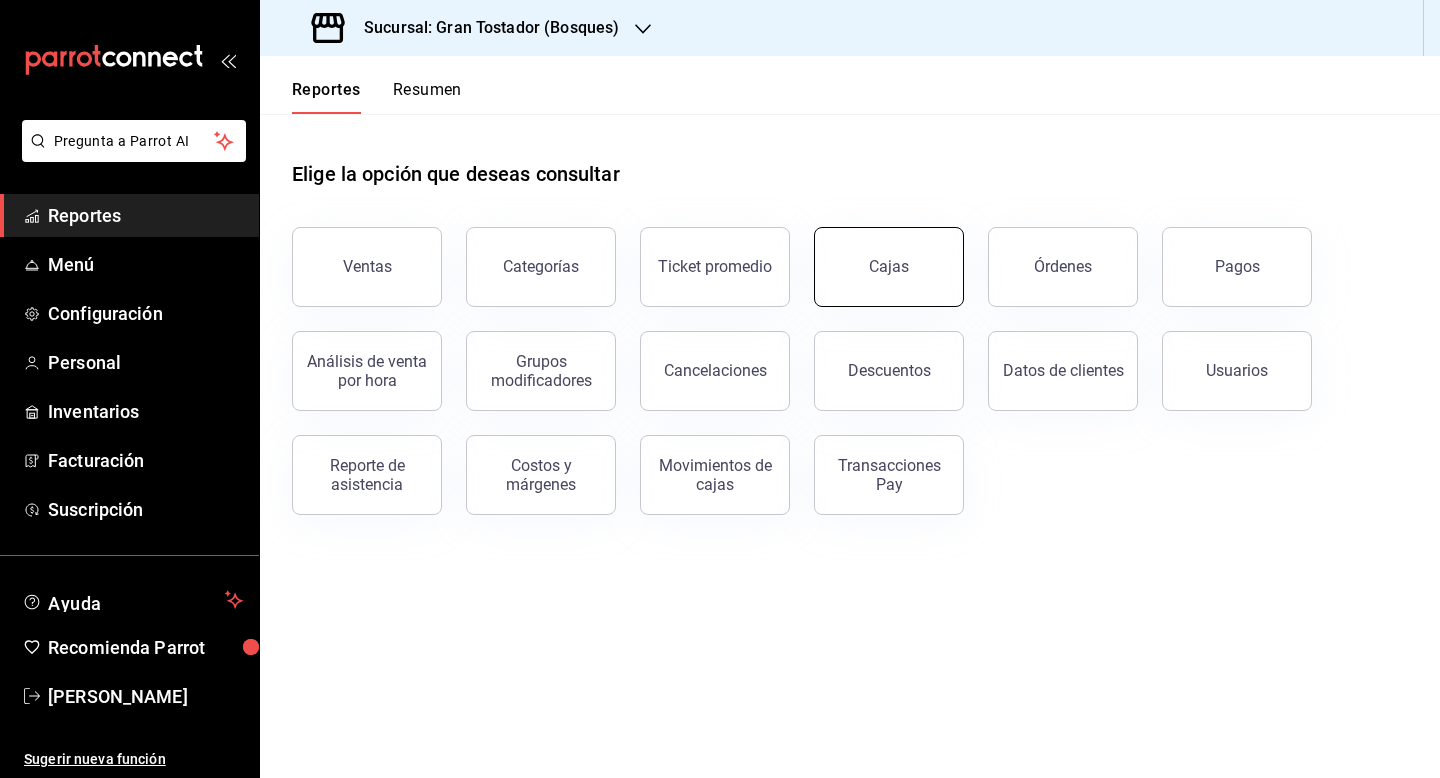 click on "Cajas" at bounding box center [889, 267] 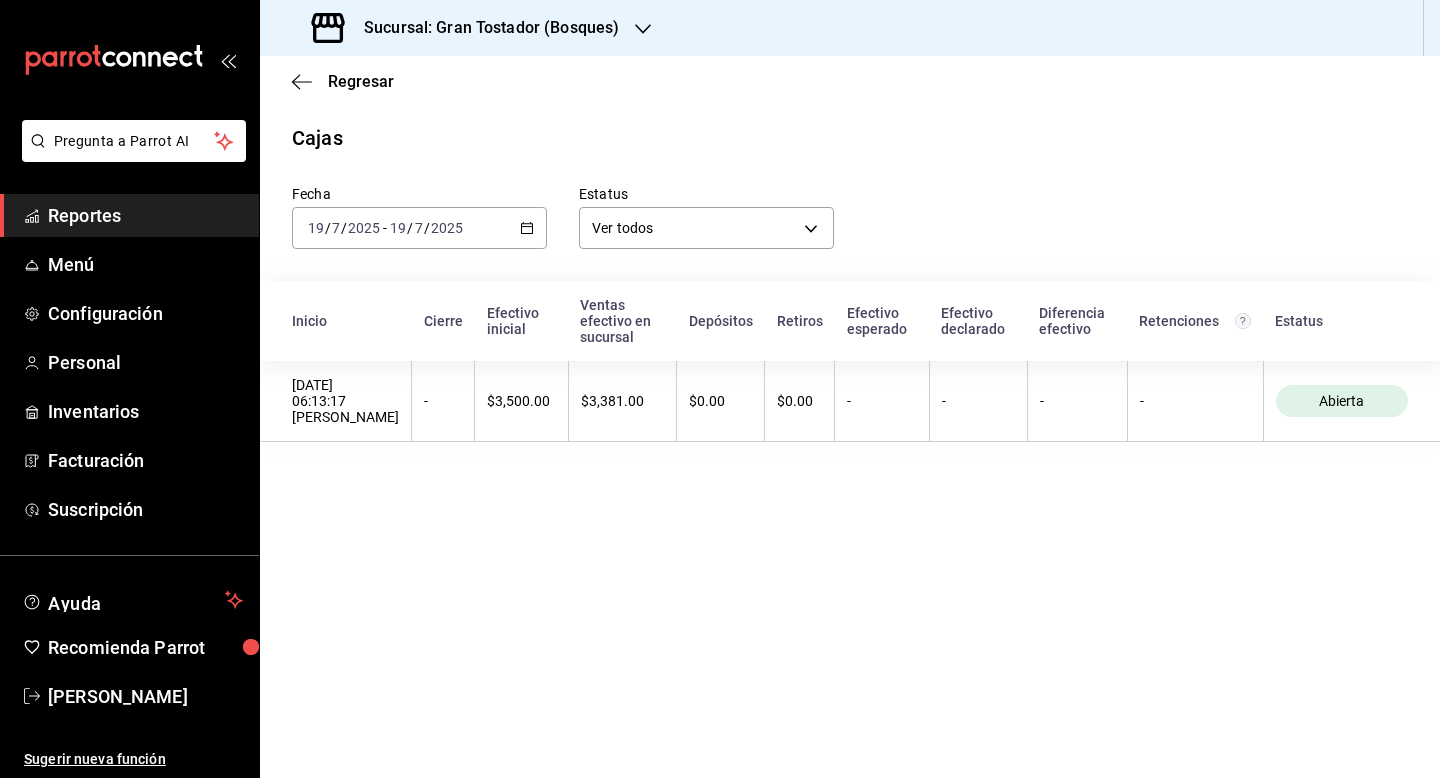 click on "Reportes" at bounding box center (145, 215) 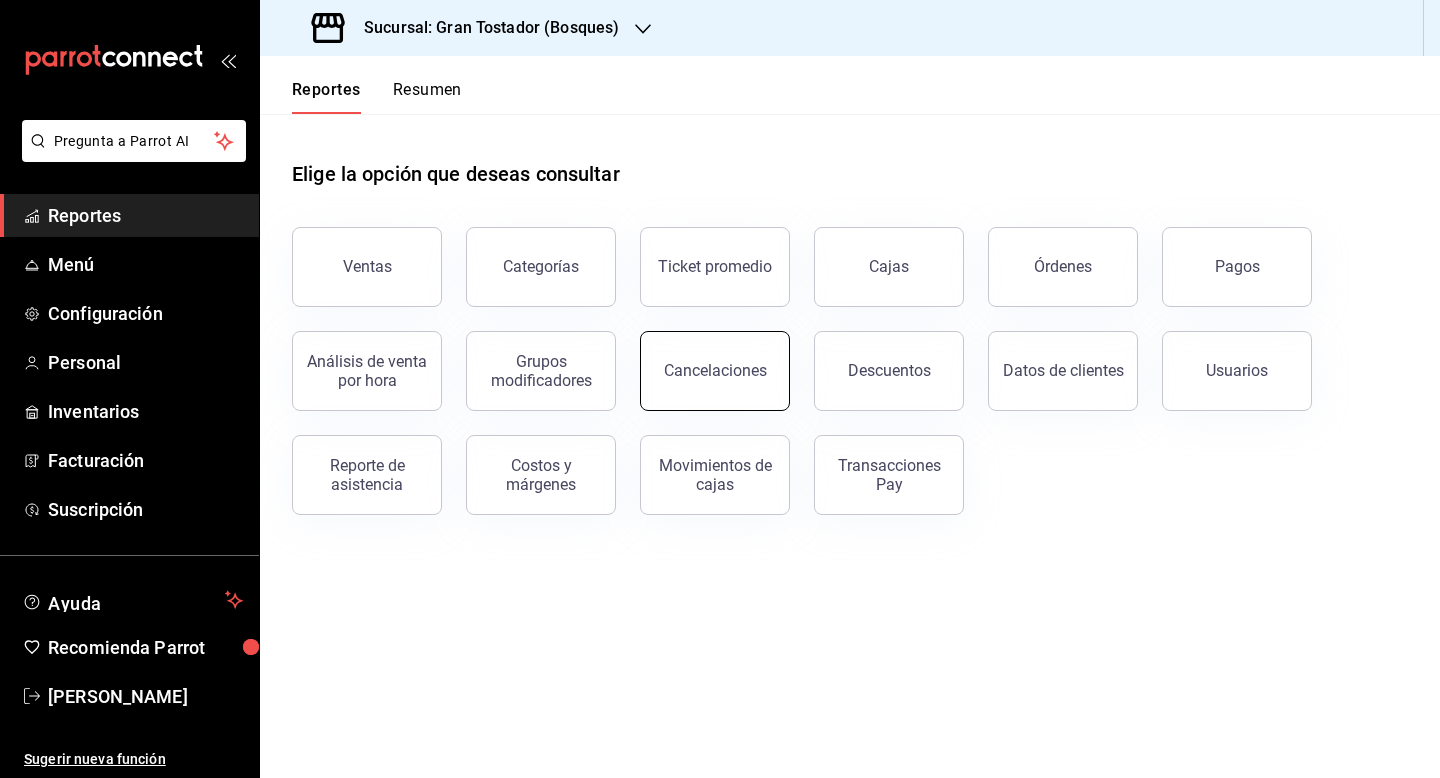 click on "Cancelaciones" at bounding box center (715, 371) 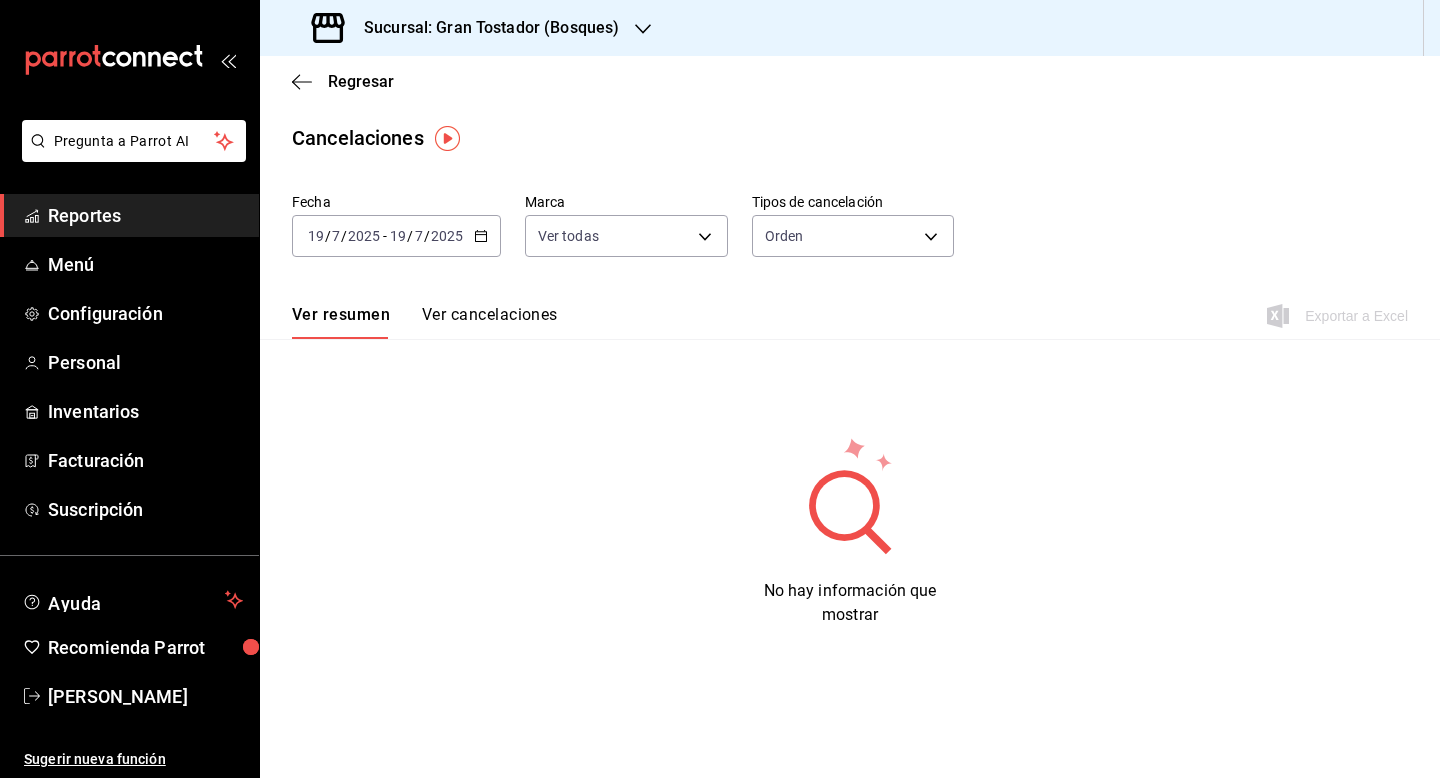 click 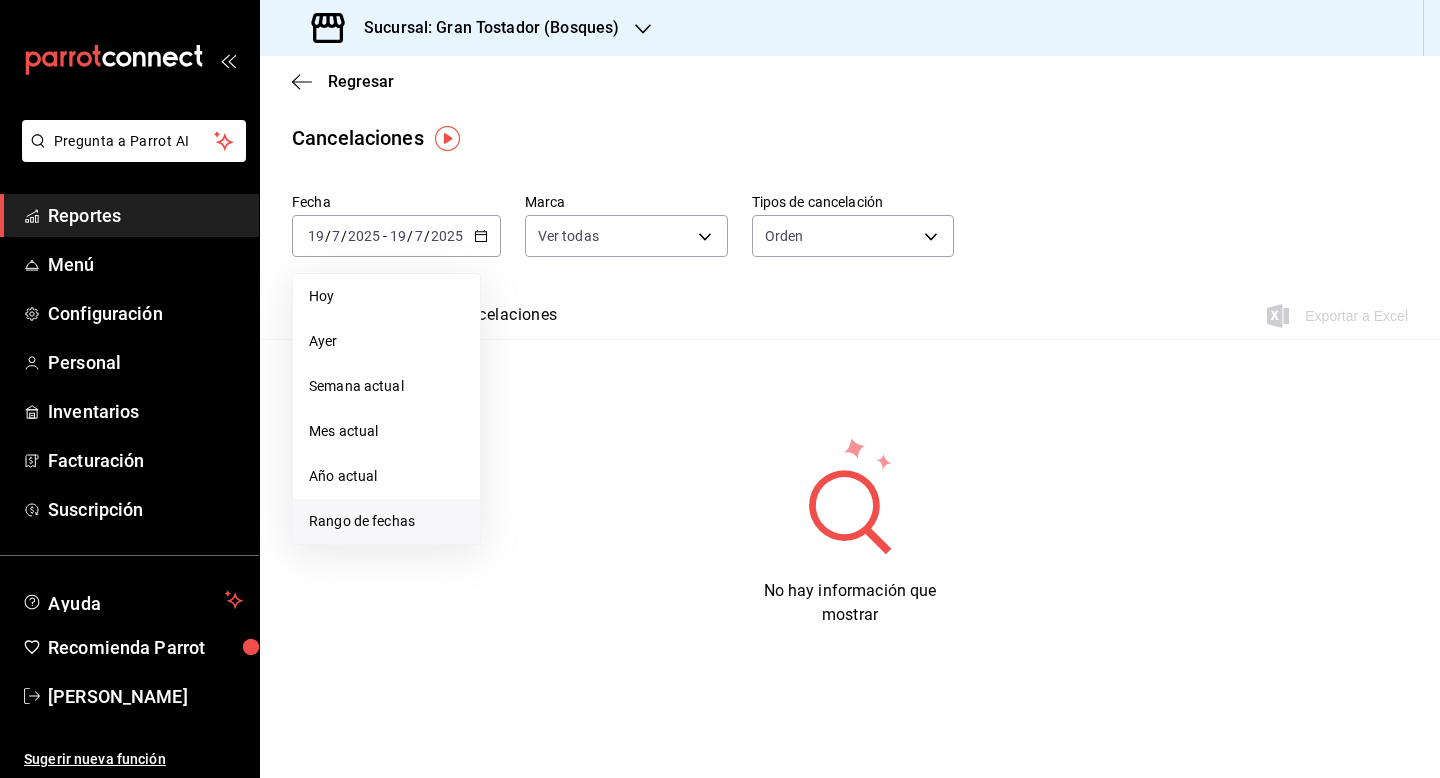 click on "Rango de fechas" at bounding box center (386, 521) 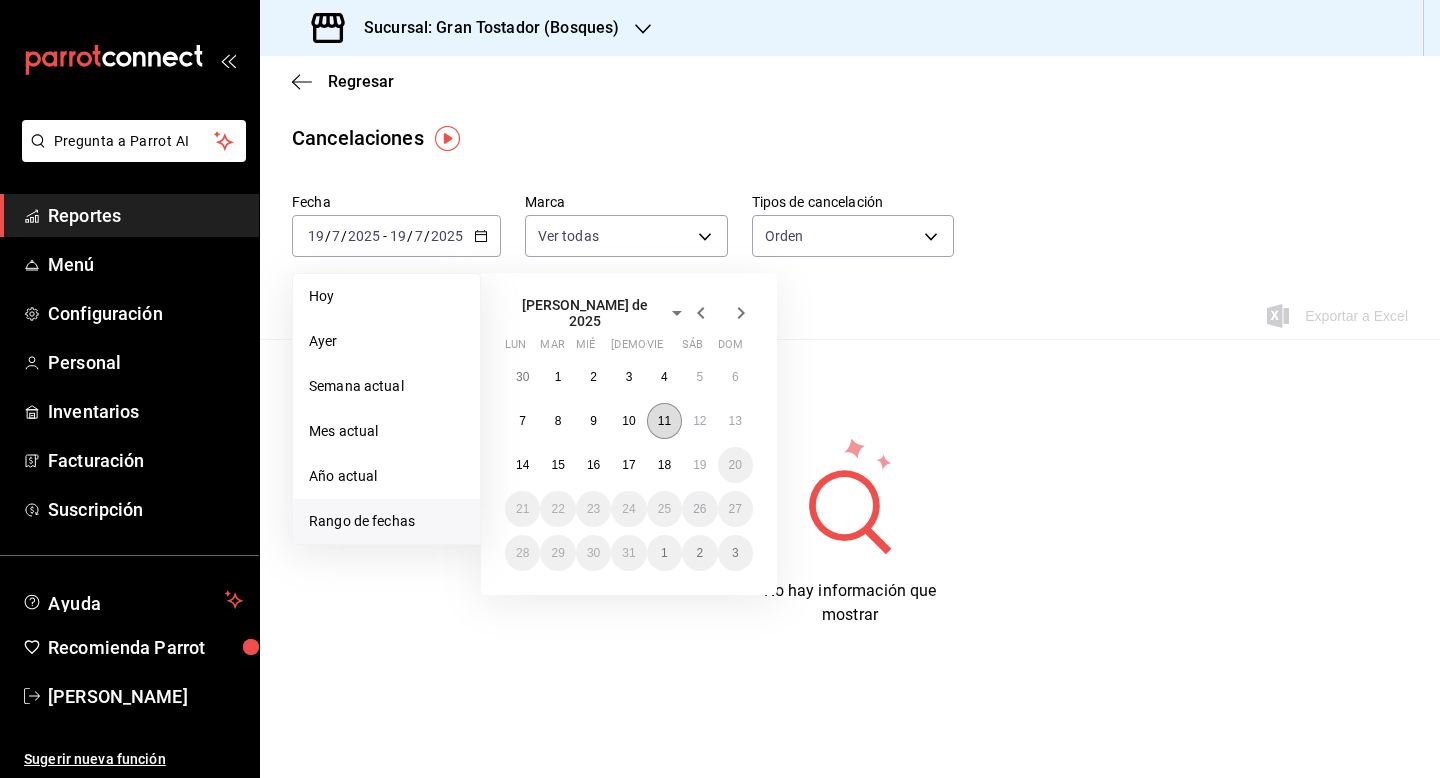 click on "11" at bounding box center (664, 421) 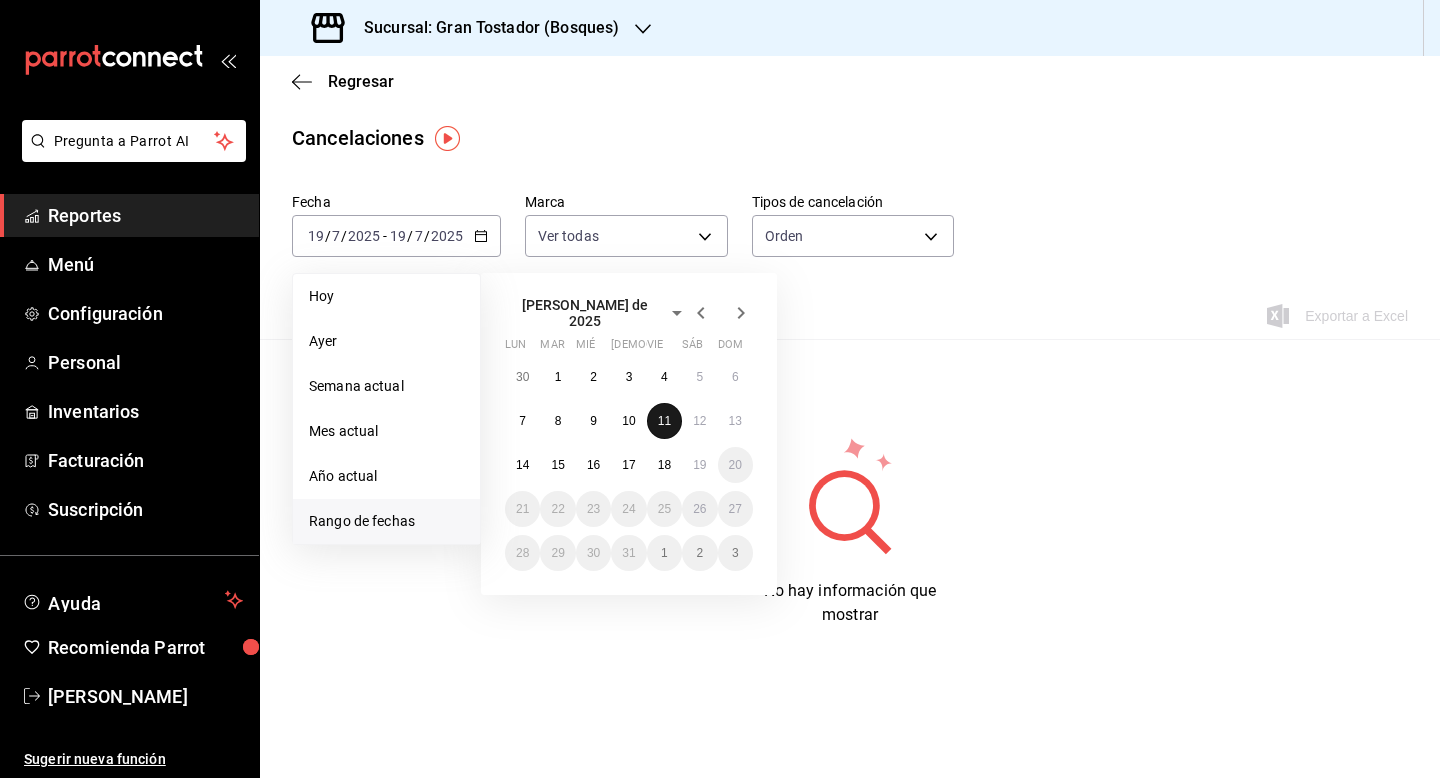 click on "11" at bounding box center [664, 421] 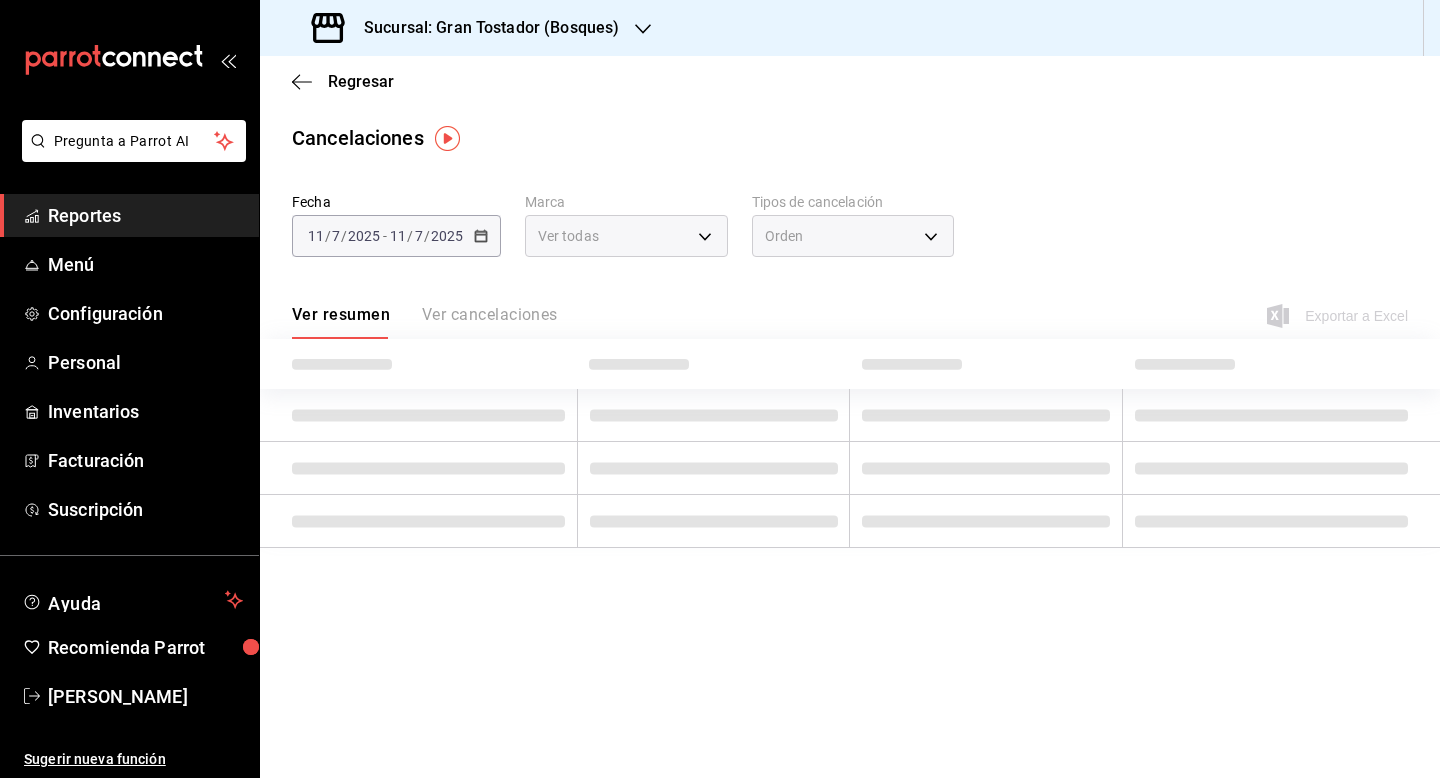 click on "Sucursal: Gran Tostador (Bosques)" at bounding box center [467, 28] 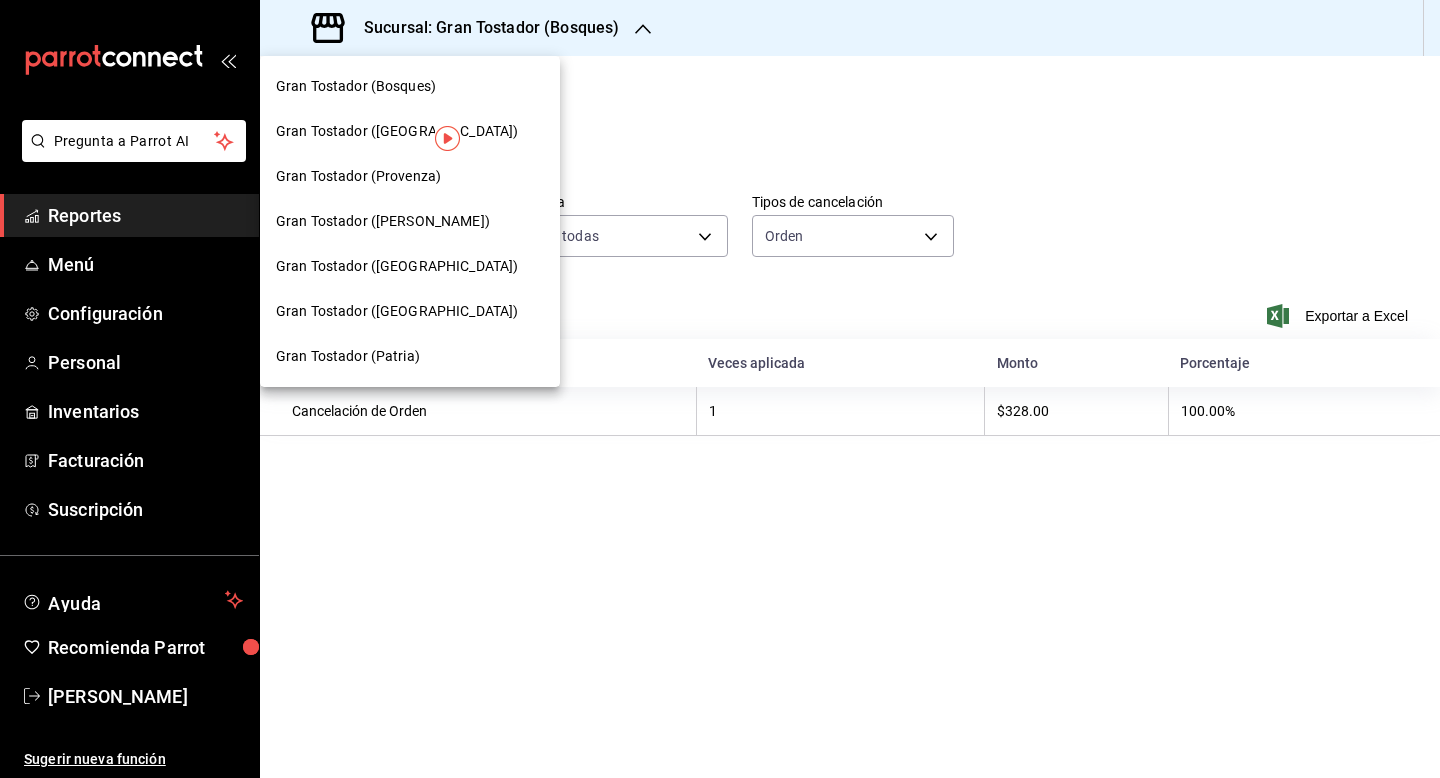 click on "Gran Tostador ([PERSON_NAME])" at bounding box center [383, 221] 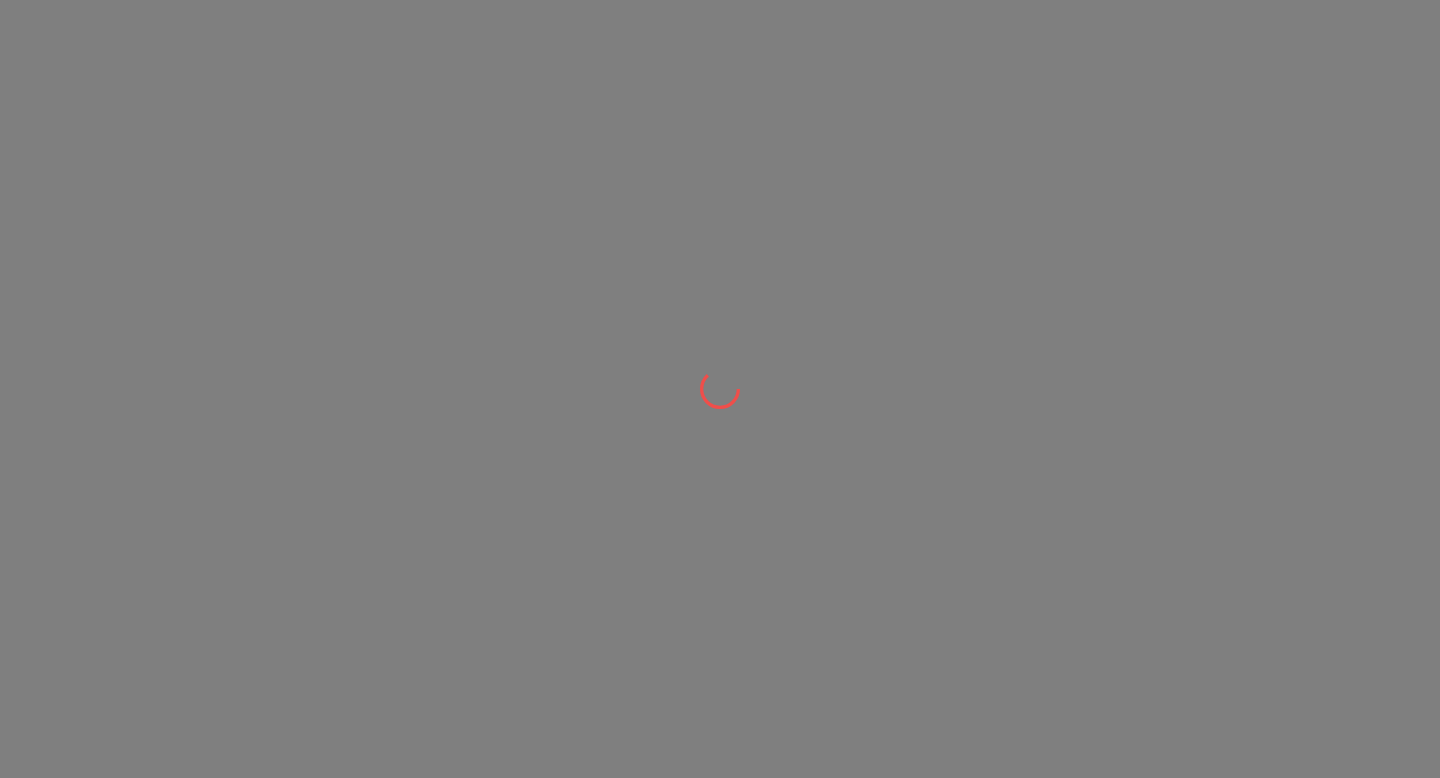 scroll, scrollTop: 0, scrollLeft: 0, axis: both 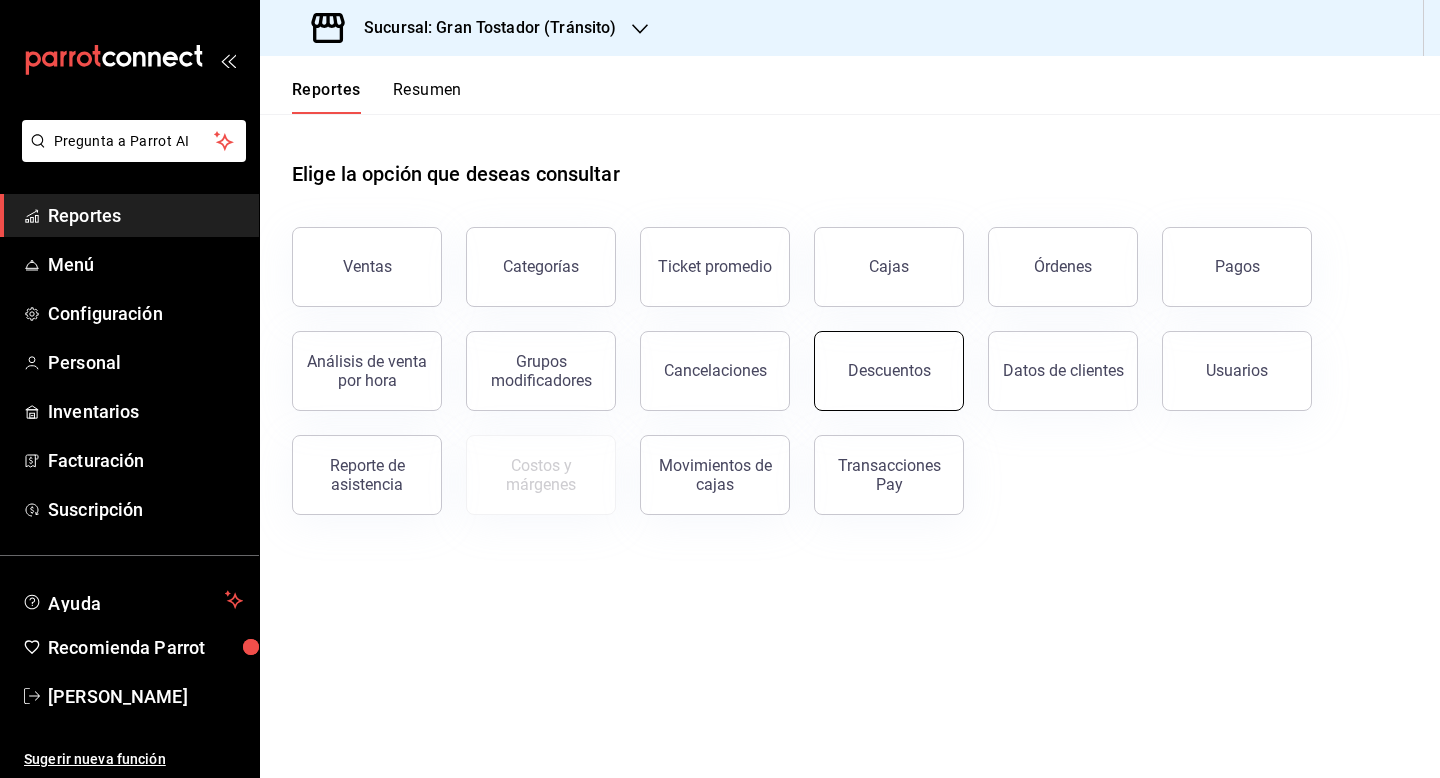 click on "Descuentos" at bounding box center (877, 359) 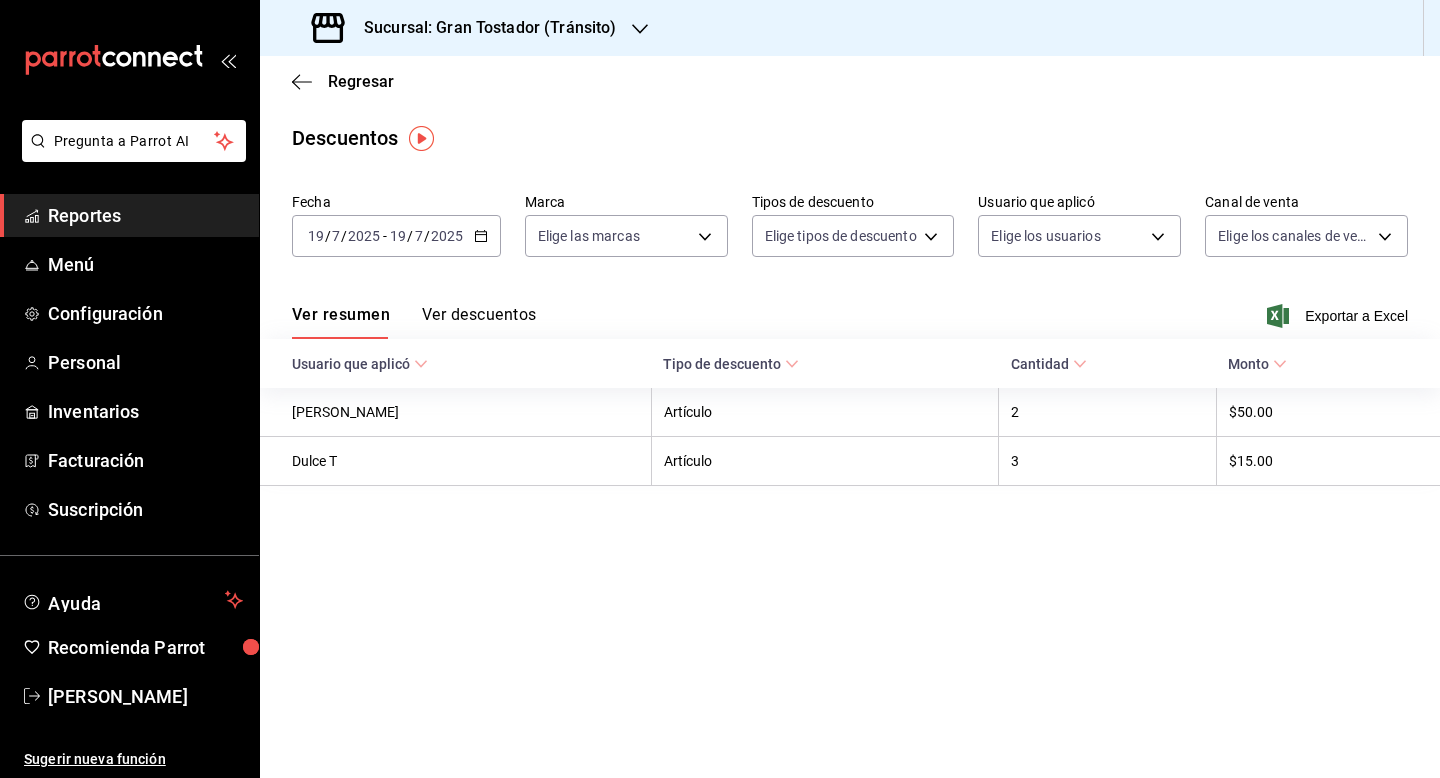 click 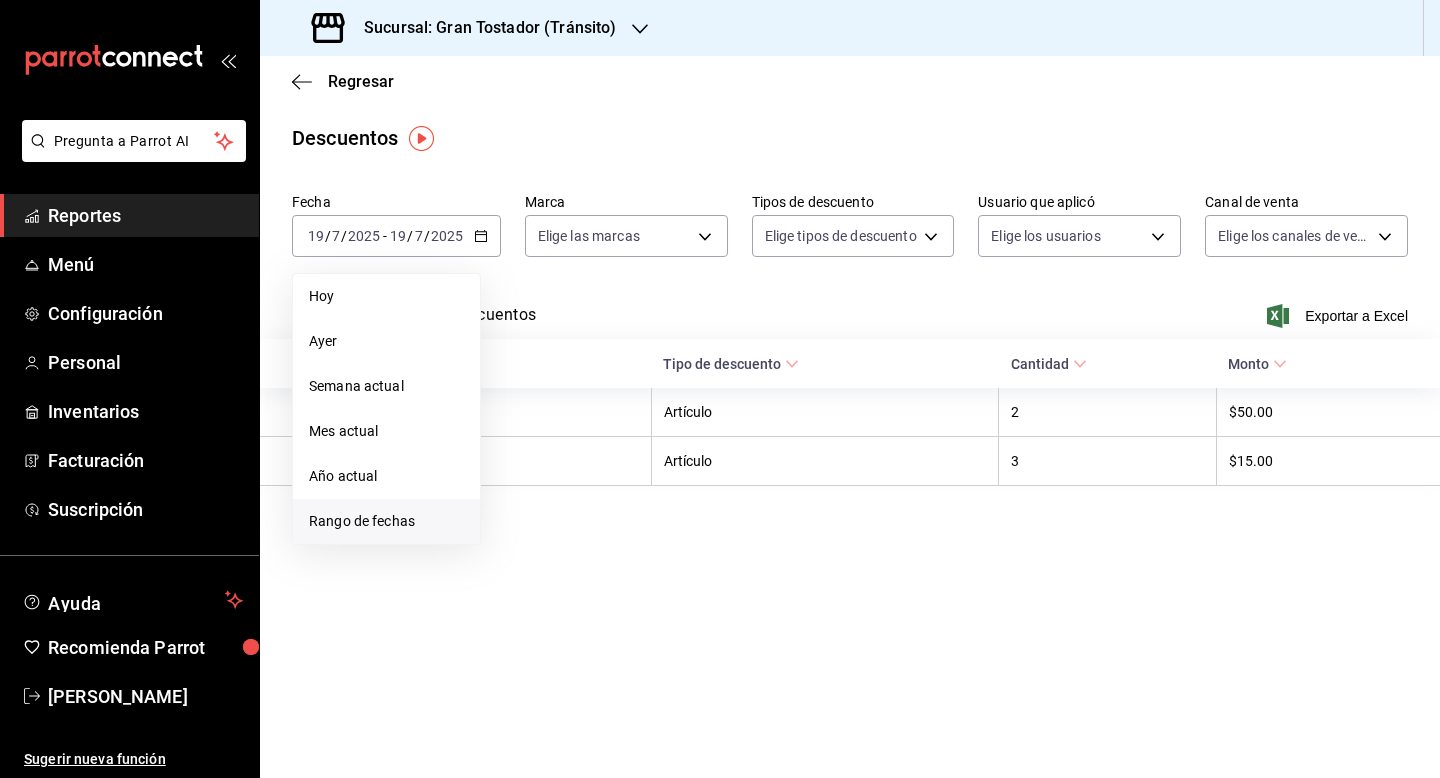 click on "Rango de fechas" at bounding box center (386, 521) 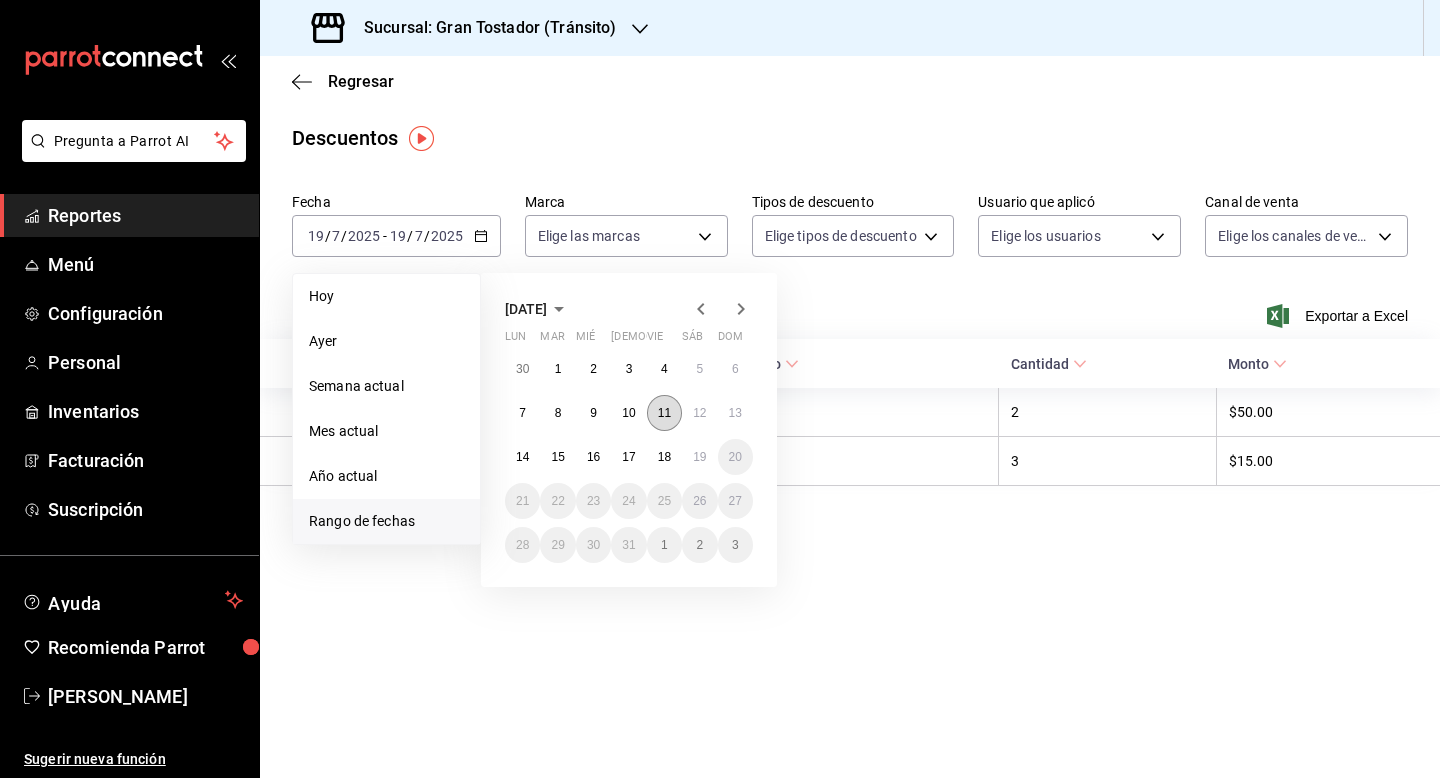 click on "11" at bounding box center (664, 413) 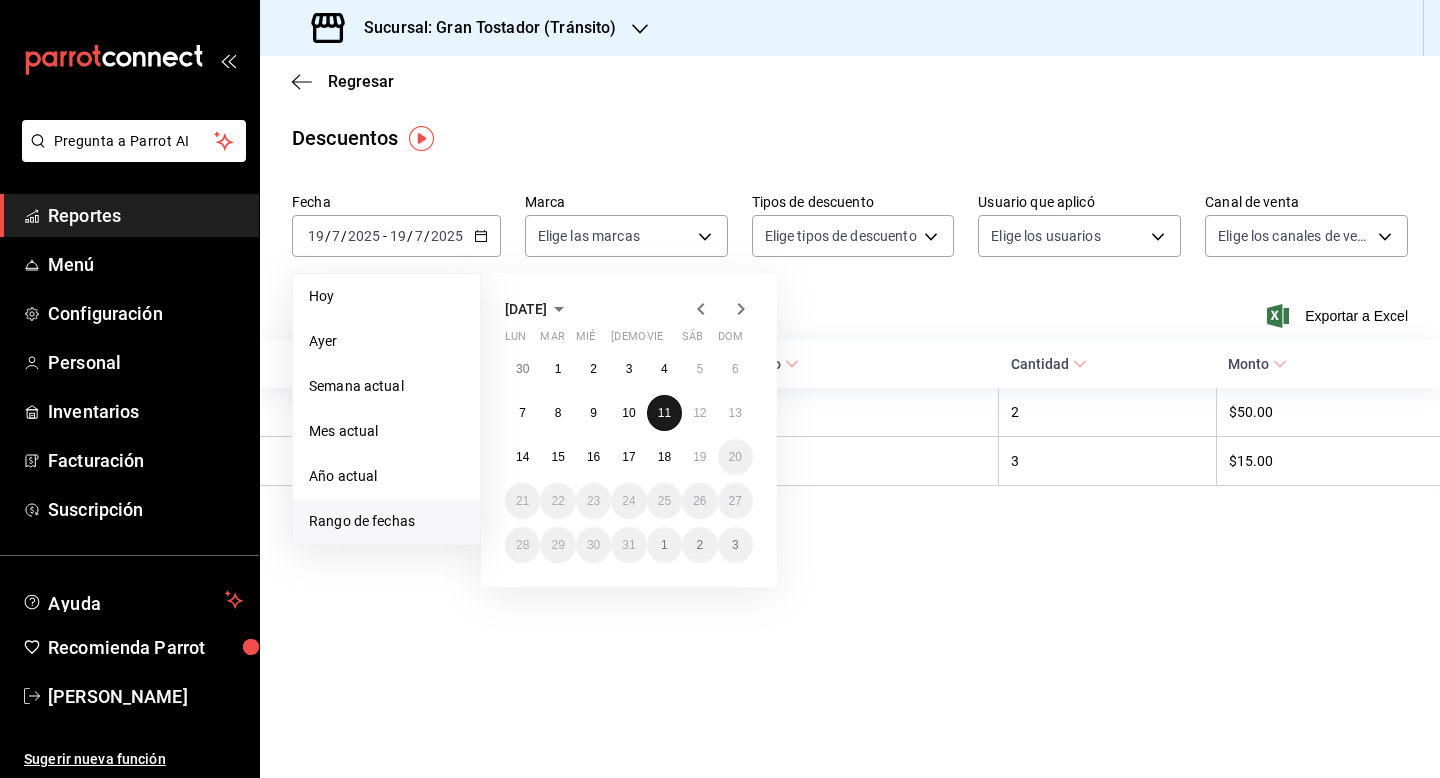 click on "11" at bounding box center [664, 413] 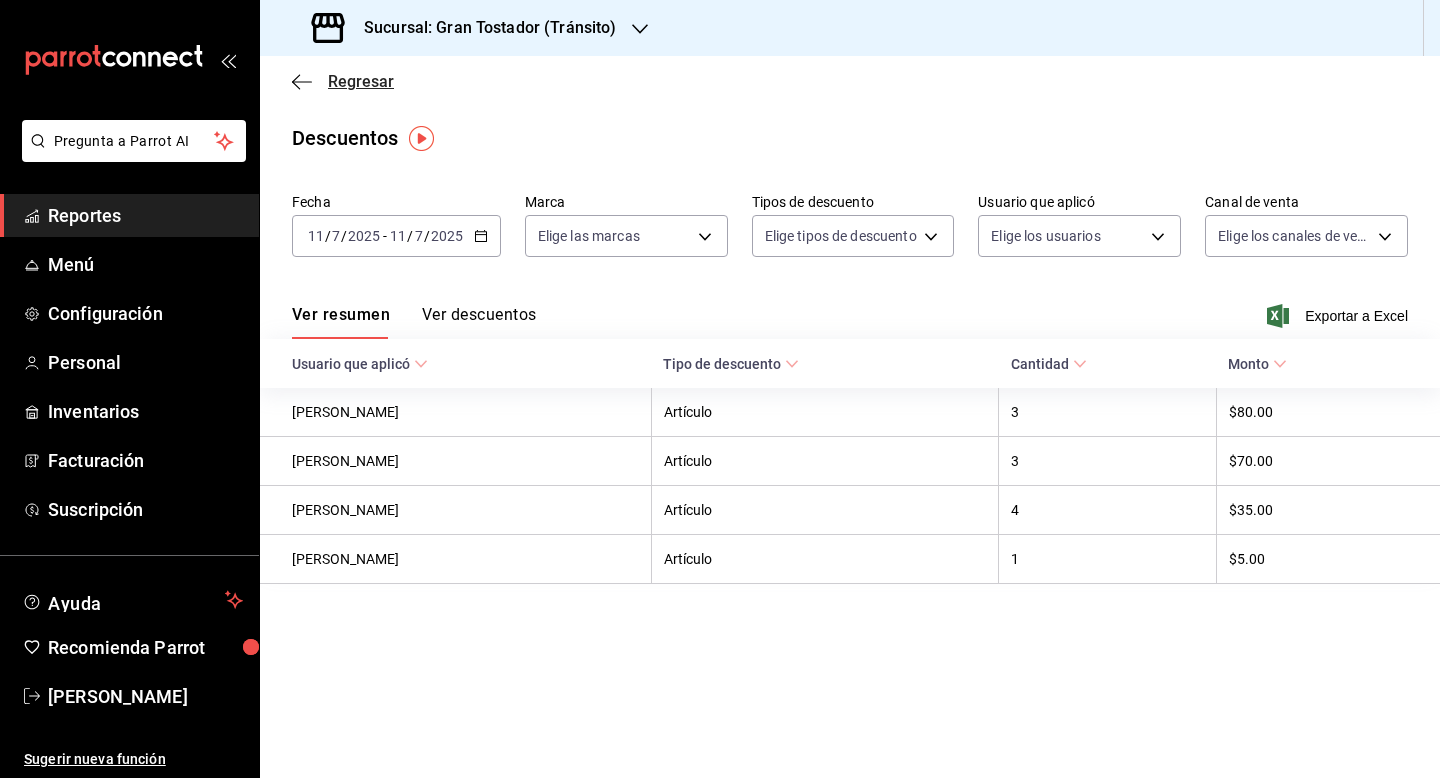 click on "Regresar" at bounding box center [361, 81] 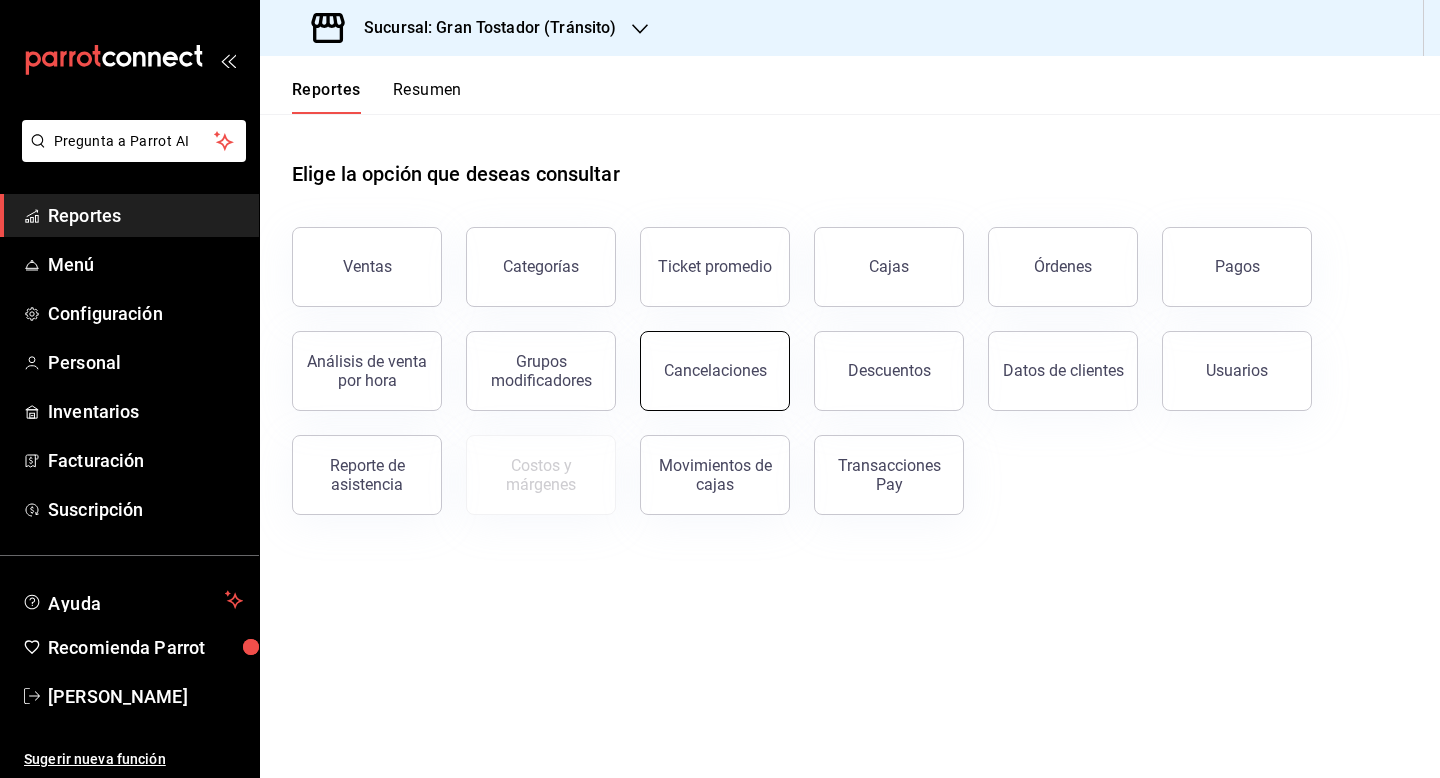 click on "Cancelaciones" at bounding box center [715, 370] 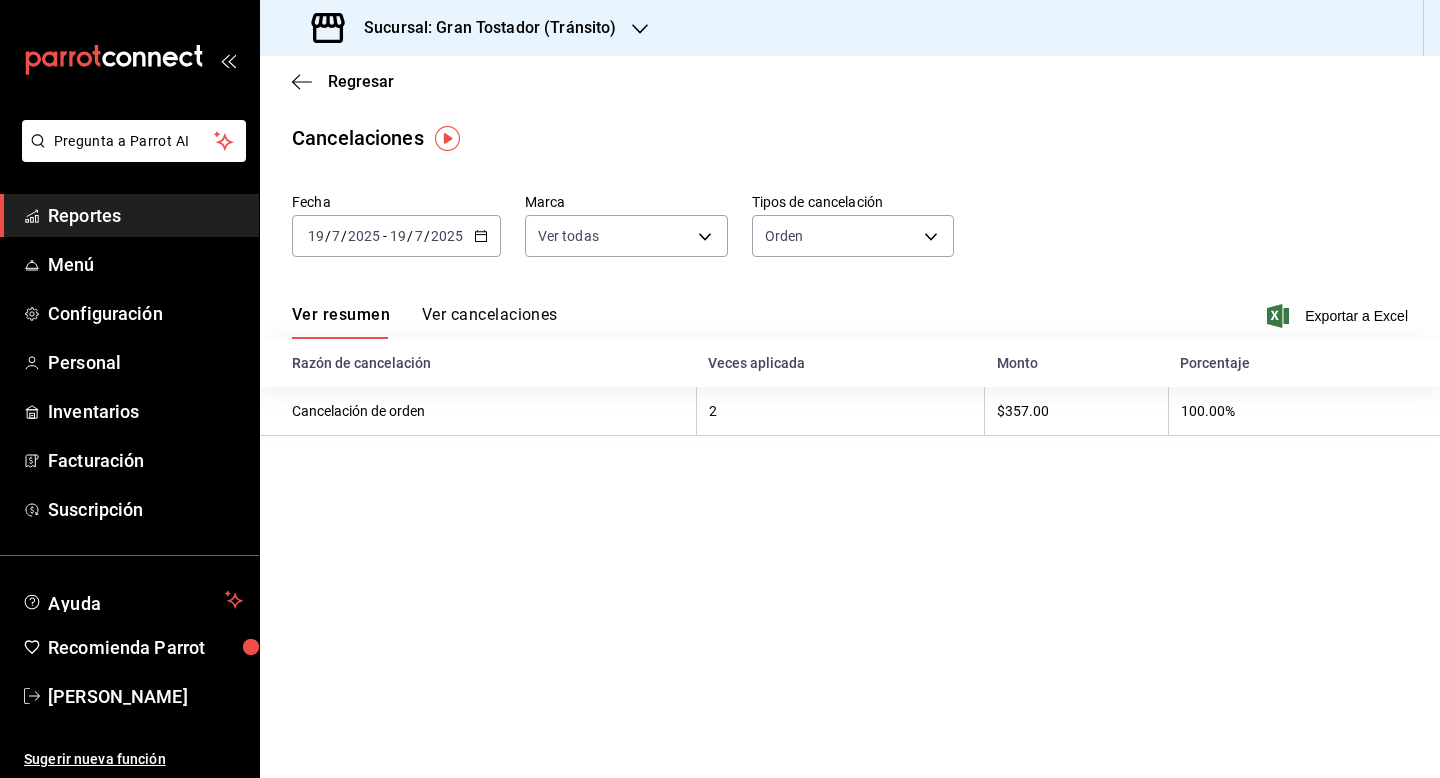 click 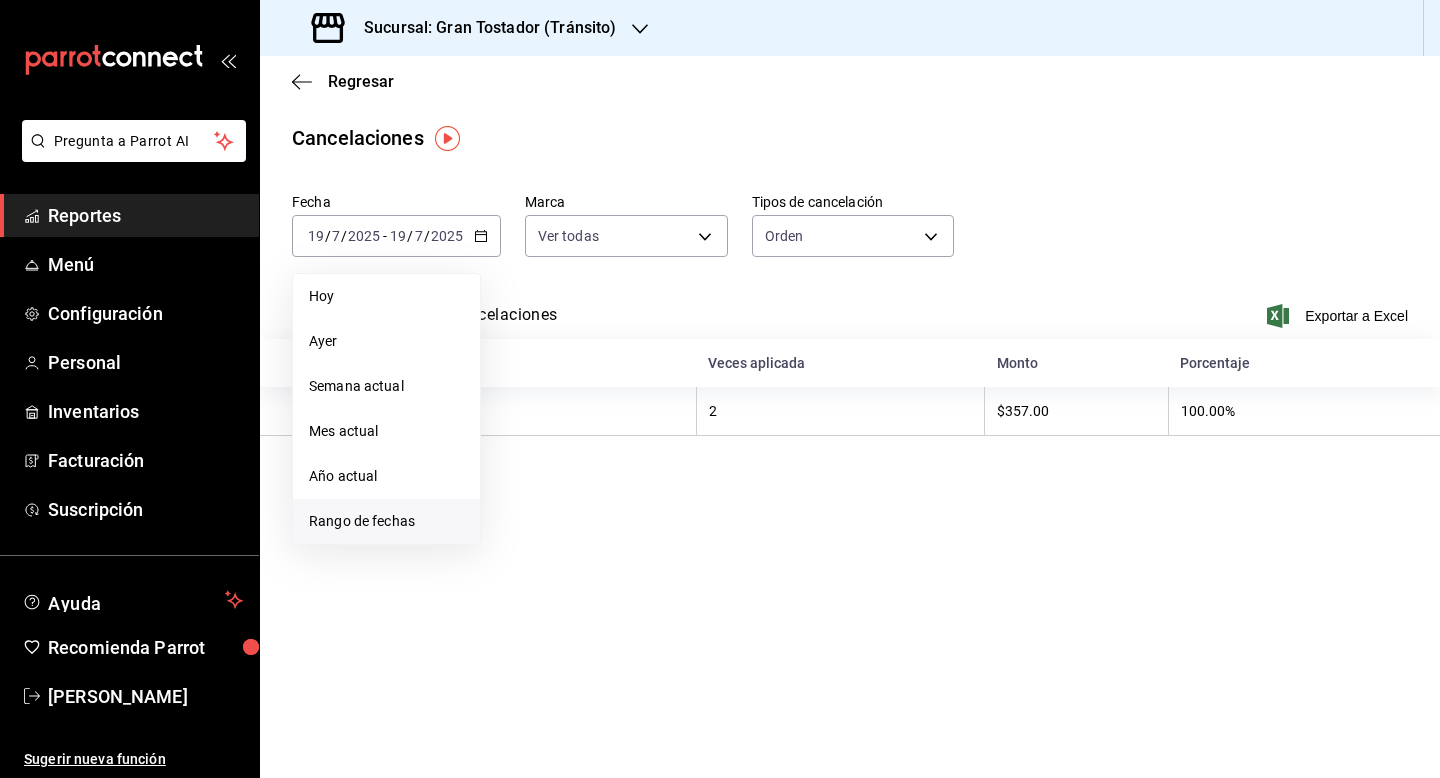 click on "Rango de fechas" at bounding box center (386, 521) 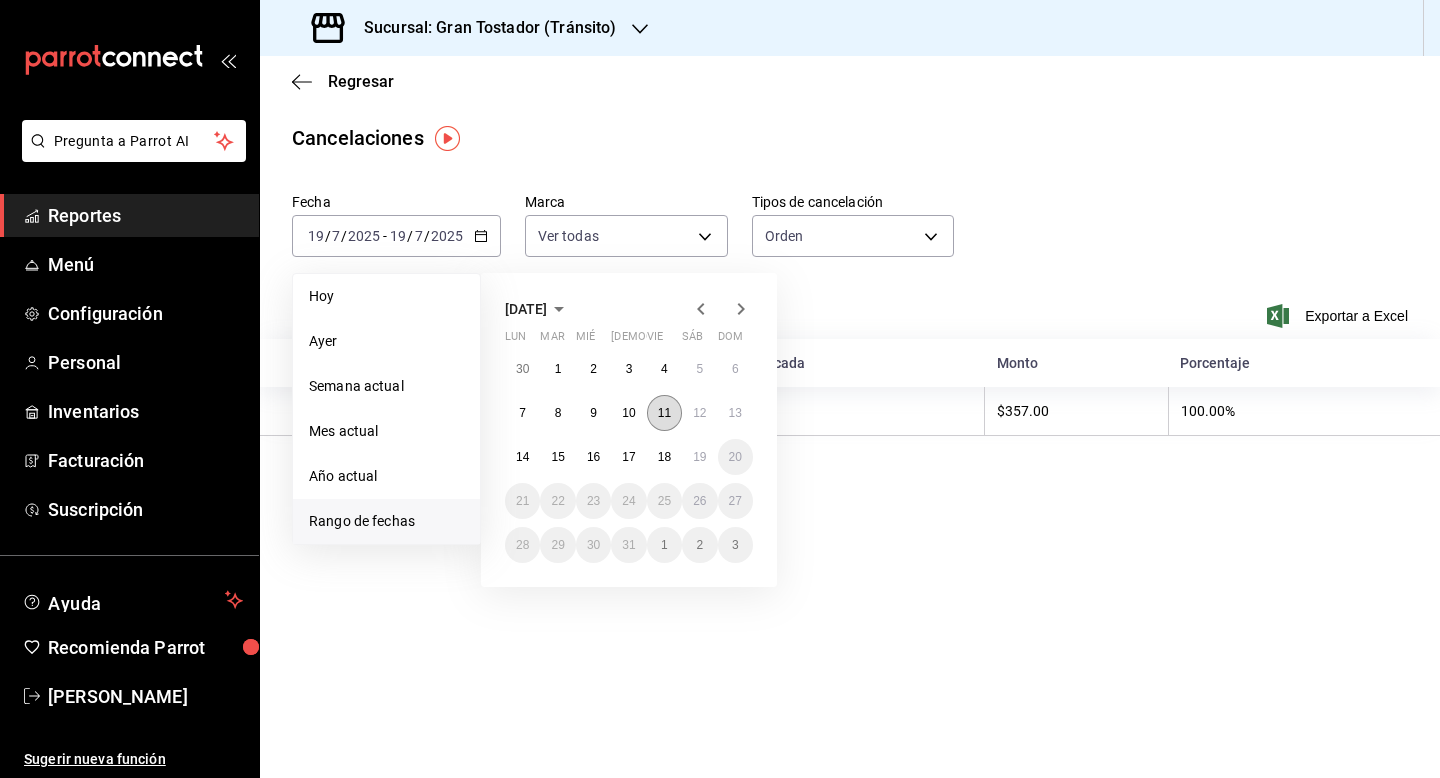 click on "11" at bounding box center [664, 413] 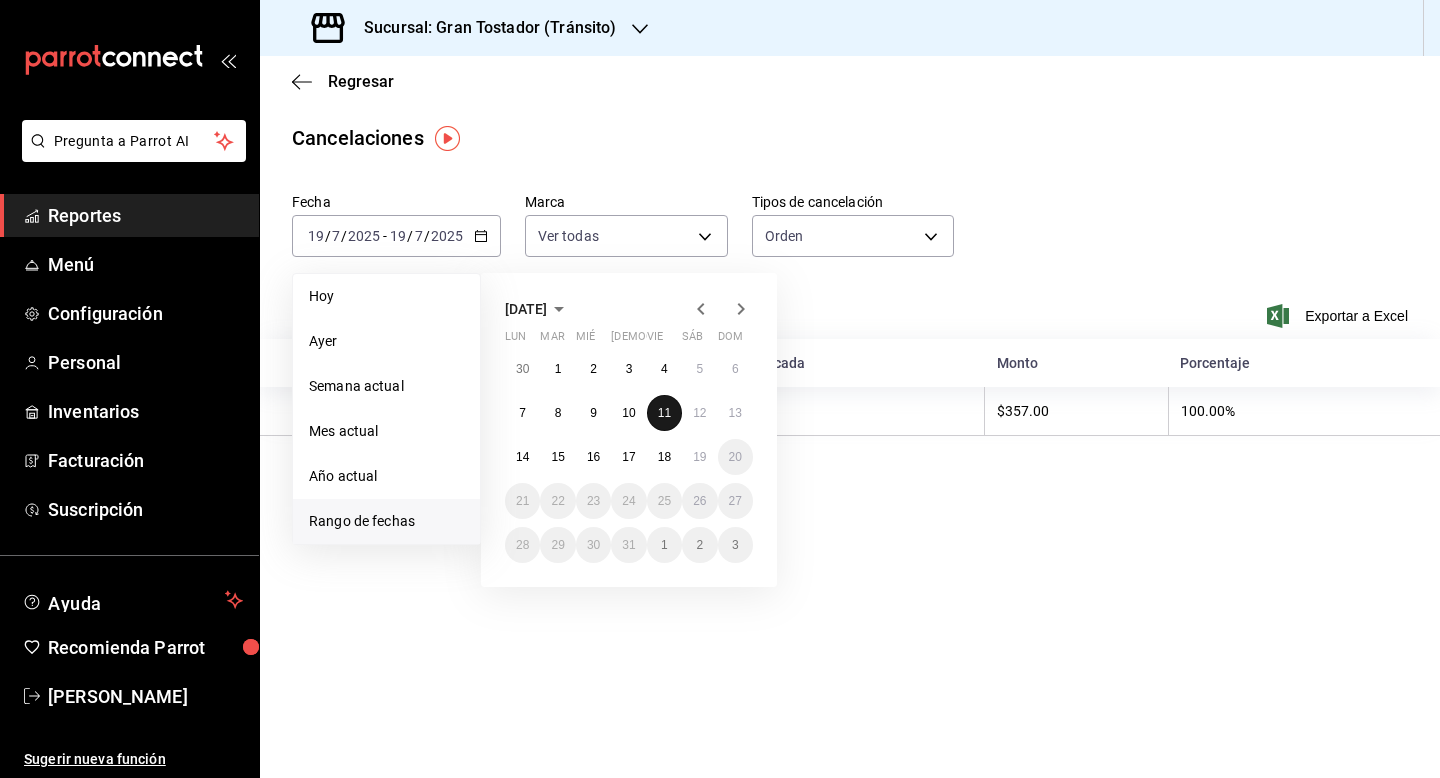 click on "11" at bounding box center (664, 413) 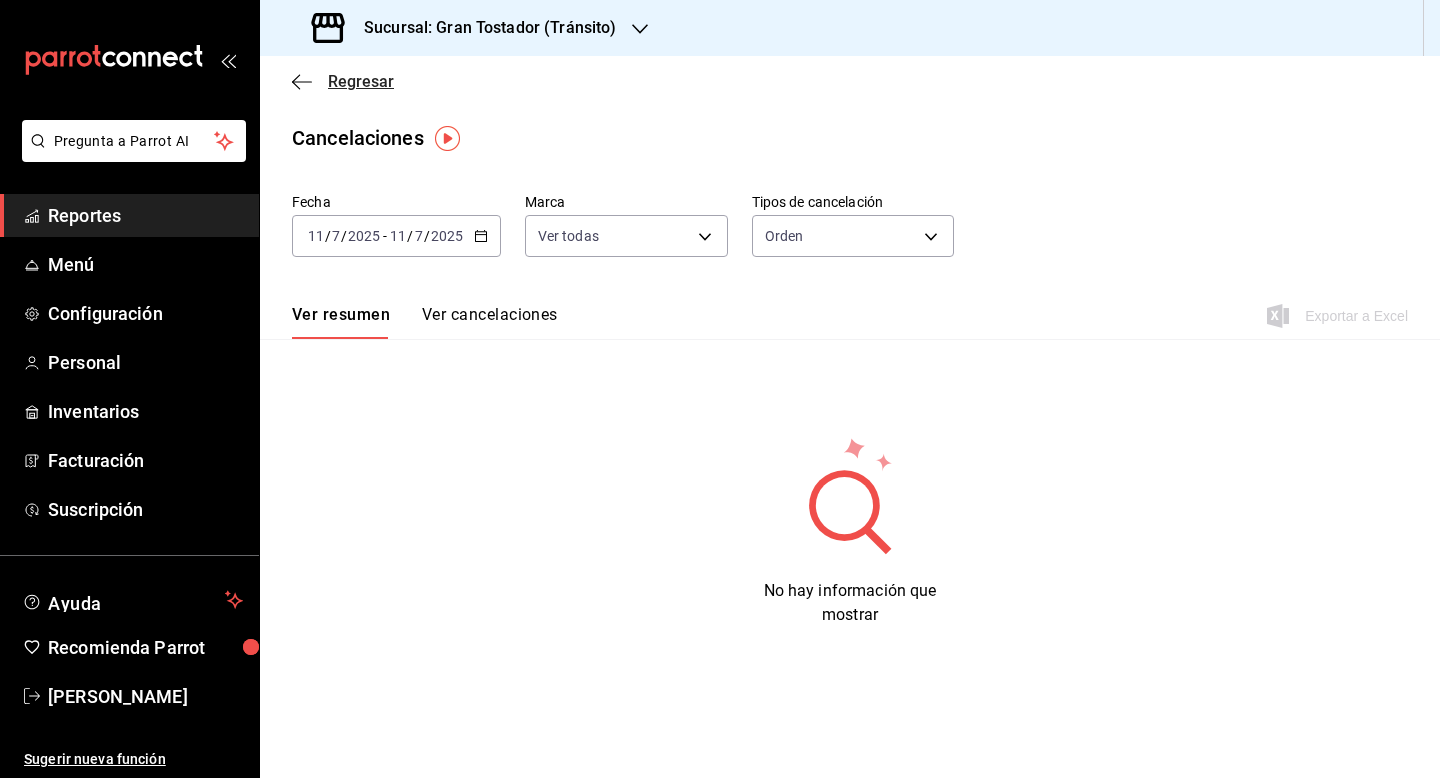 click on "Regresar" at bounding box center [361, 81] 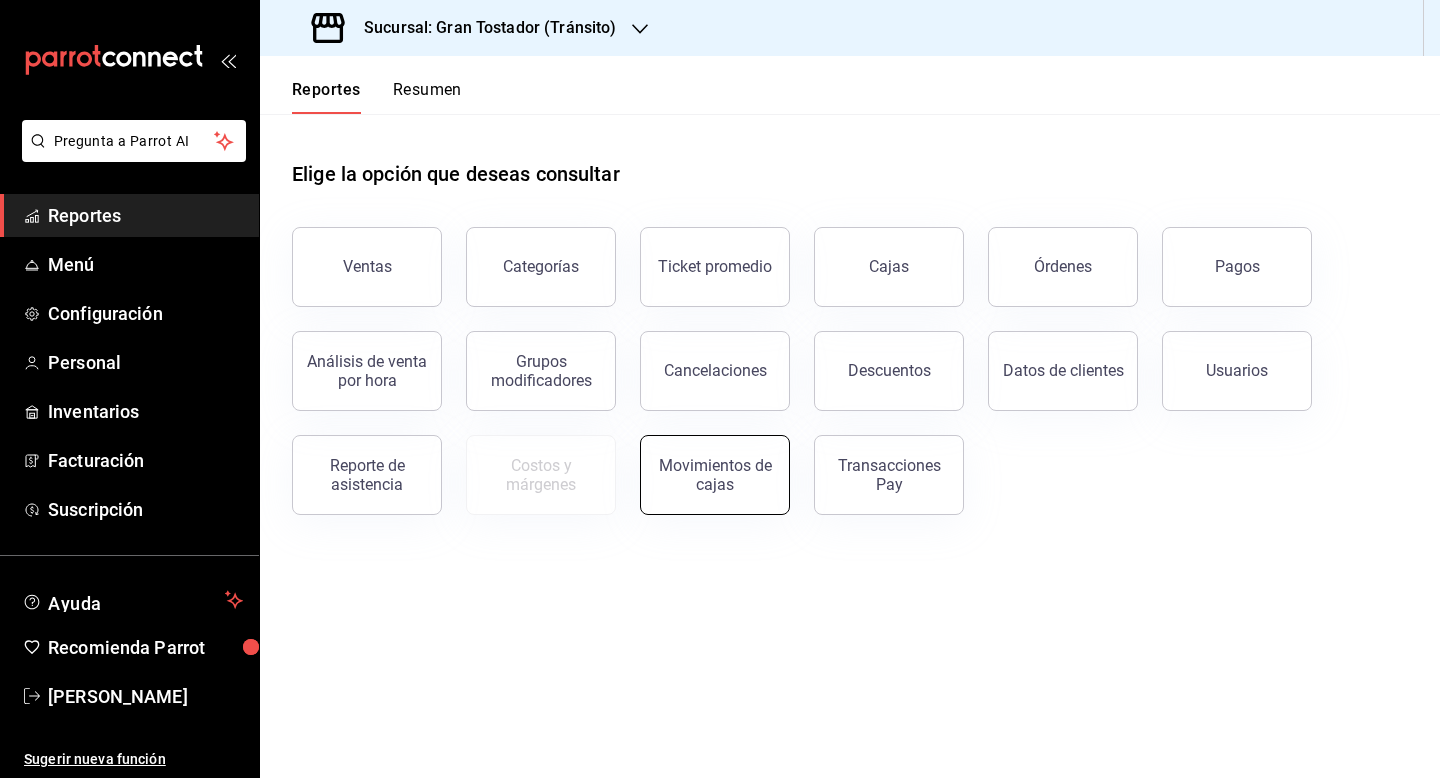 click on "Movimientos de cajas" at bounding box center (715, 475) 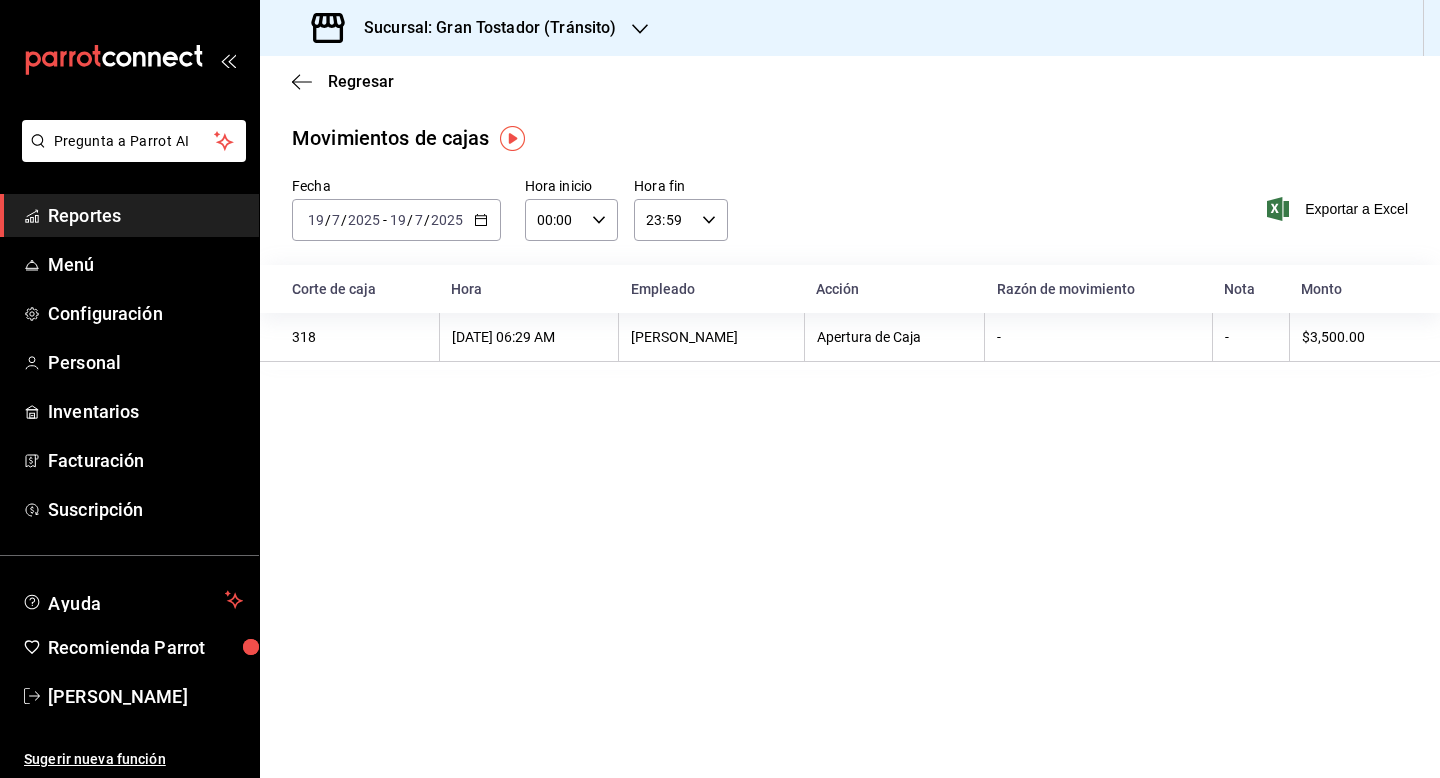 click 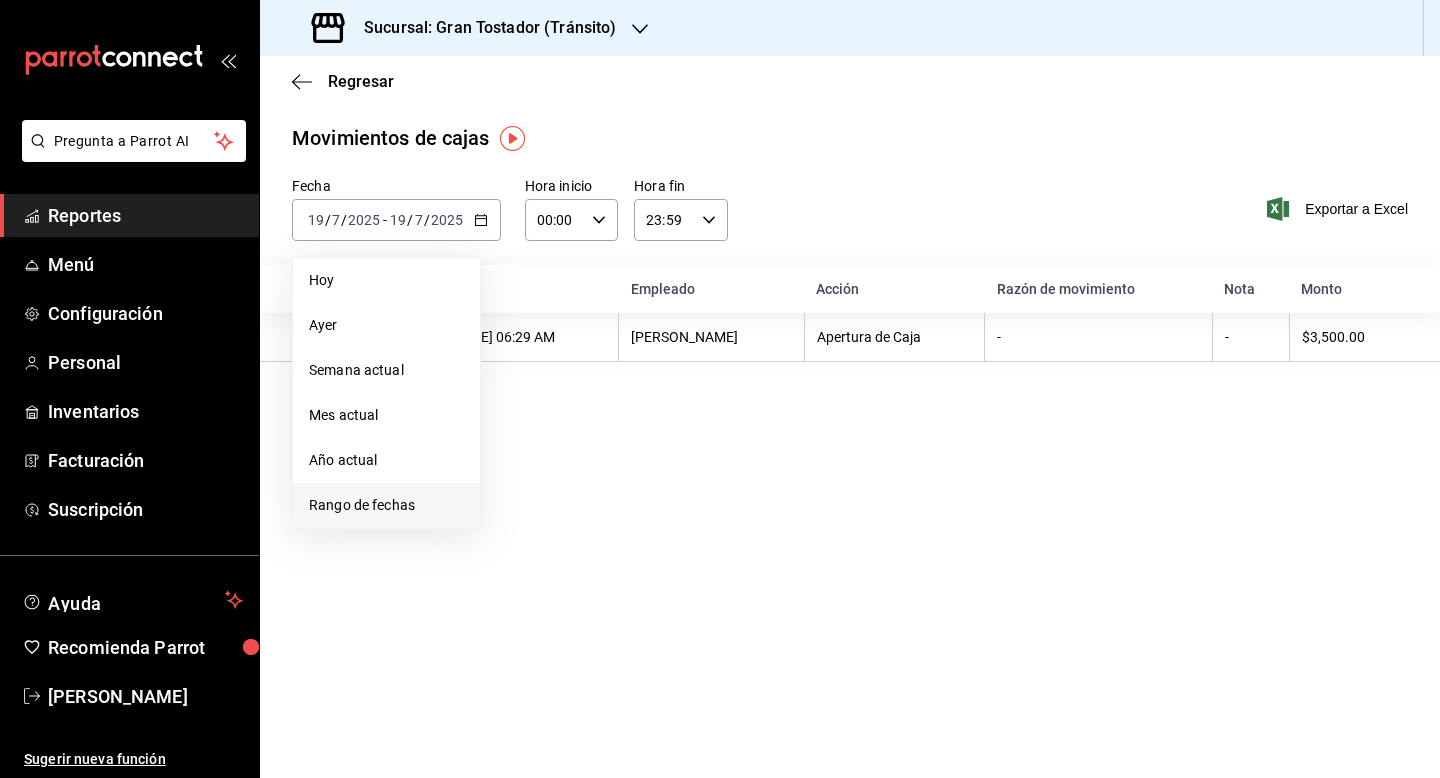 click on "Rango de fechas" at bounding box center [386, 505] 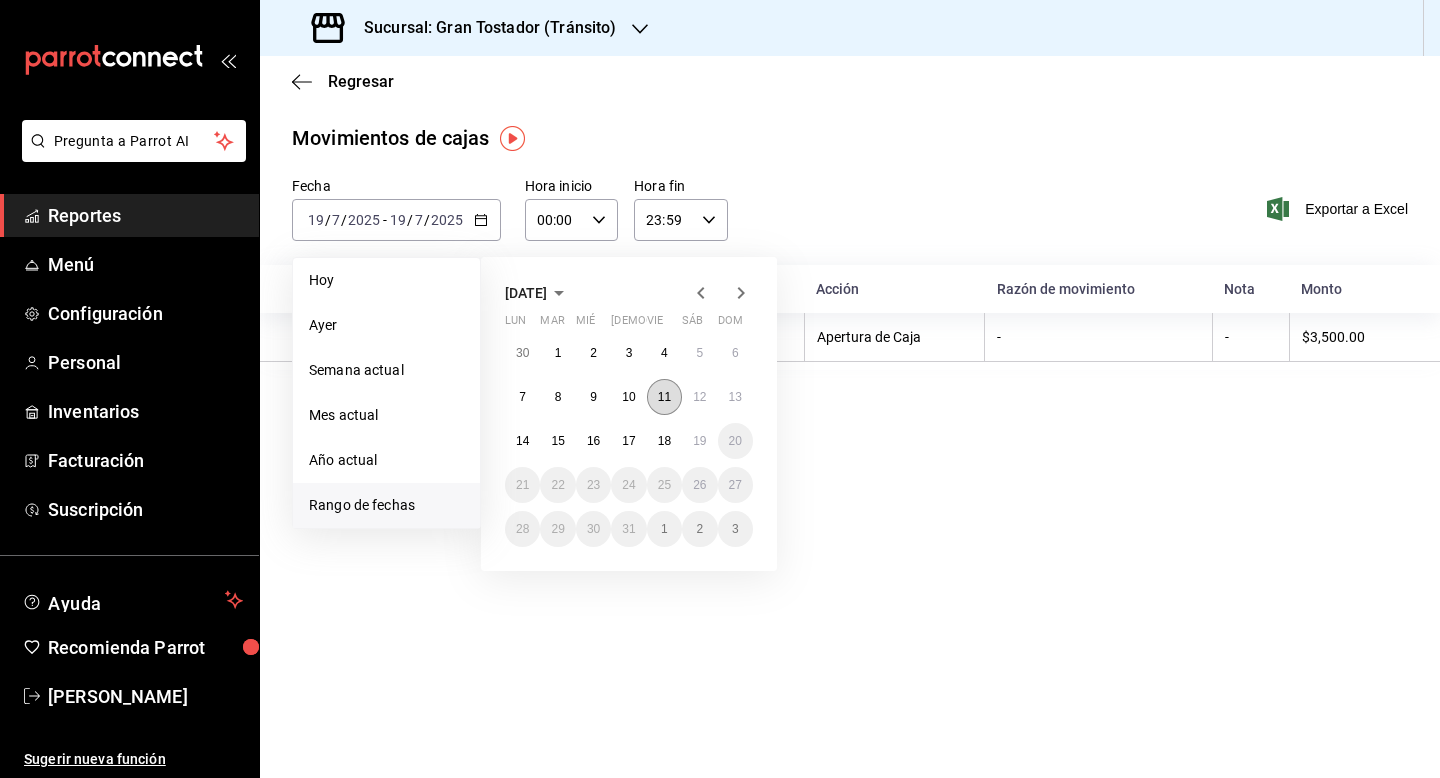 click on "11" at bounding box center (664, 397) 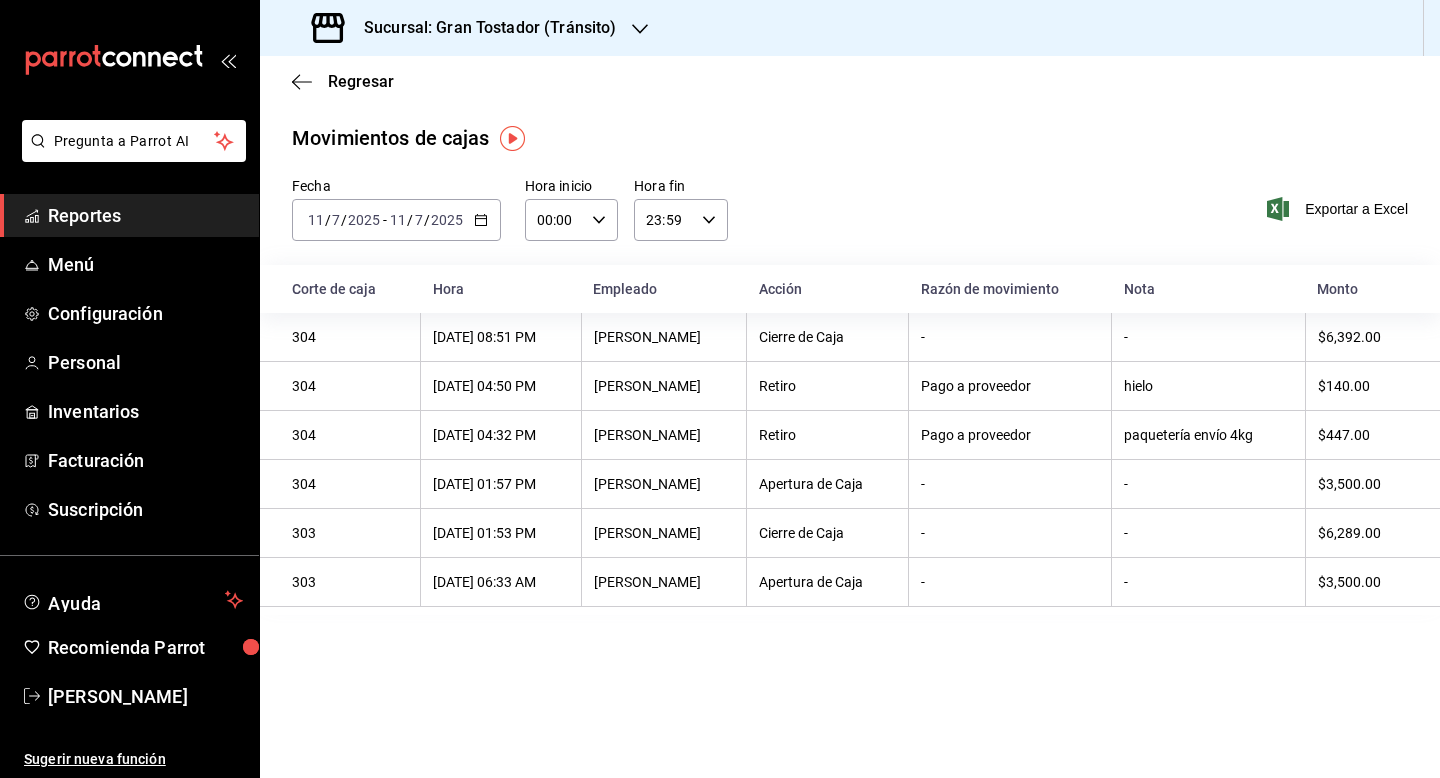 click 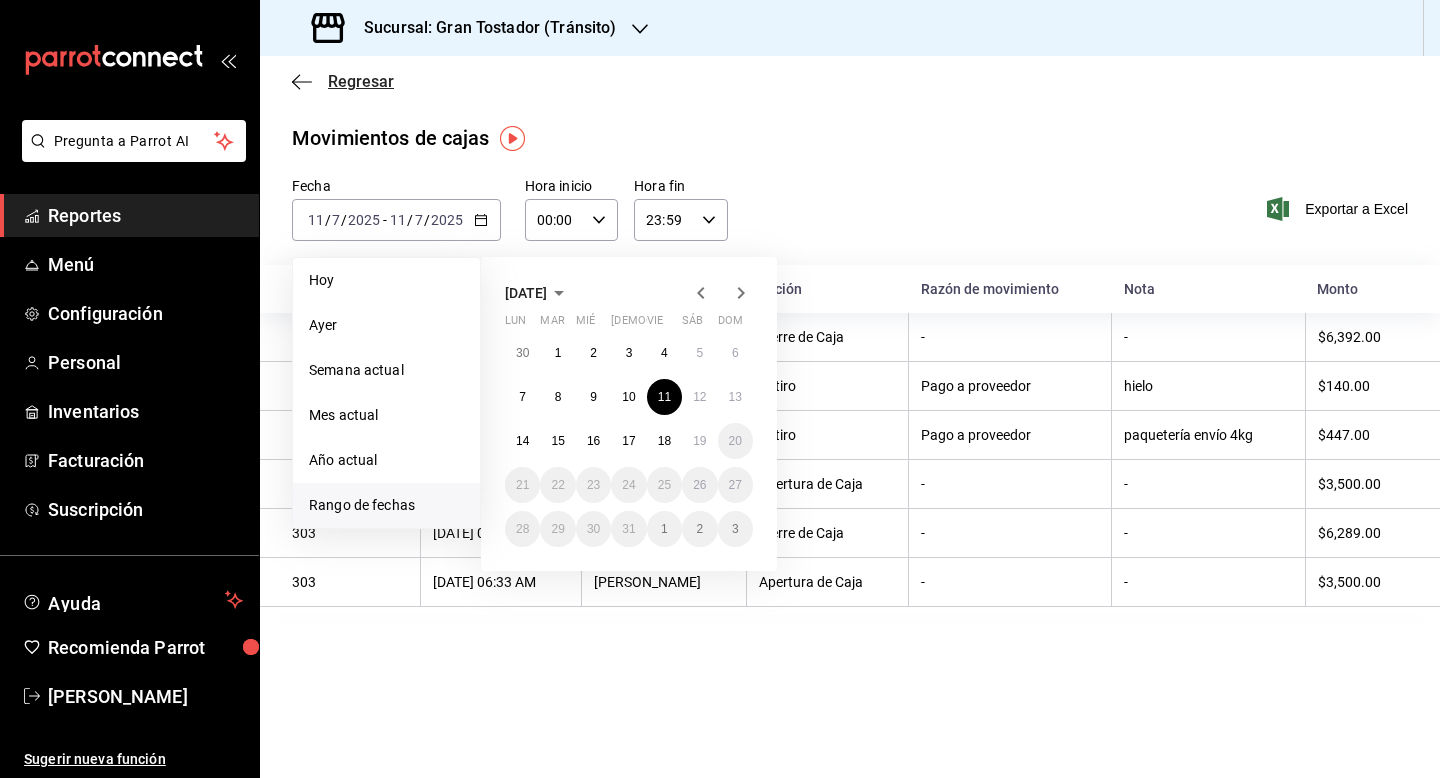 click on "Regresar" at bounding box center [361, 81] 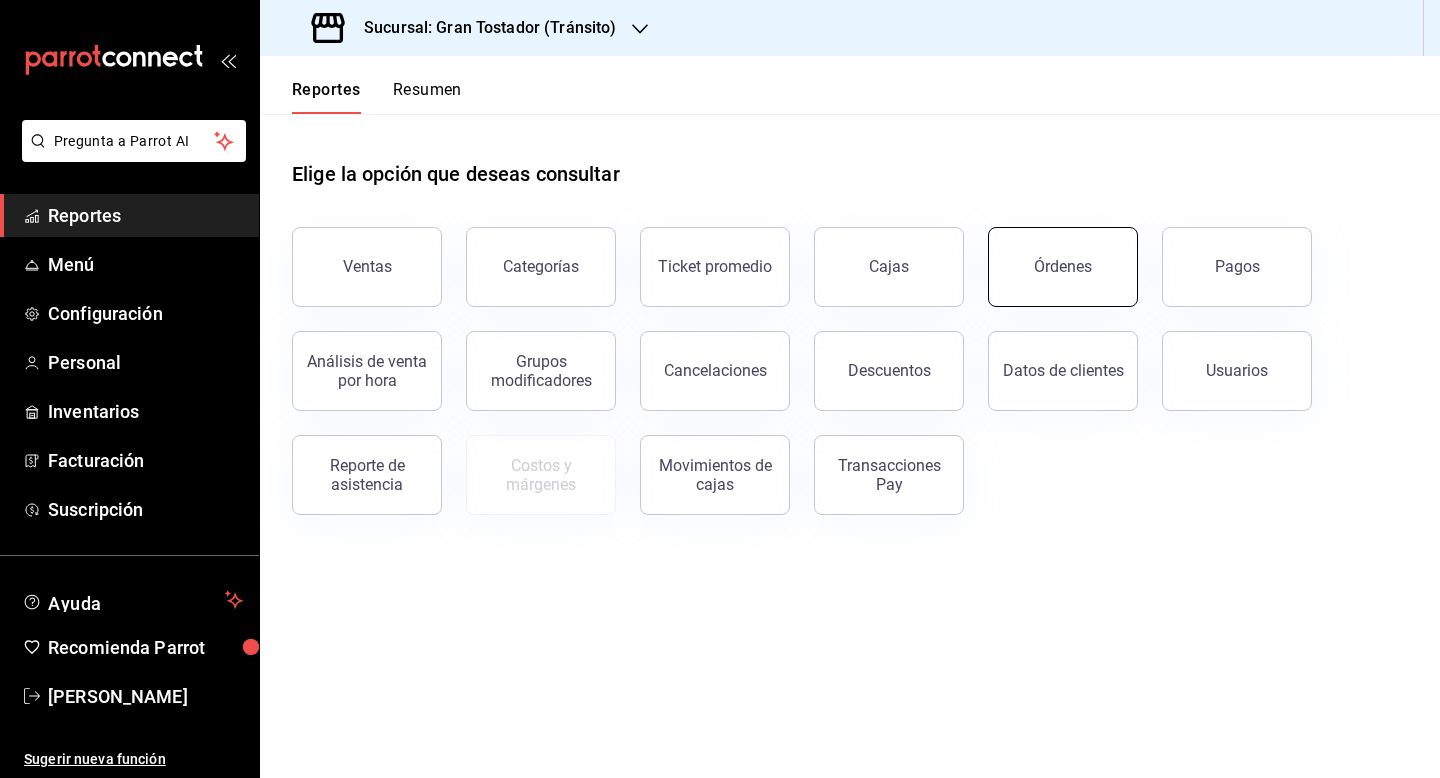 click on "Órdenes" at bounding box center [1063, 266] 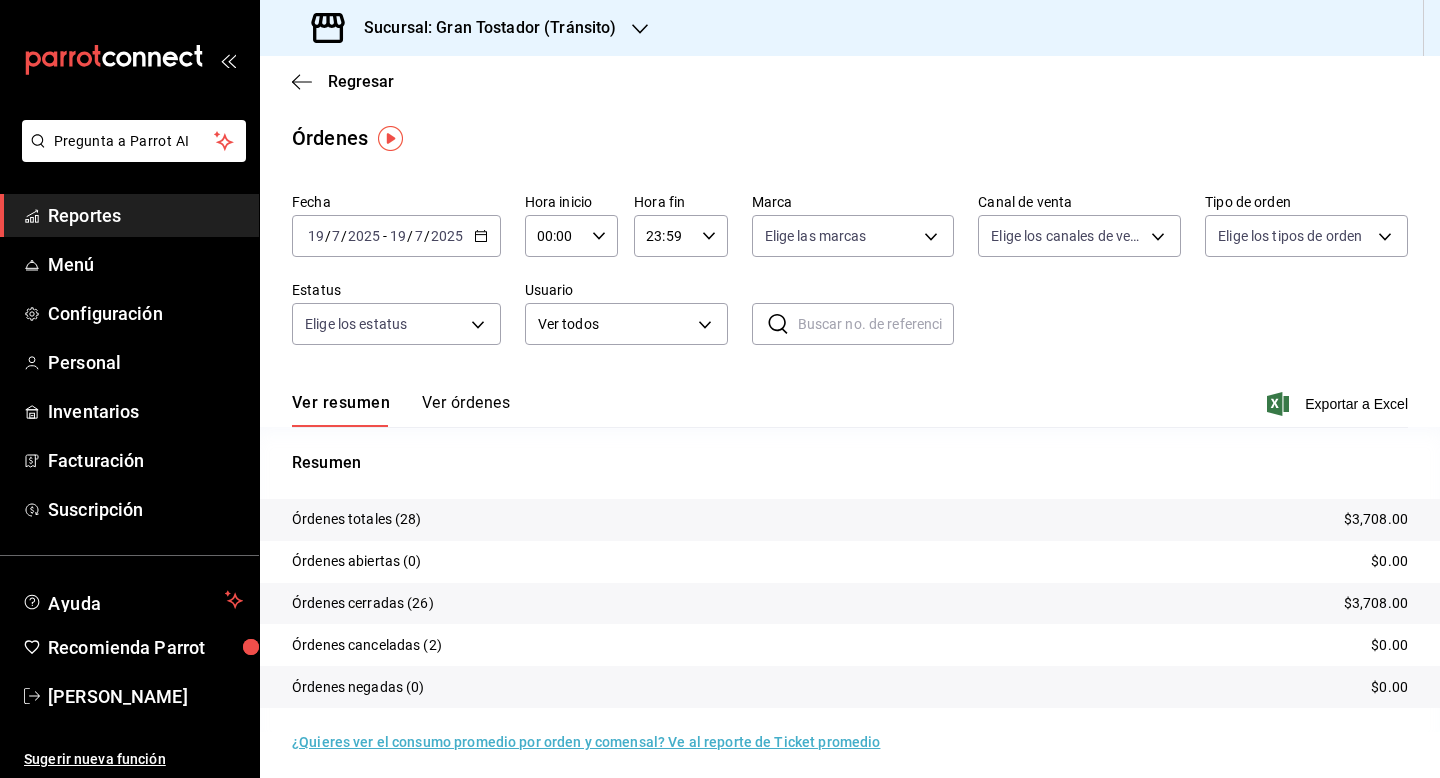 click 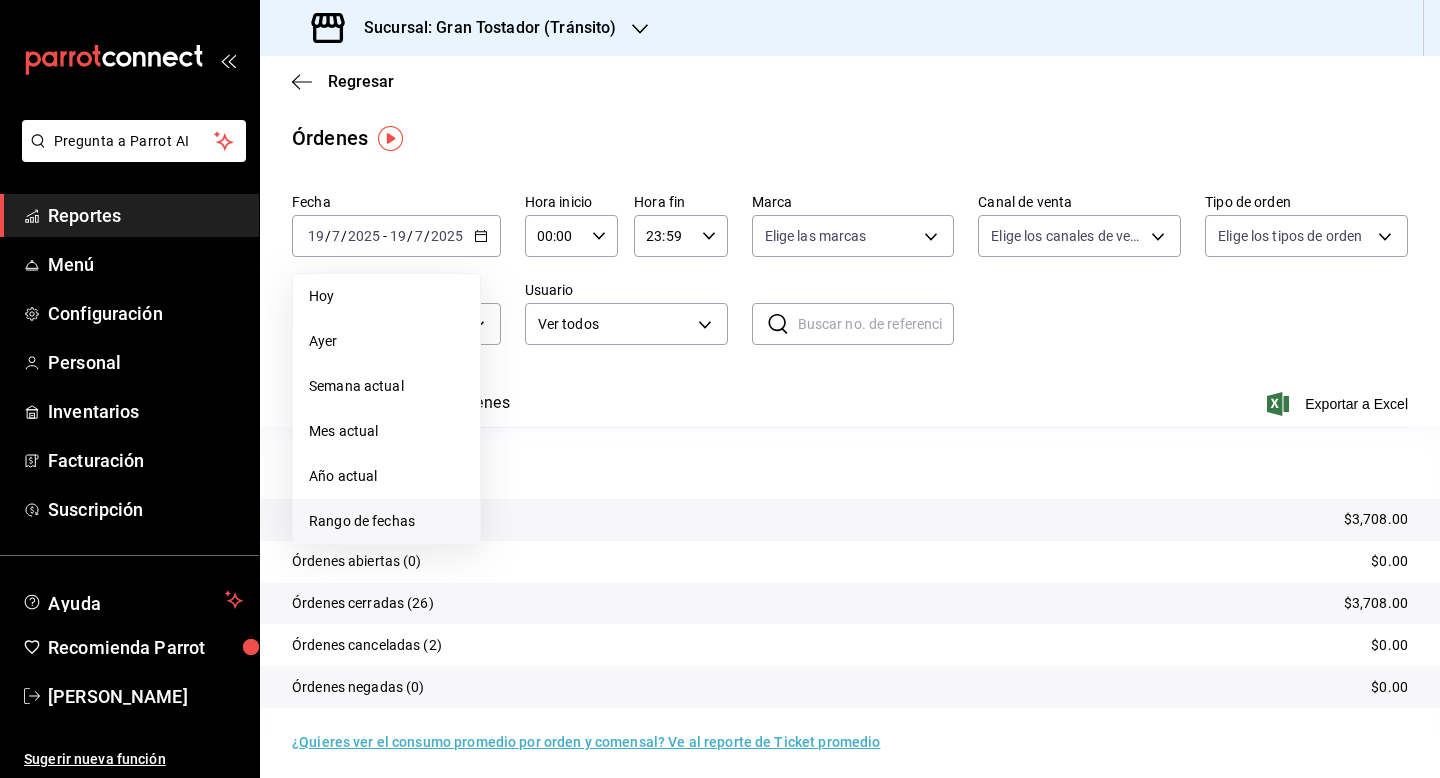 click on "Rango de fechas" at bounding box center [386, 521] 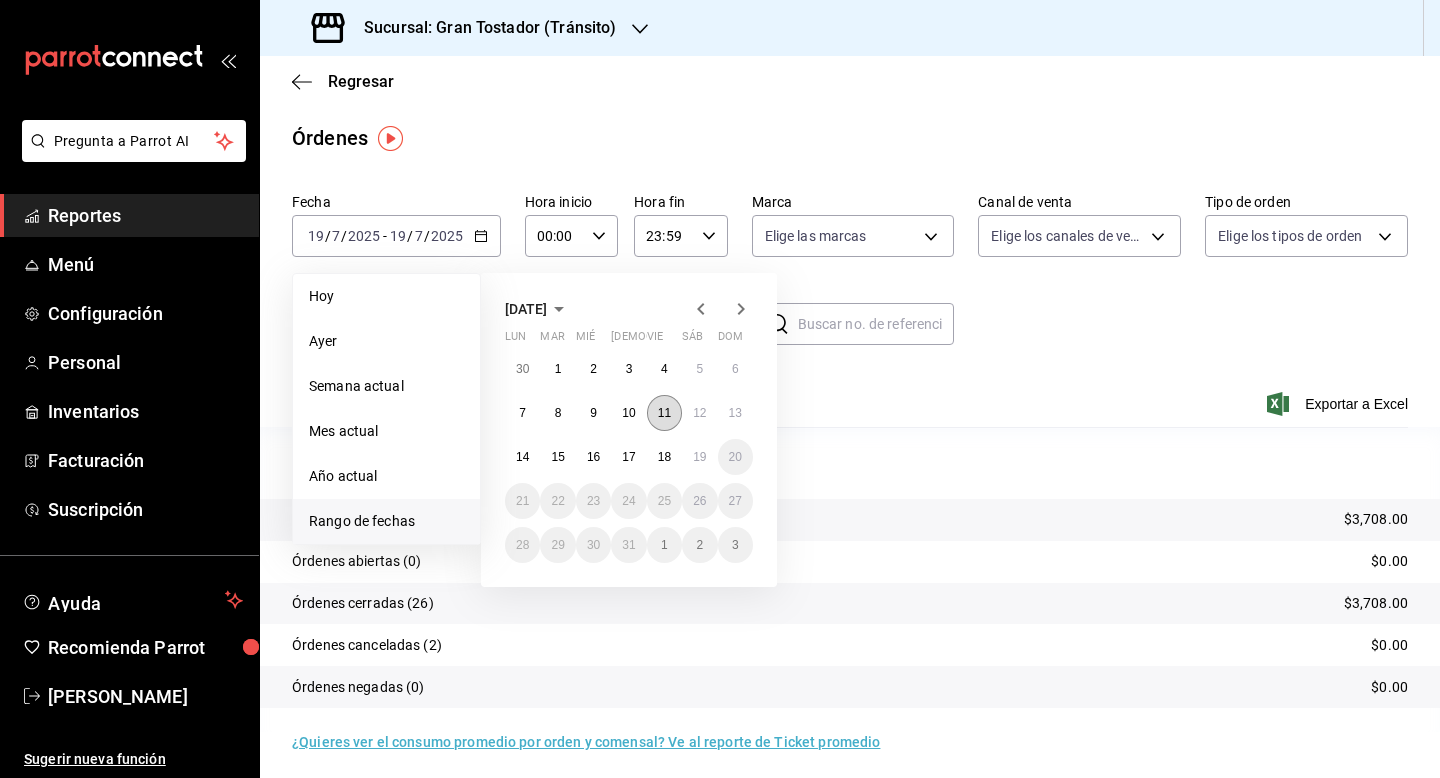 click on "11" at bounding box center [664, 413] 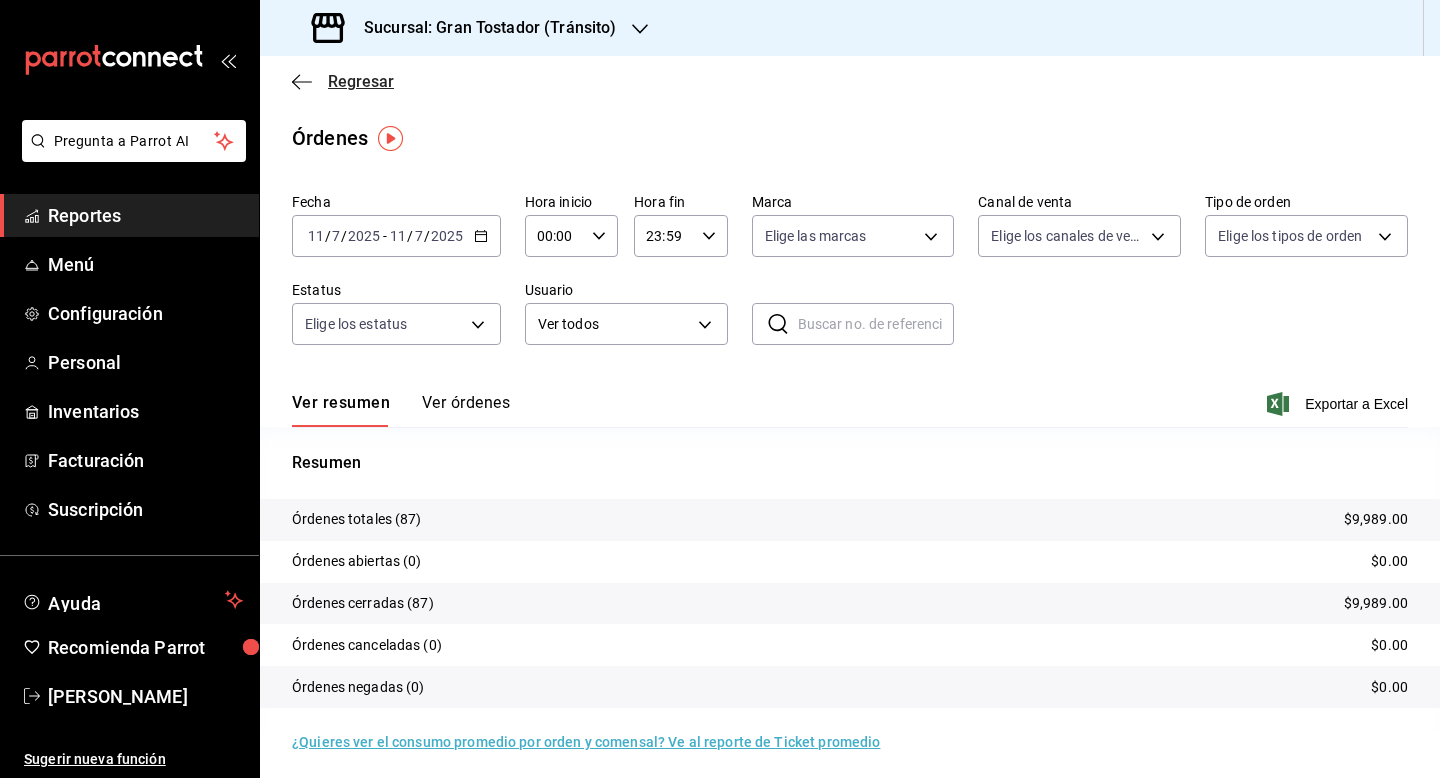 click on "Regresar" at bounding box center (361, 81) 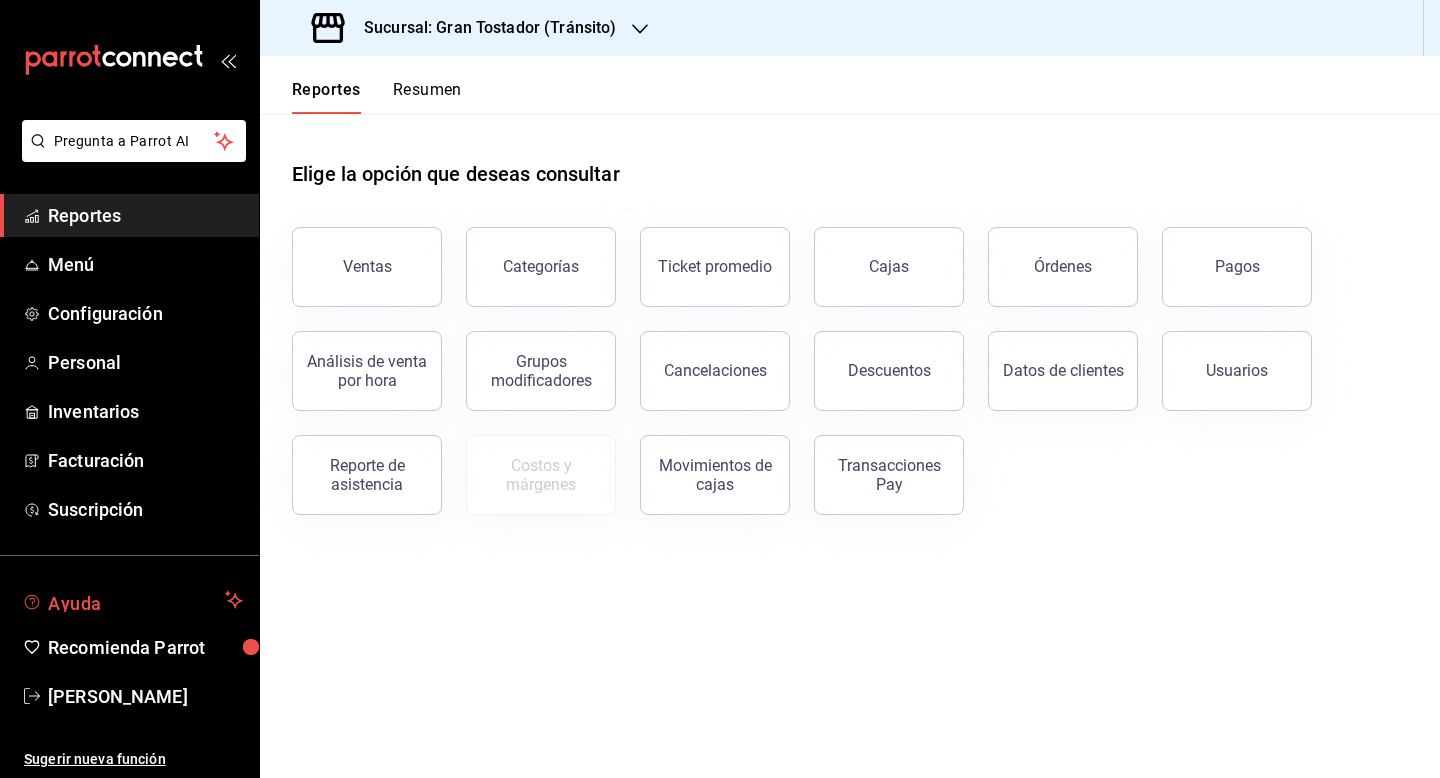click on "Ayuda" at bounding box center (129, 600) 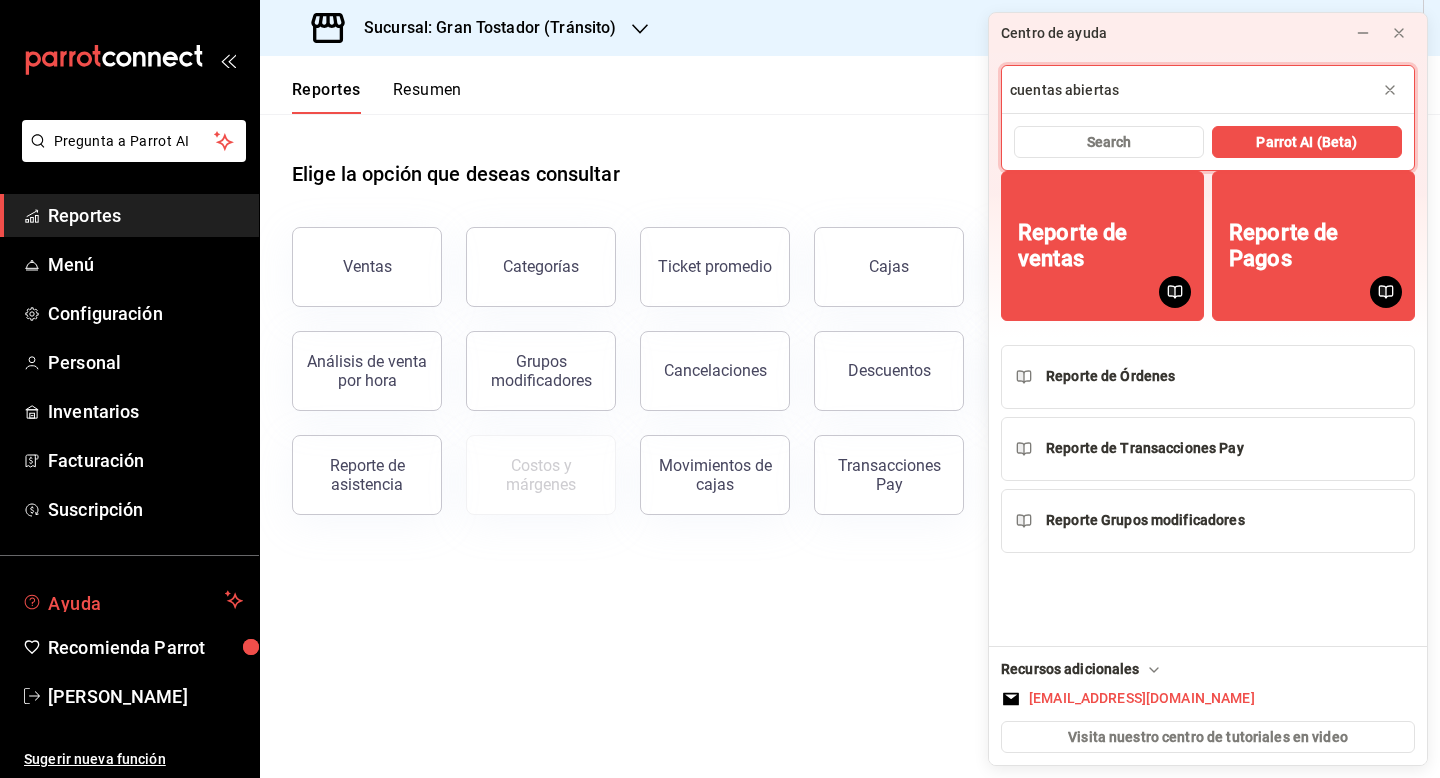 type on "cuentas abiertas" 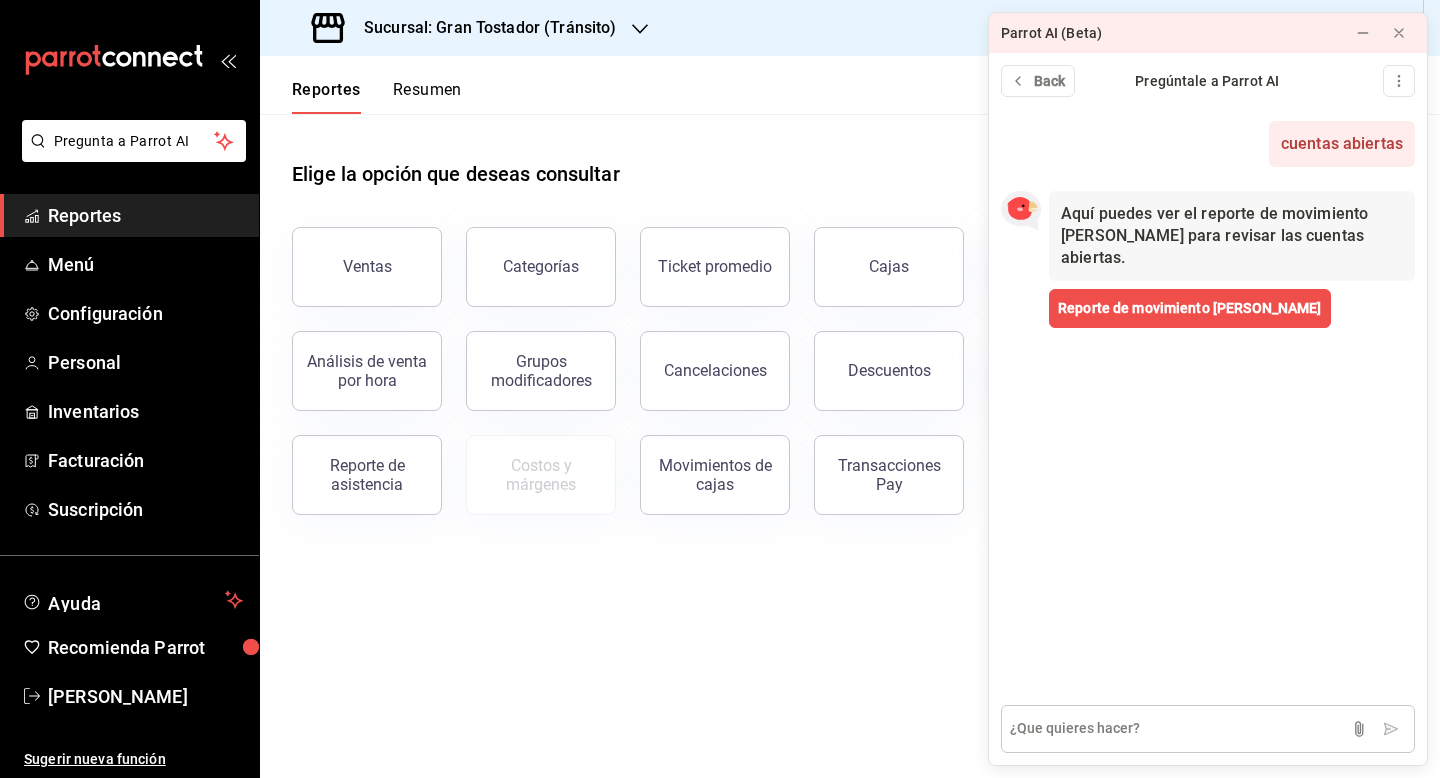 click at bounding box center [1208, 729] 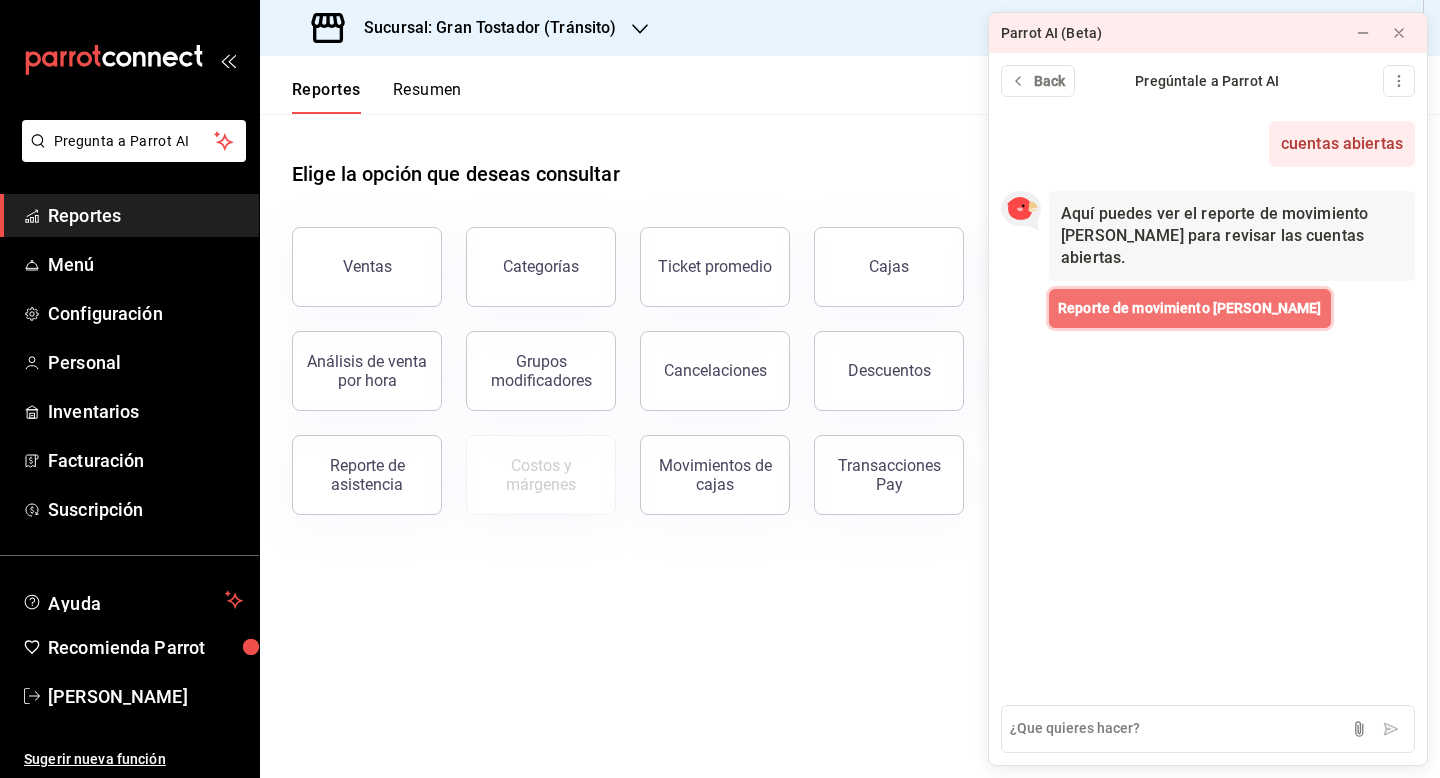 click on "Reporte de movimiento [PERSON_NAME]" at bounding box center (1190, 308) 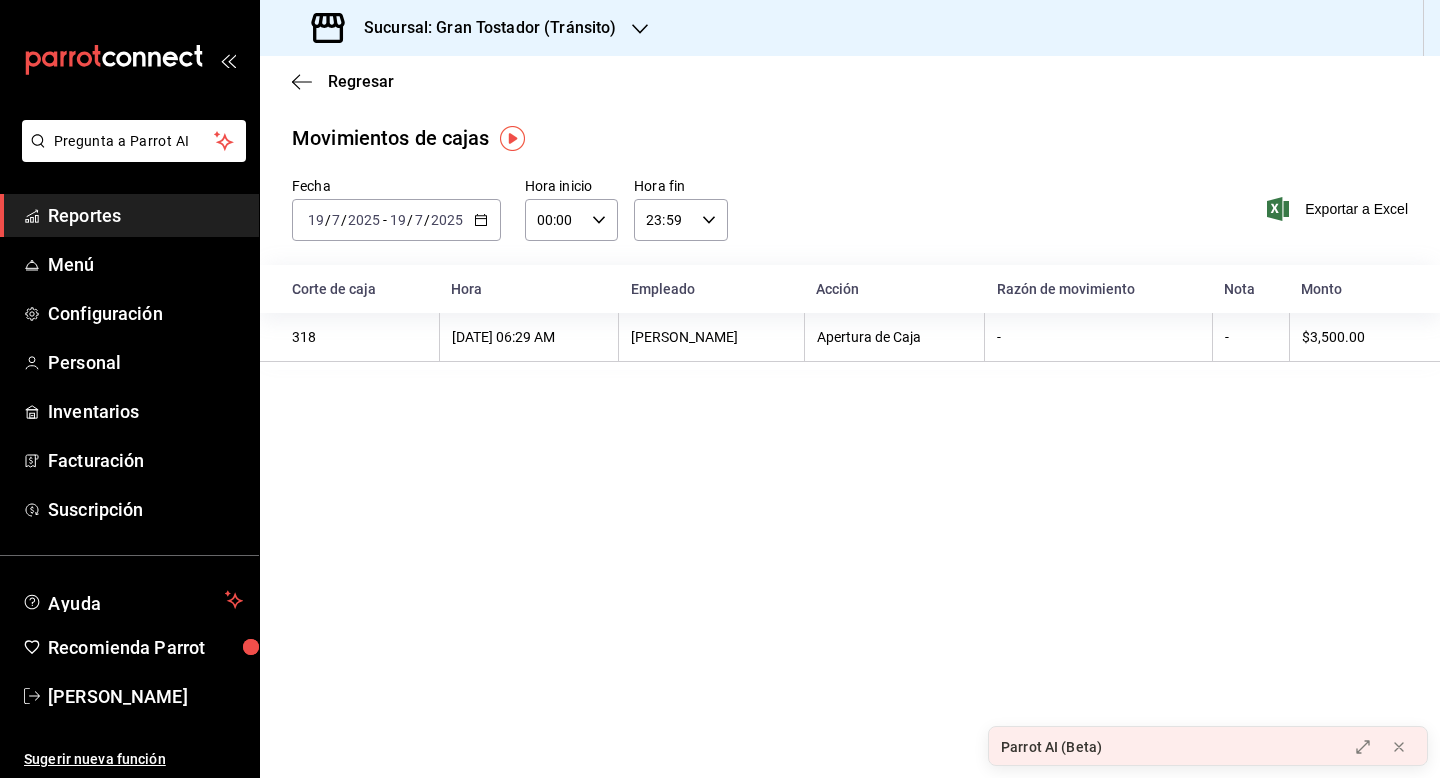 click on "2025-07-19 19 / 7 / 2025 - 2025-07-19 19 / 7 / 2025" at bounding box center (396, 220) 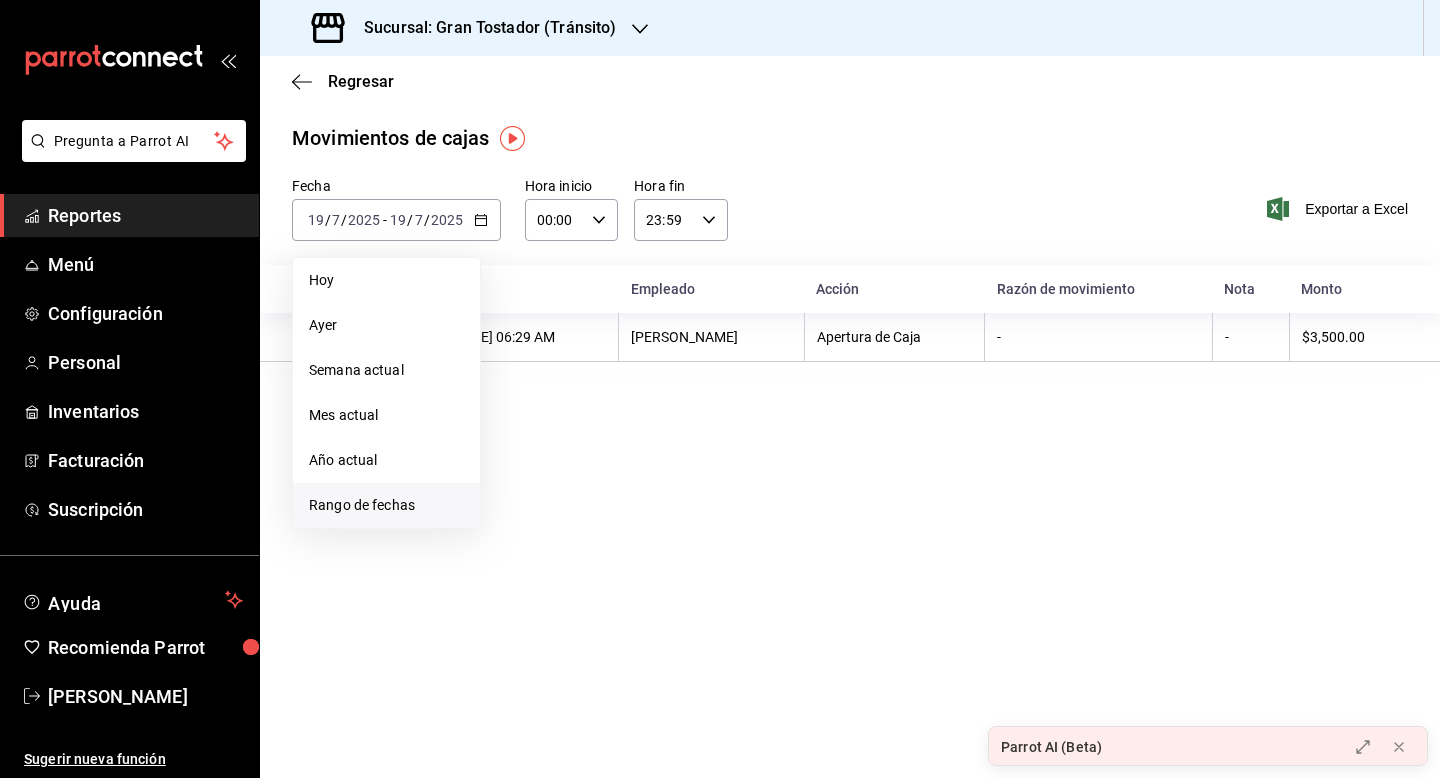 click on "Rango de fechas" at bounding box center [386, 505] 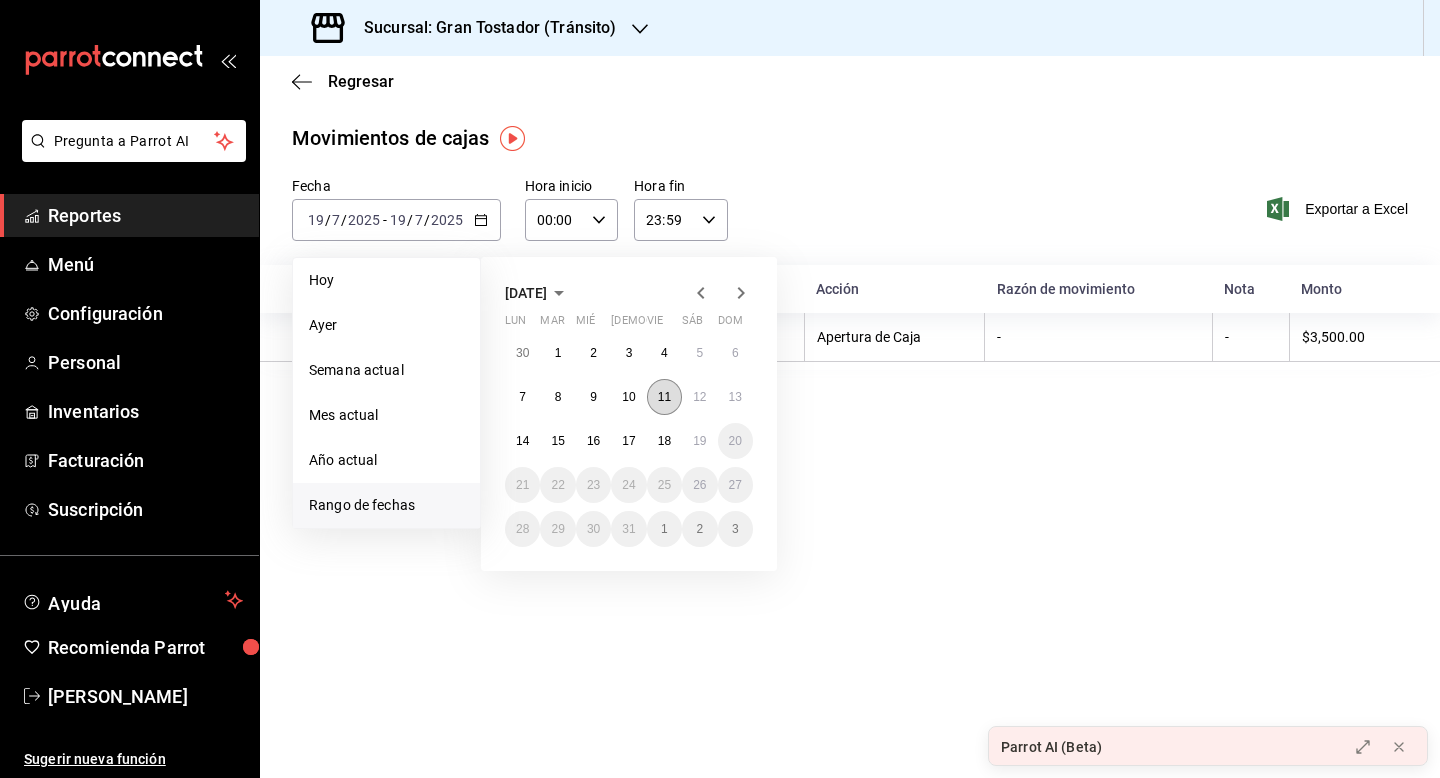click on "11" at bounding box center (664, 397) 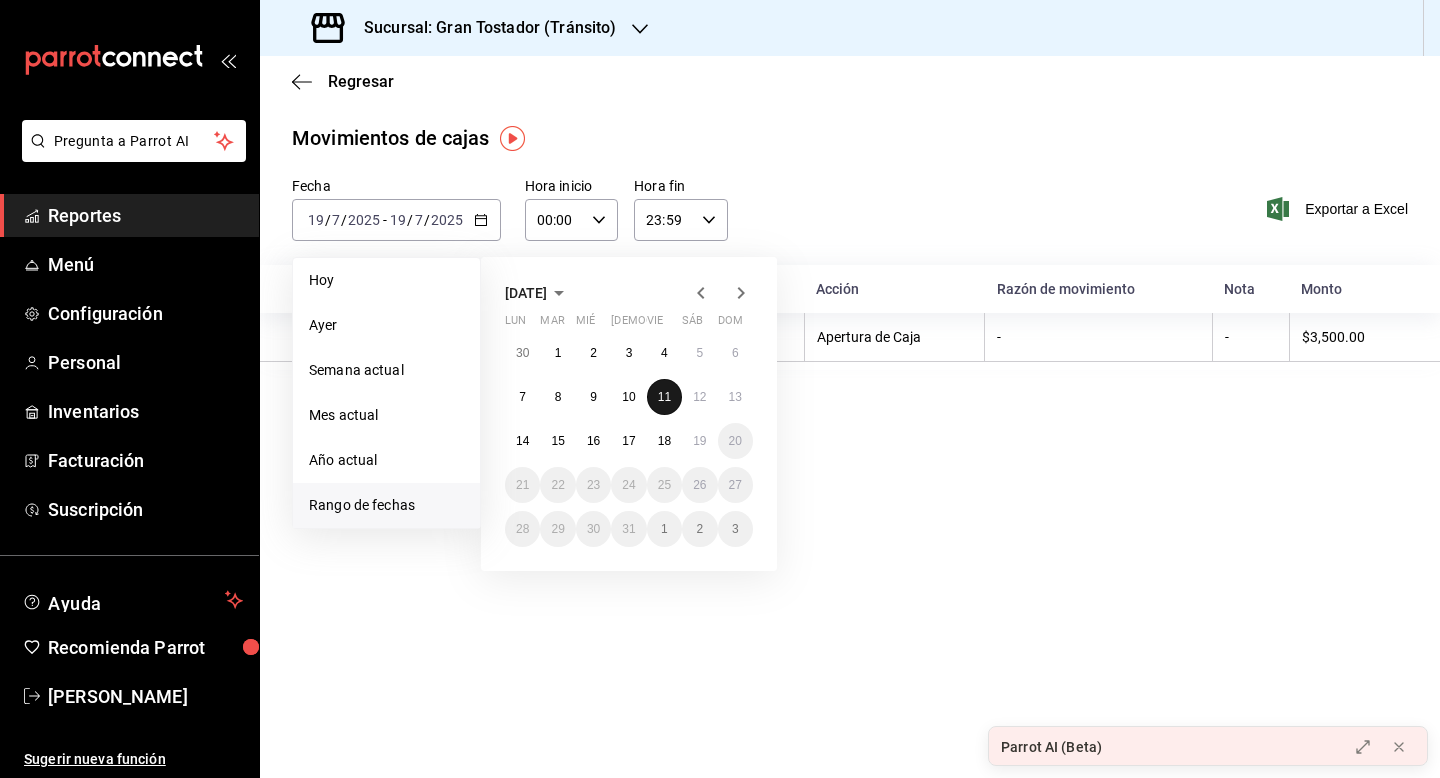 click on "11" at bounding box center [664, 397] 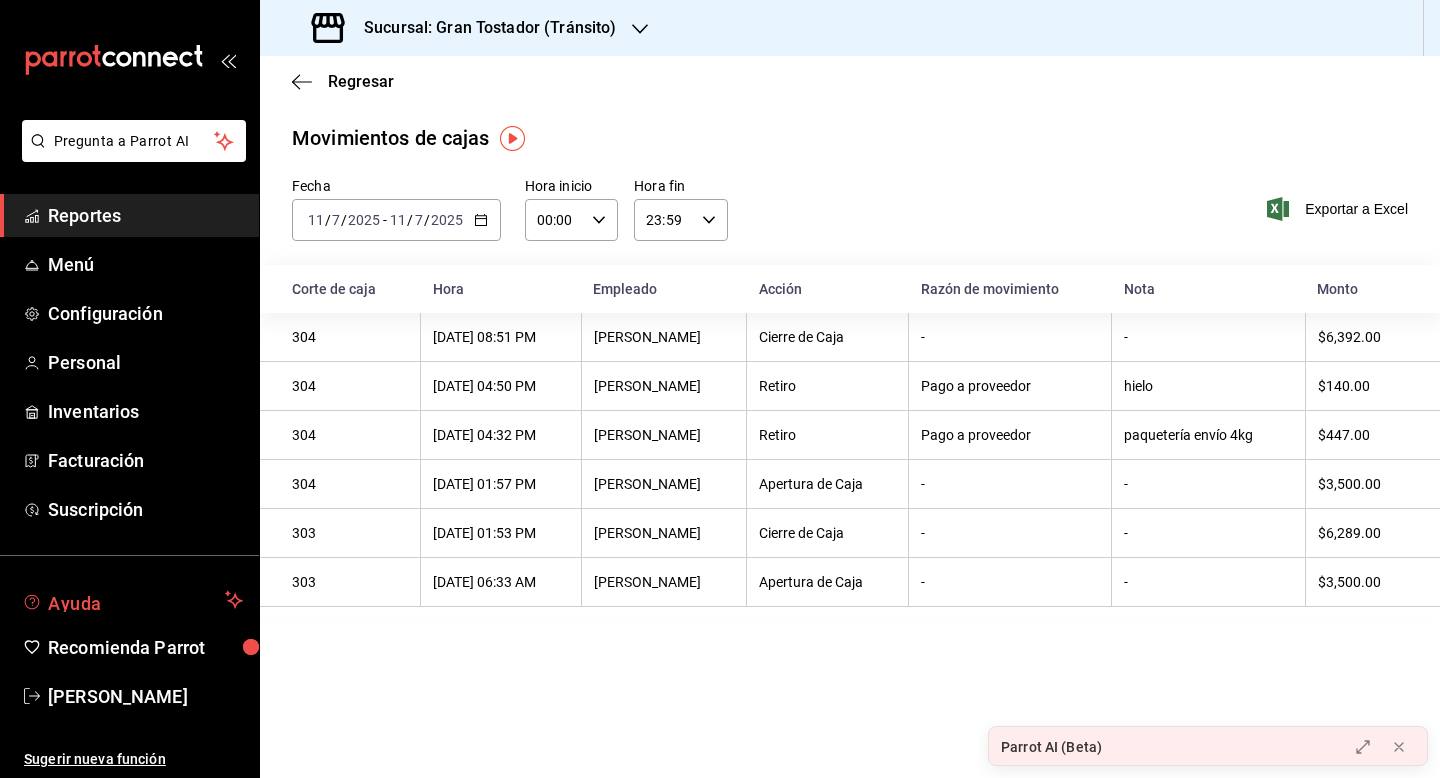 click on "Ayuda" at bounding box center [132, 600] 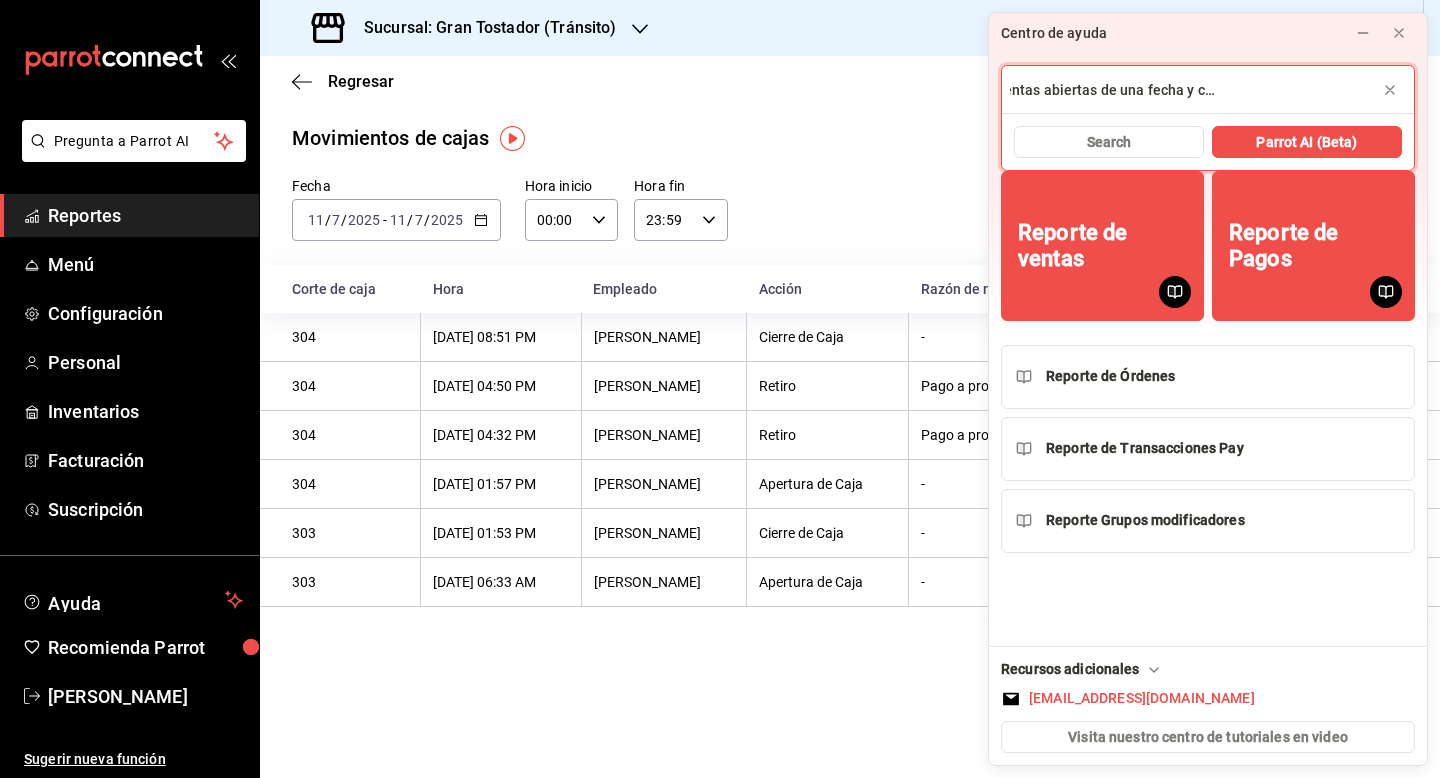 scroll, scrollTop: 0, scrollLeft: 172, axis: horizontal 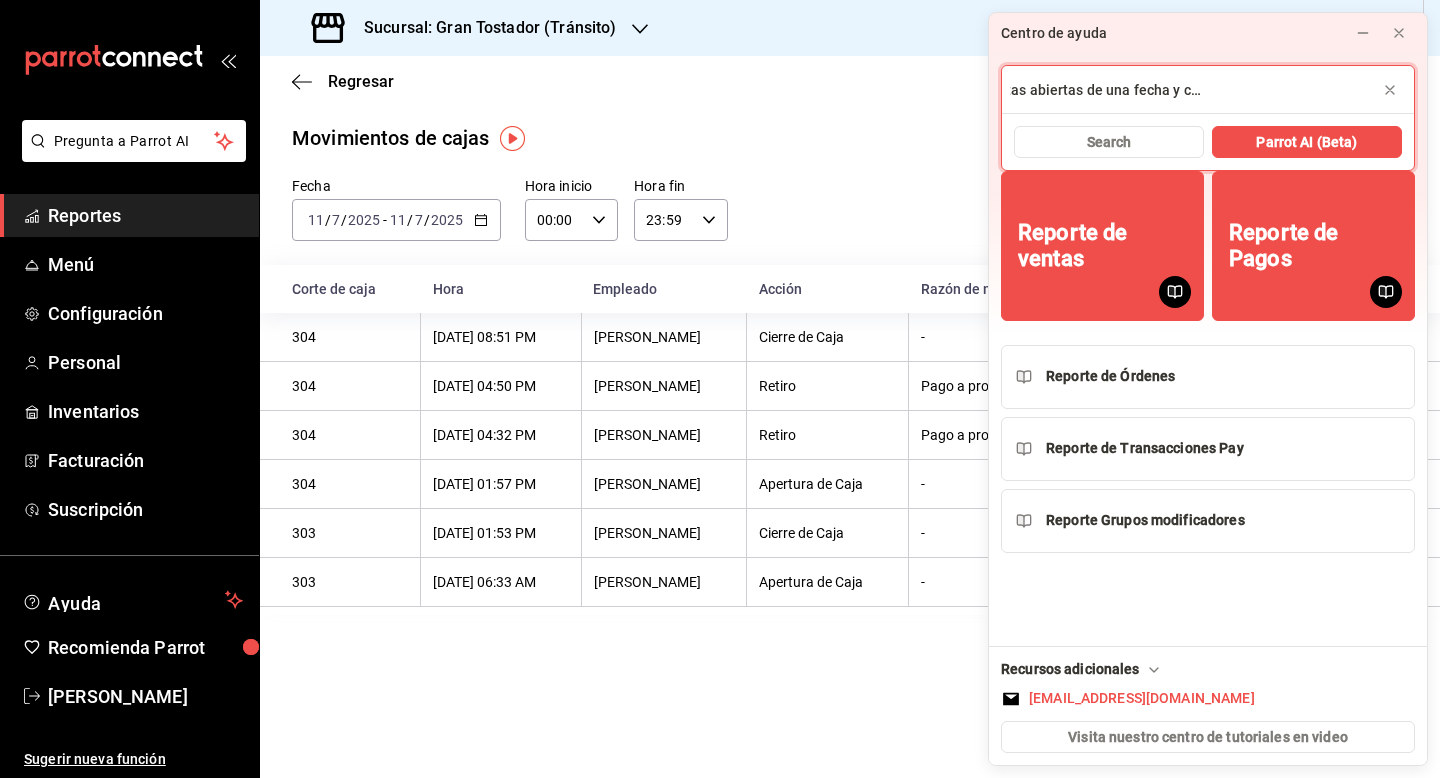 type on "porque me aparecen cuentas abiertas de una fecha y cerradas en una fecha anterior" 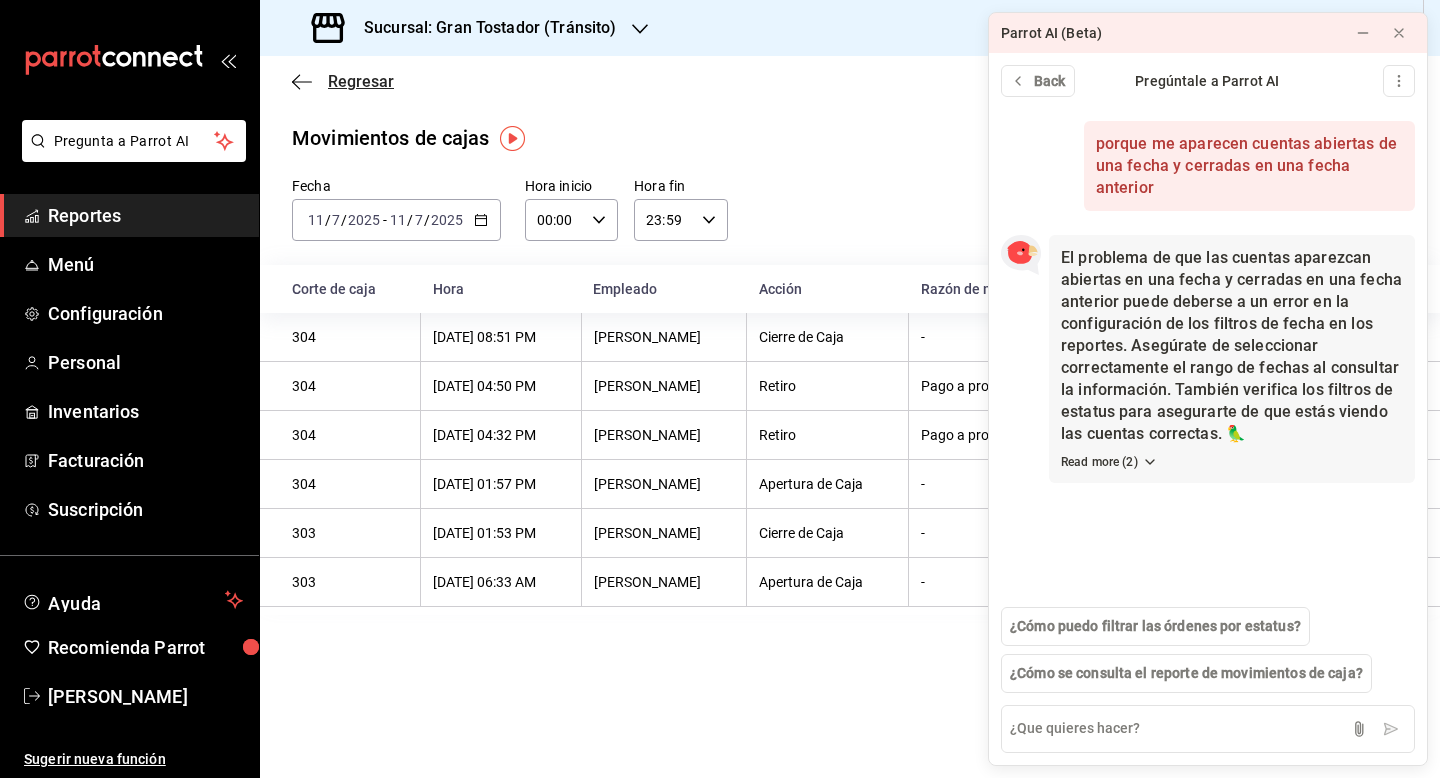 click on "Regresar" at bounding box center [361, 81] 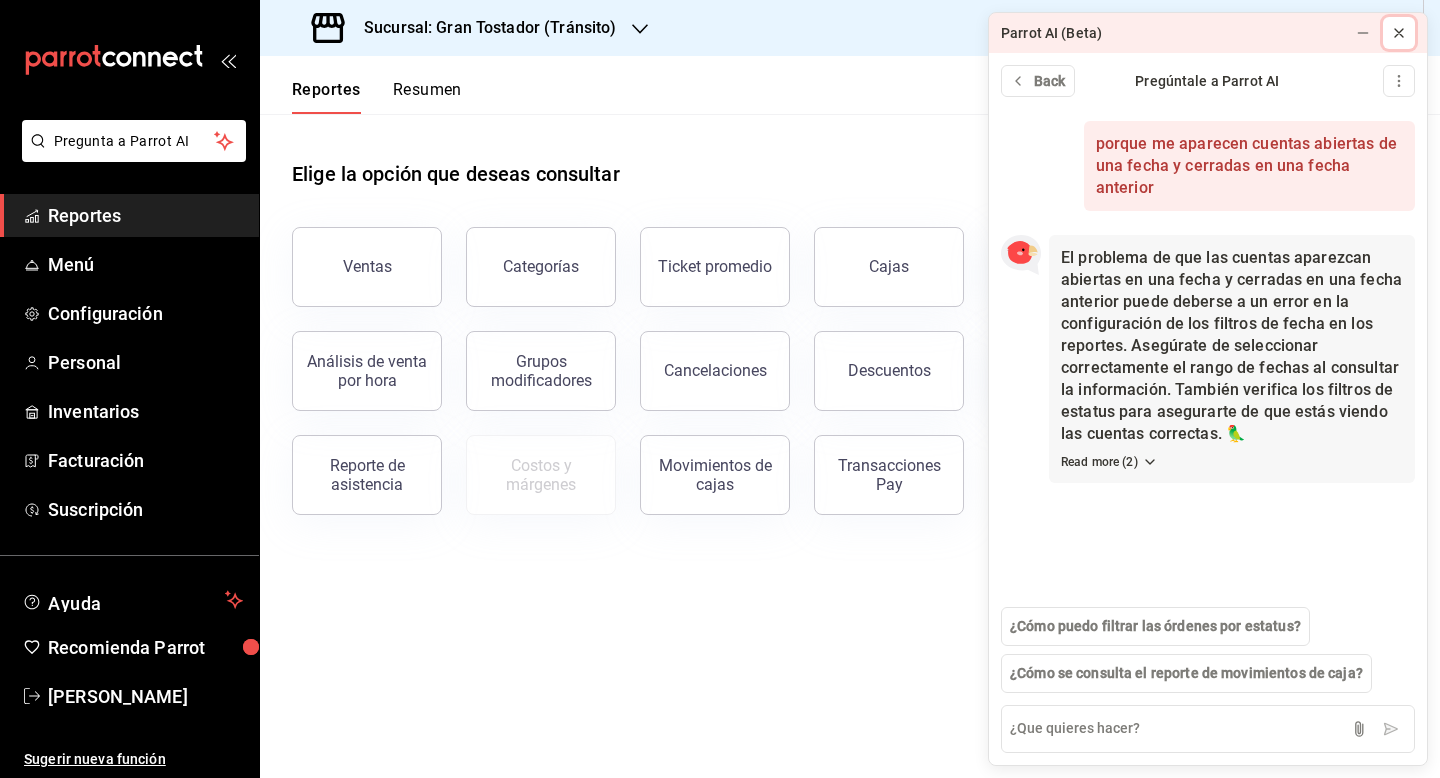 click 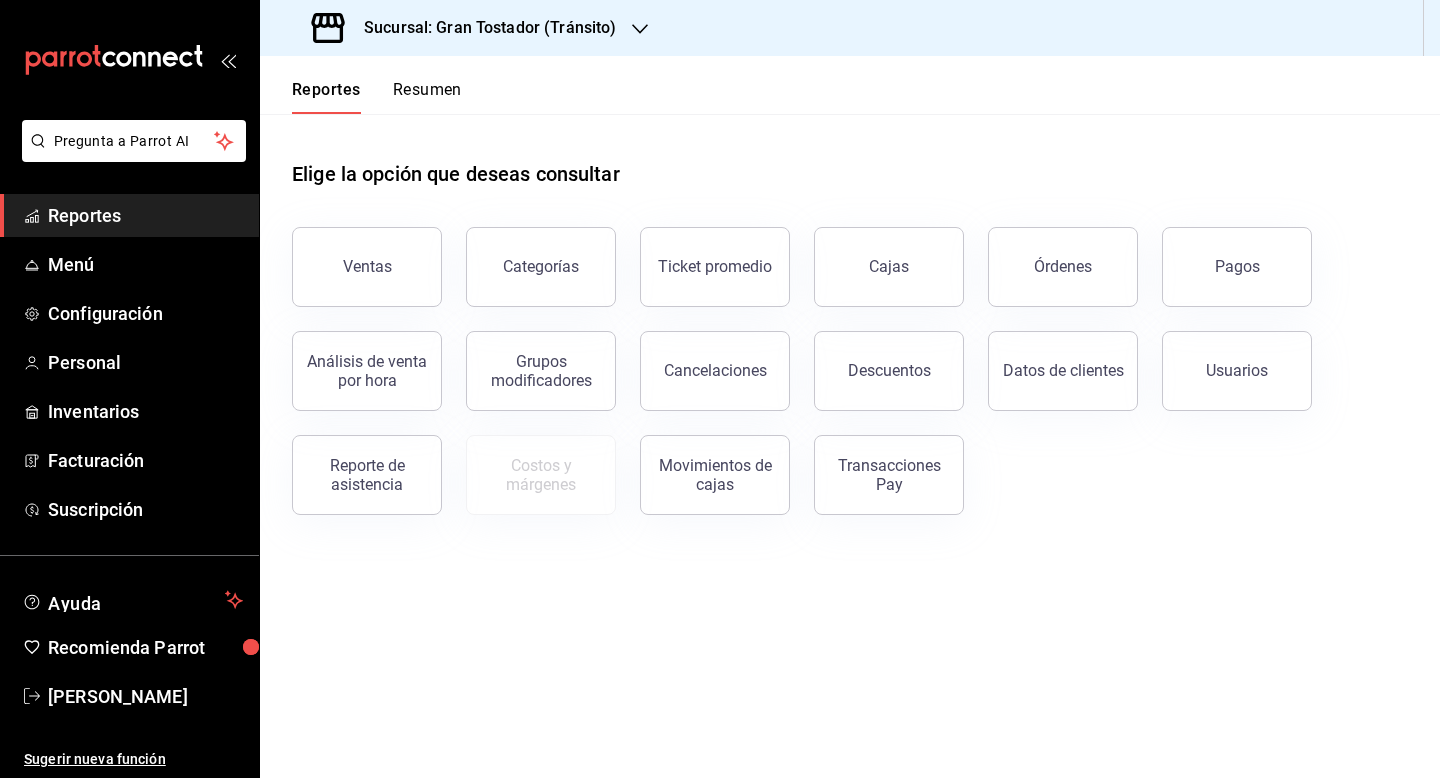 click 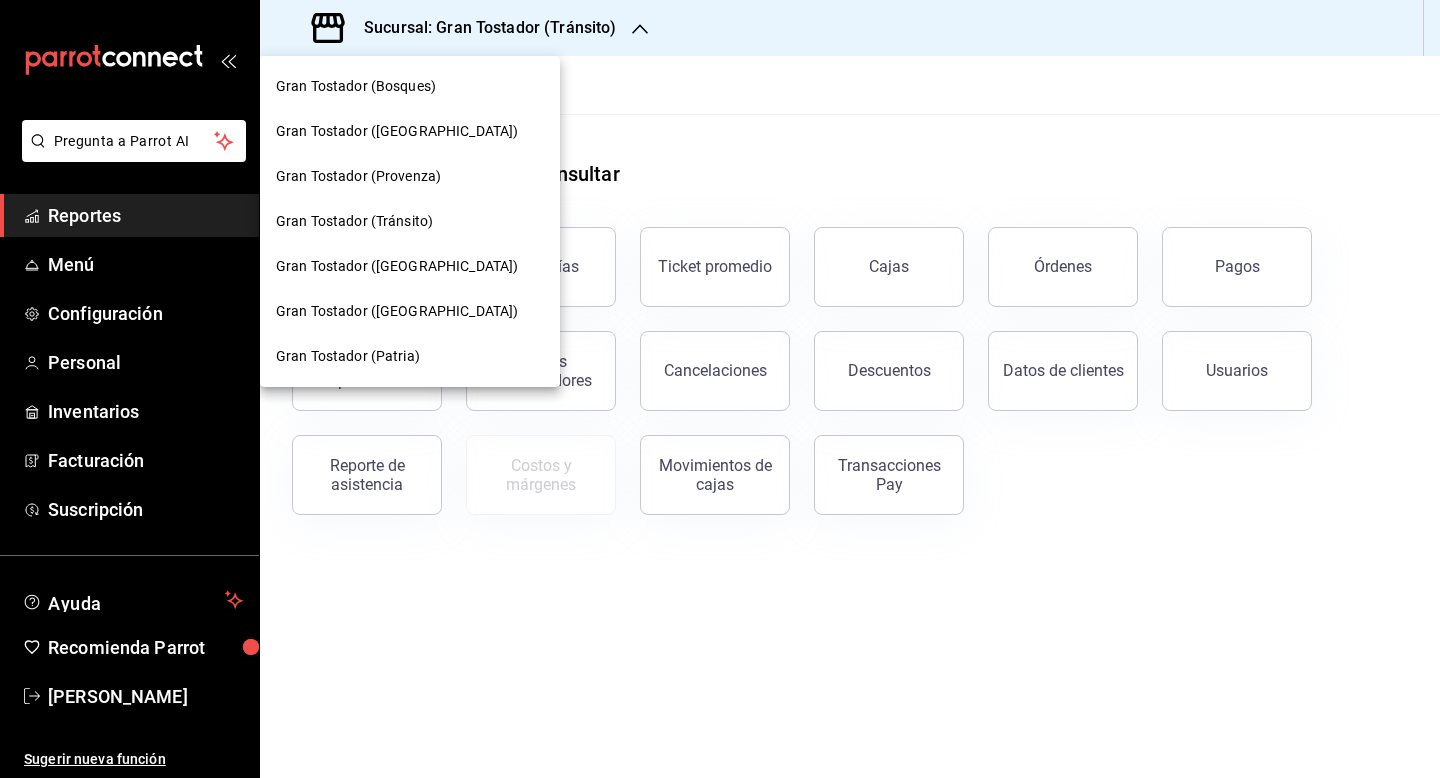 click on "Gran Tostador ([GEOGRAPHIC_DATA])" at bounding box center (410, 131) 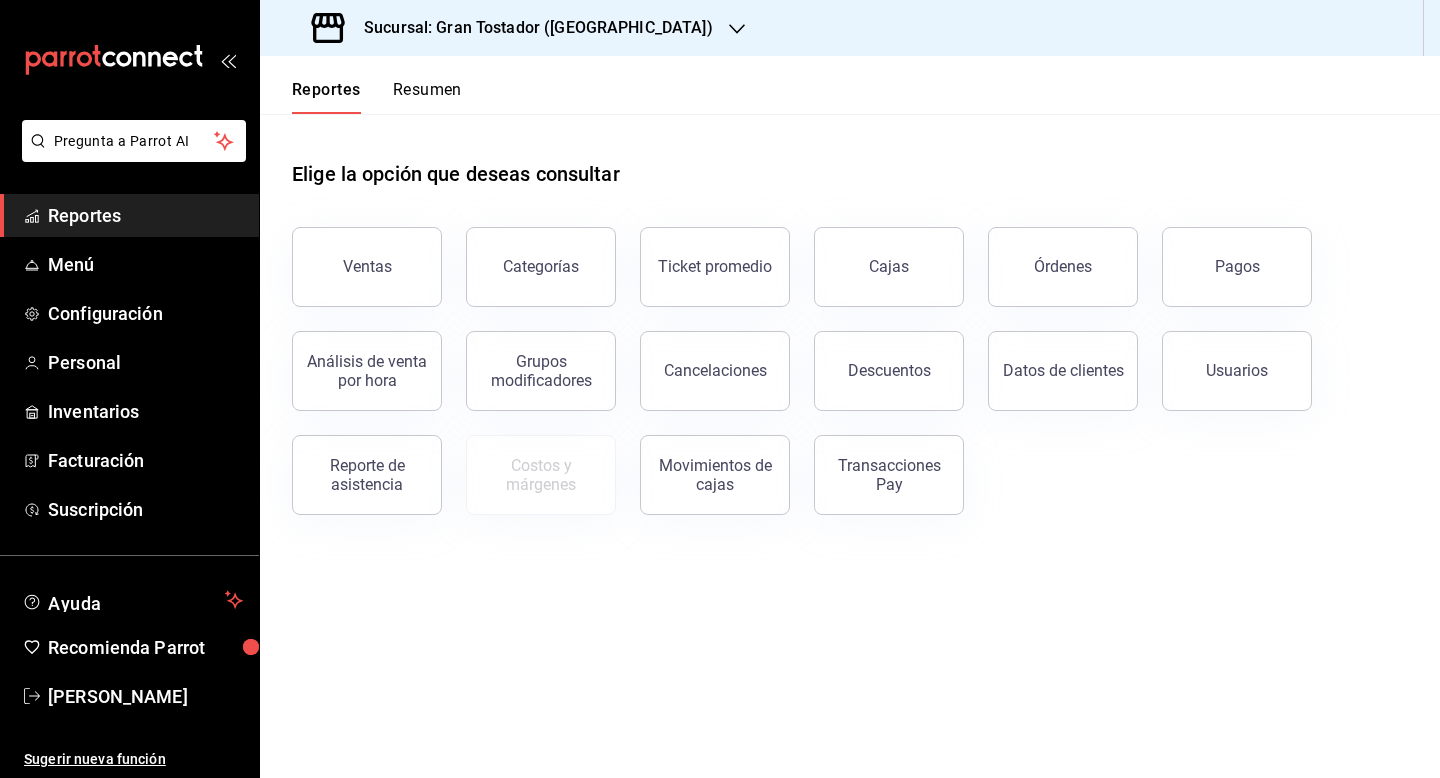 click on "Reportes" at bounding box center (326, 97) 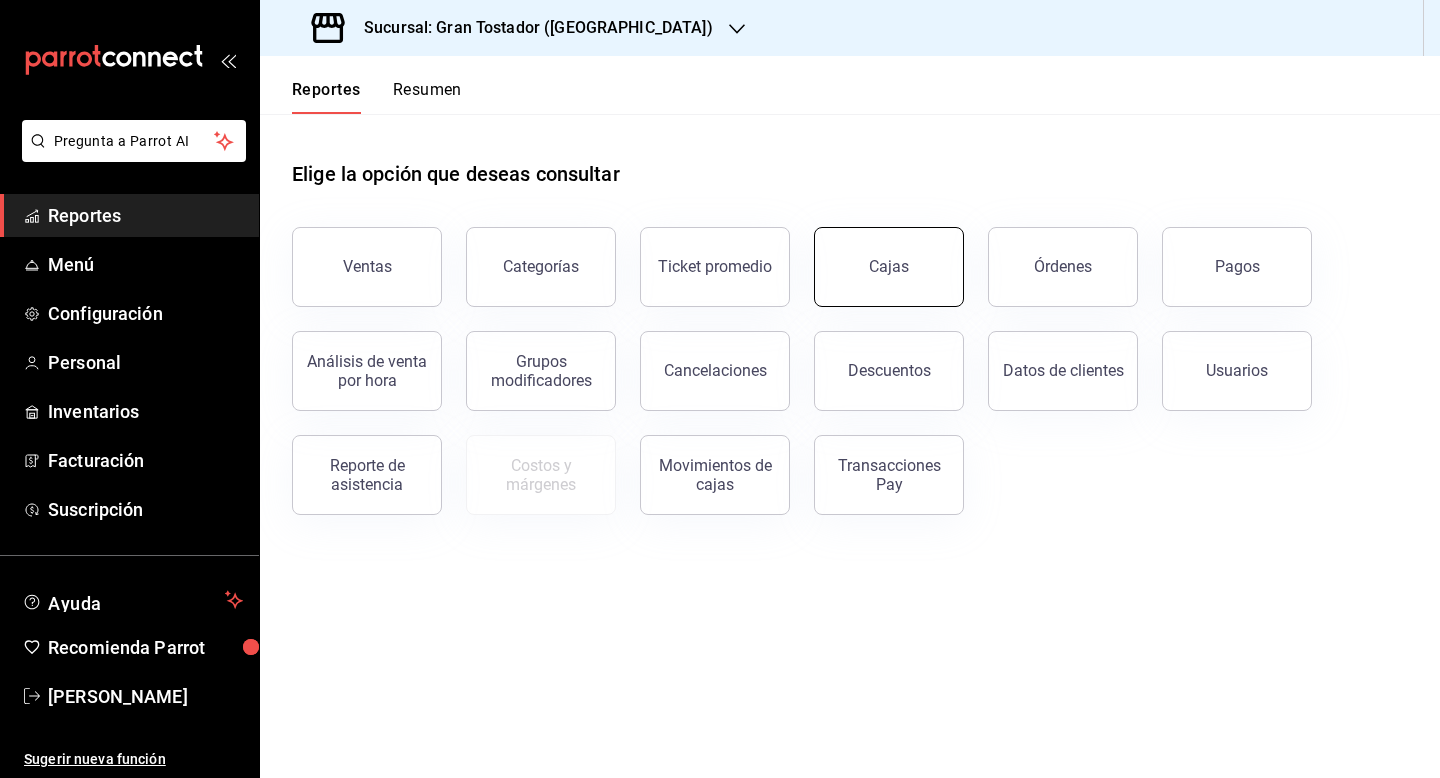 click on "Cajas" at bounding box center [889, 267] 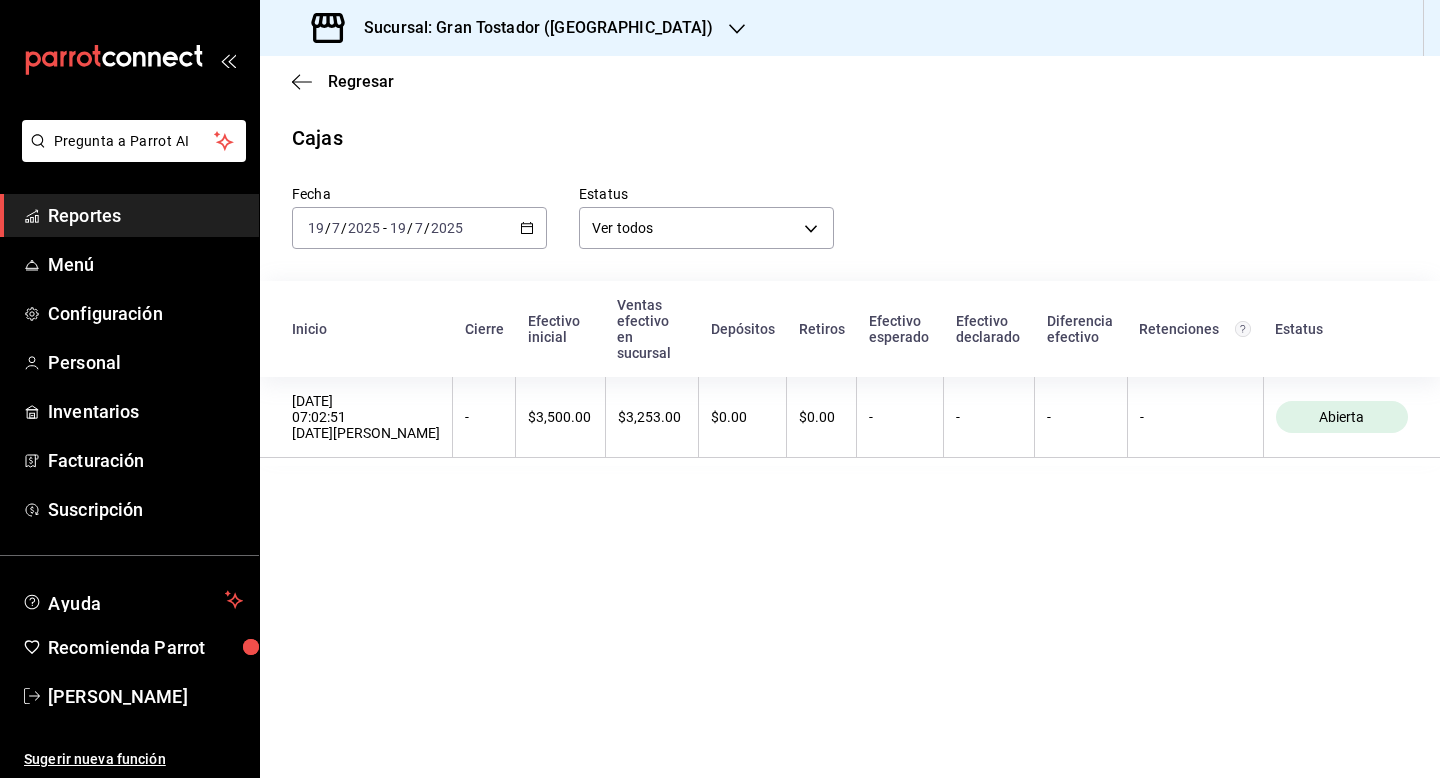 click 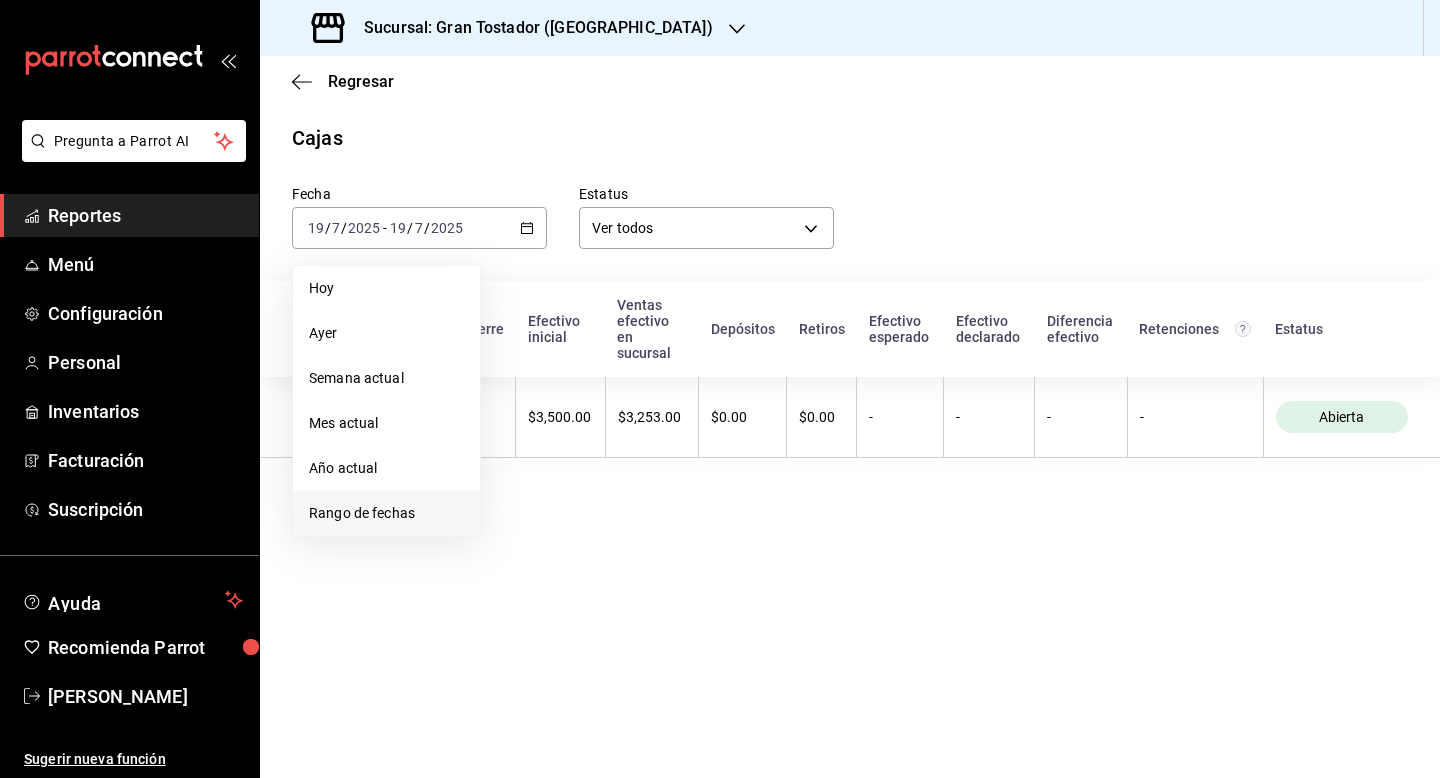 click on "Rango de fechas" at bounding box center [386, 513] 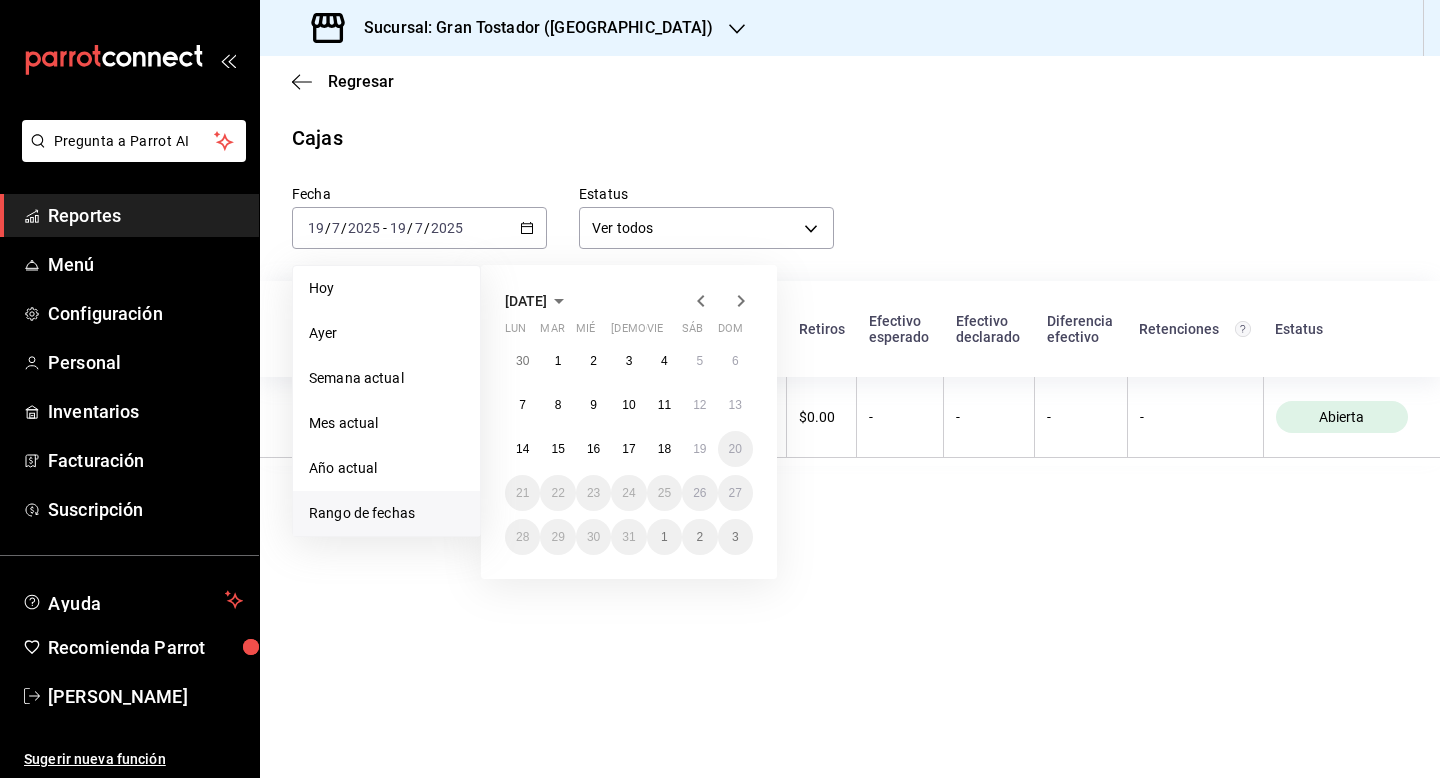 click 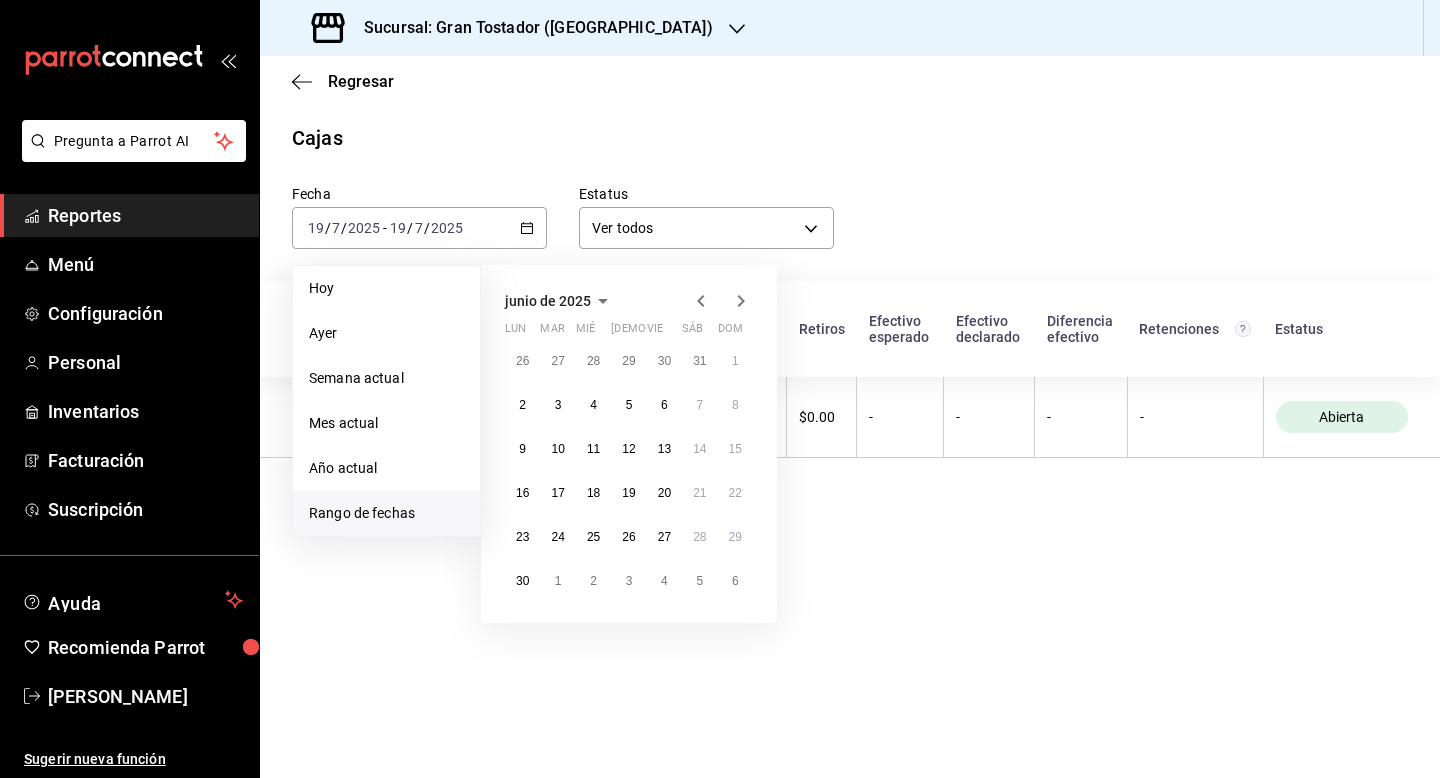 click 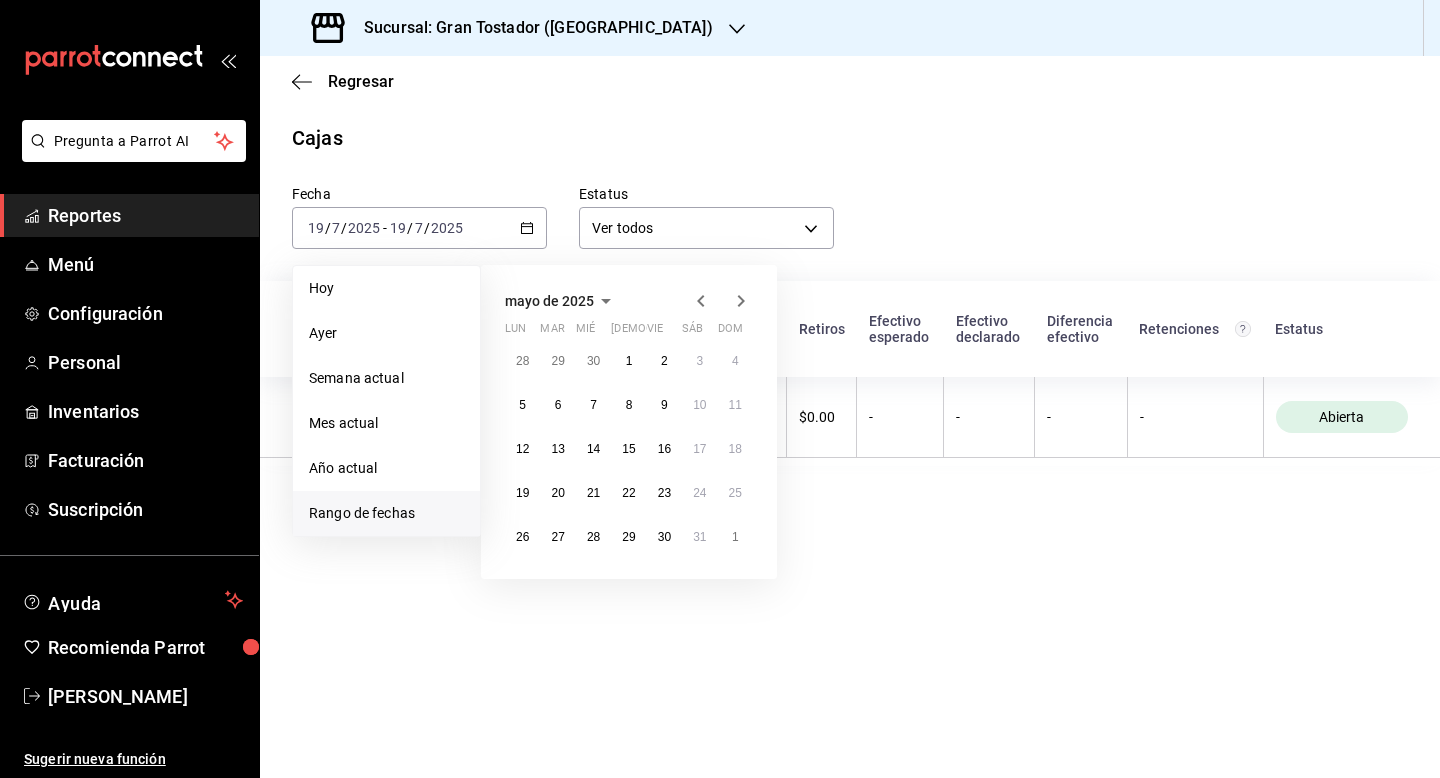 click 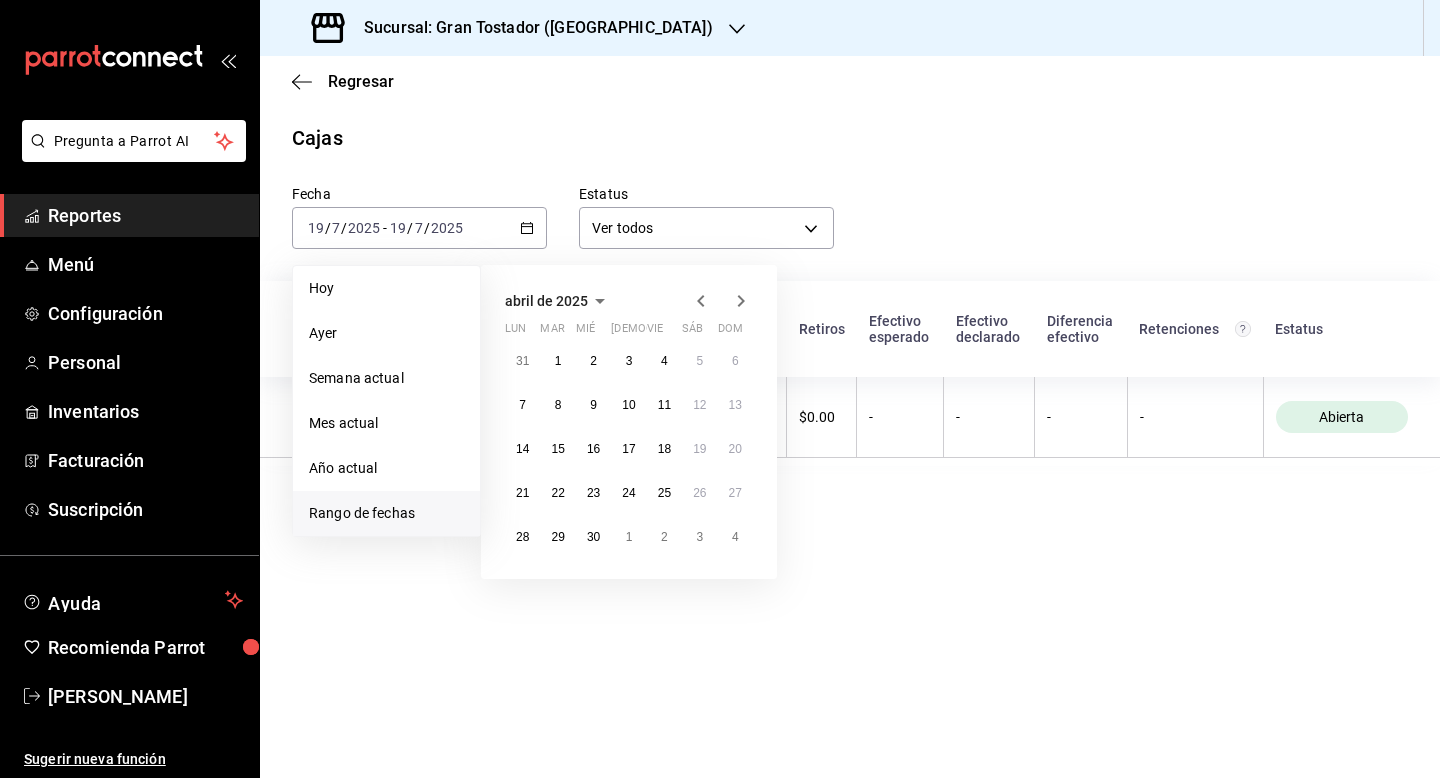 click 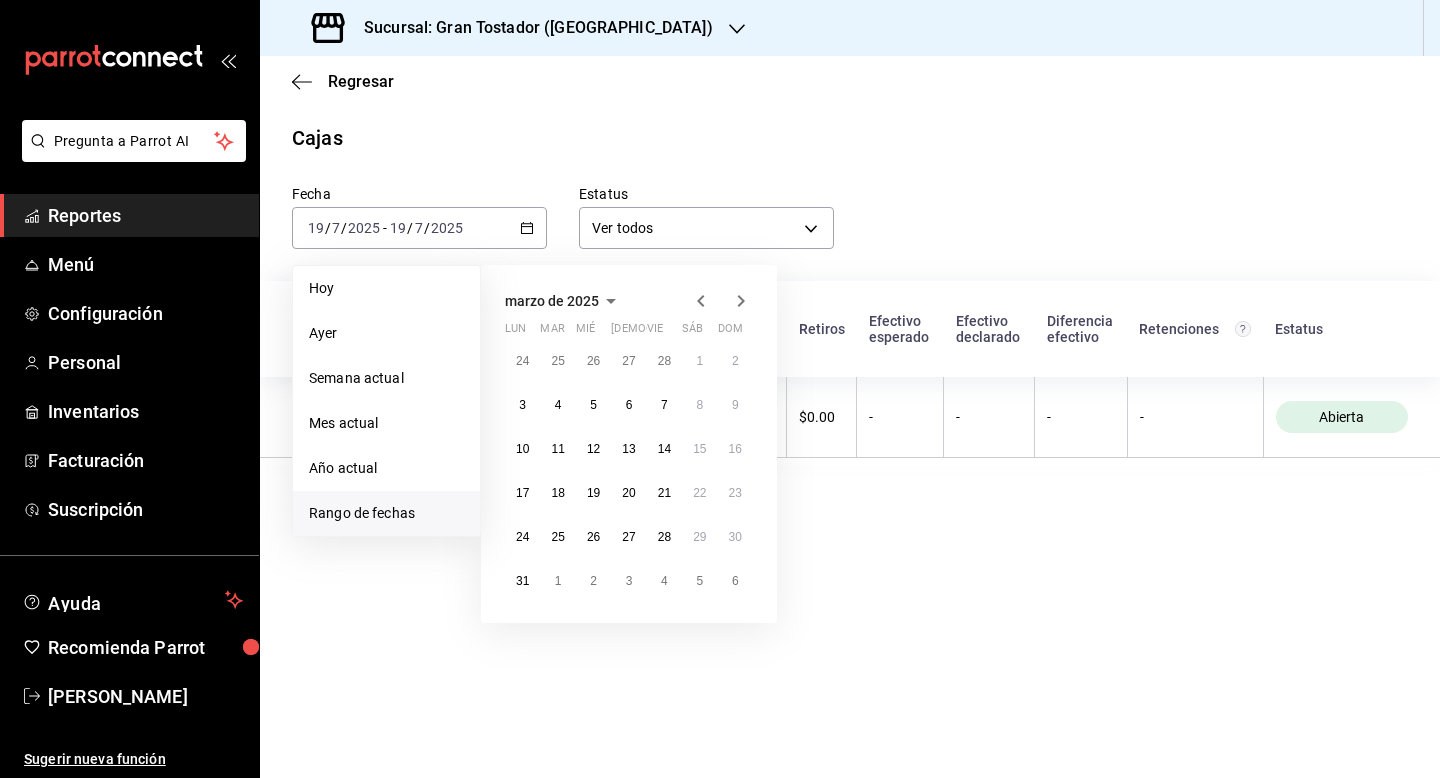 click 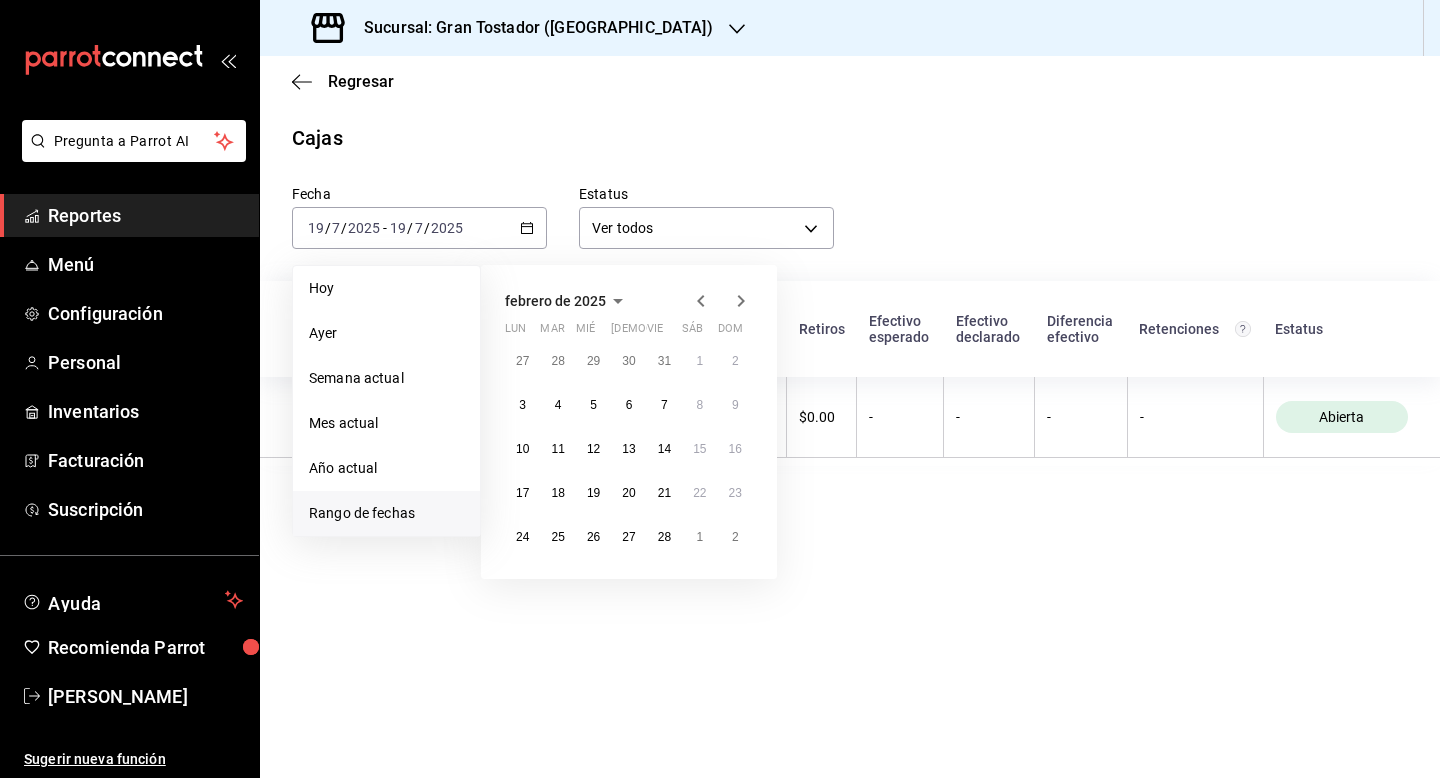 click 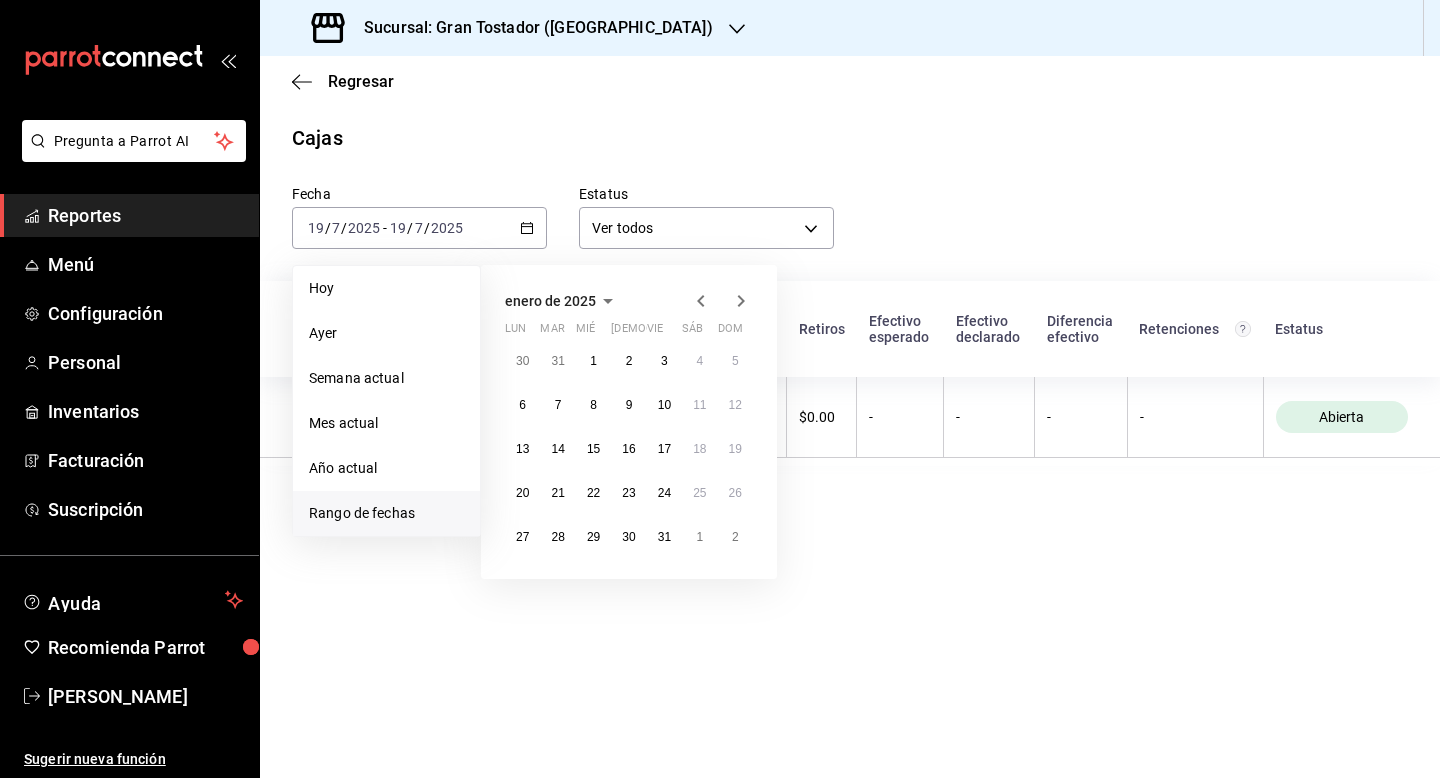 click 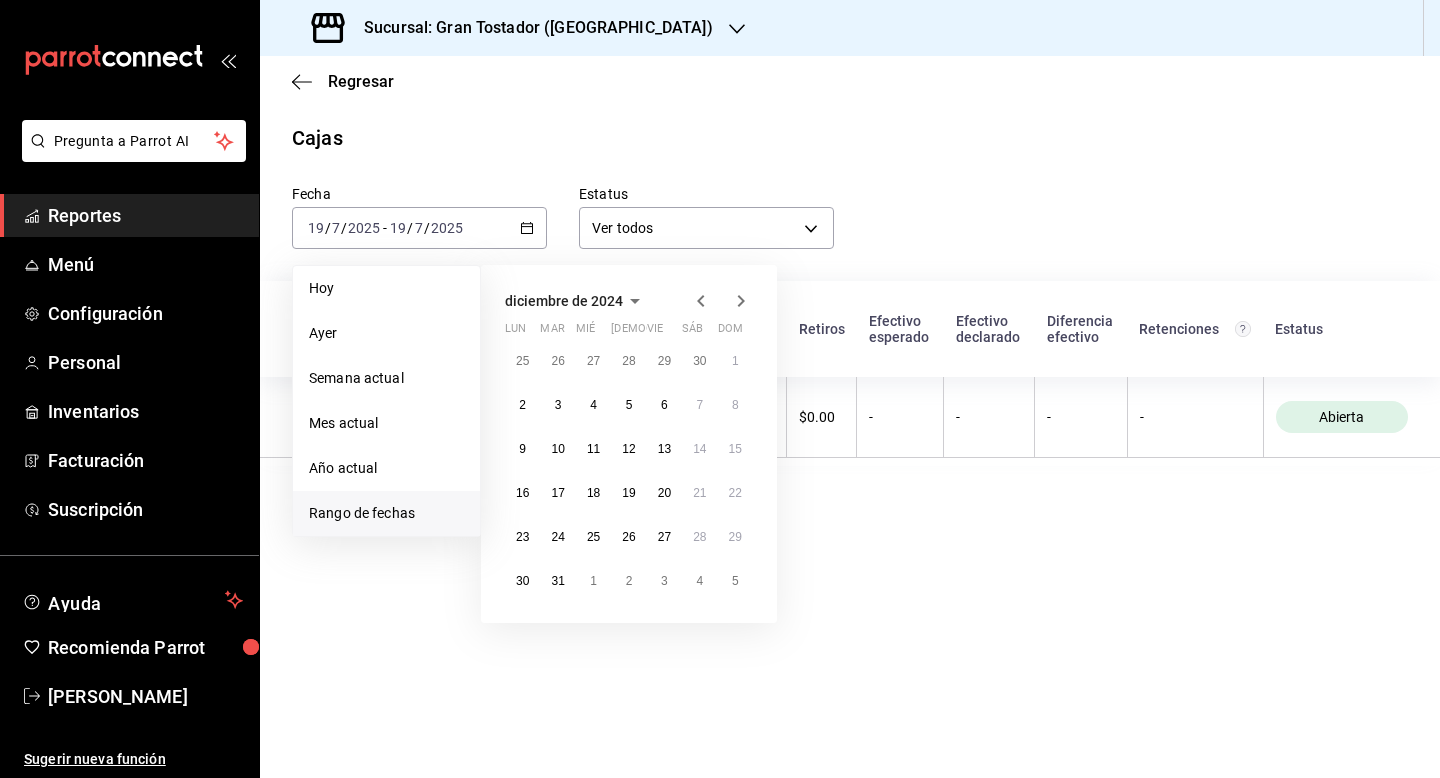 click 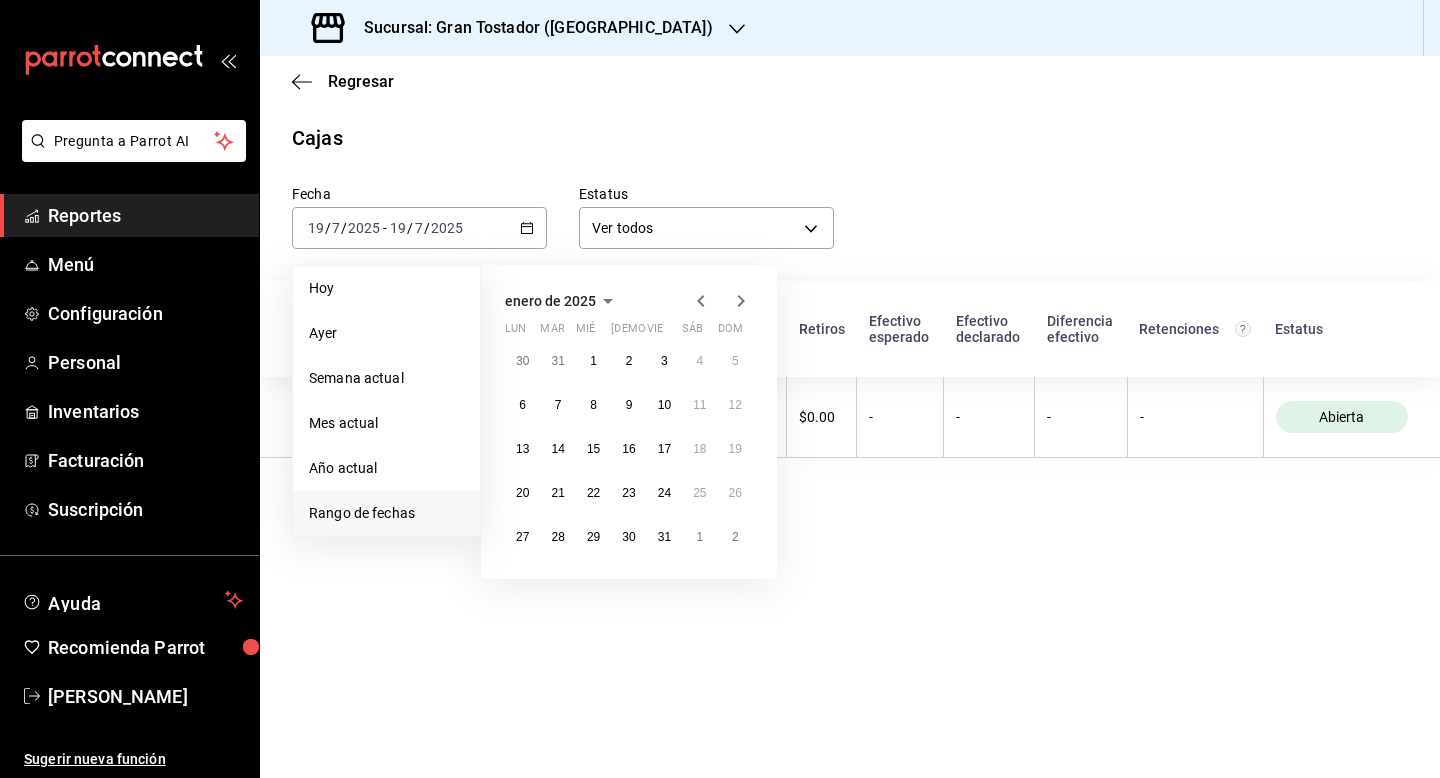 click 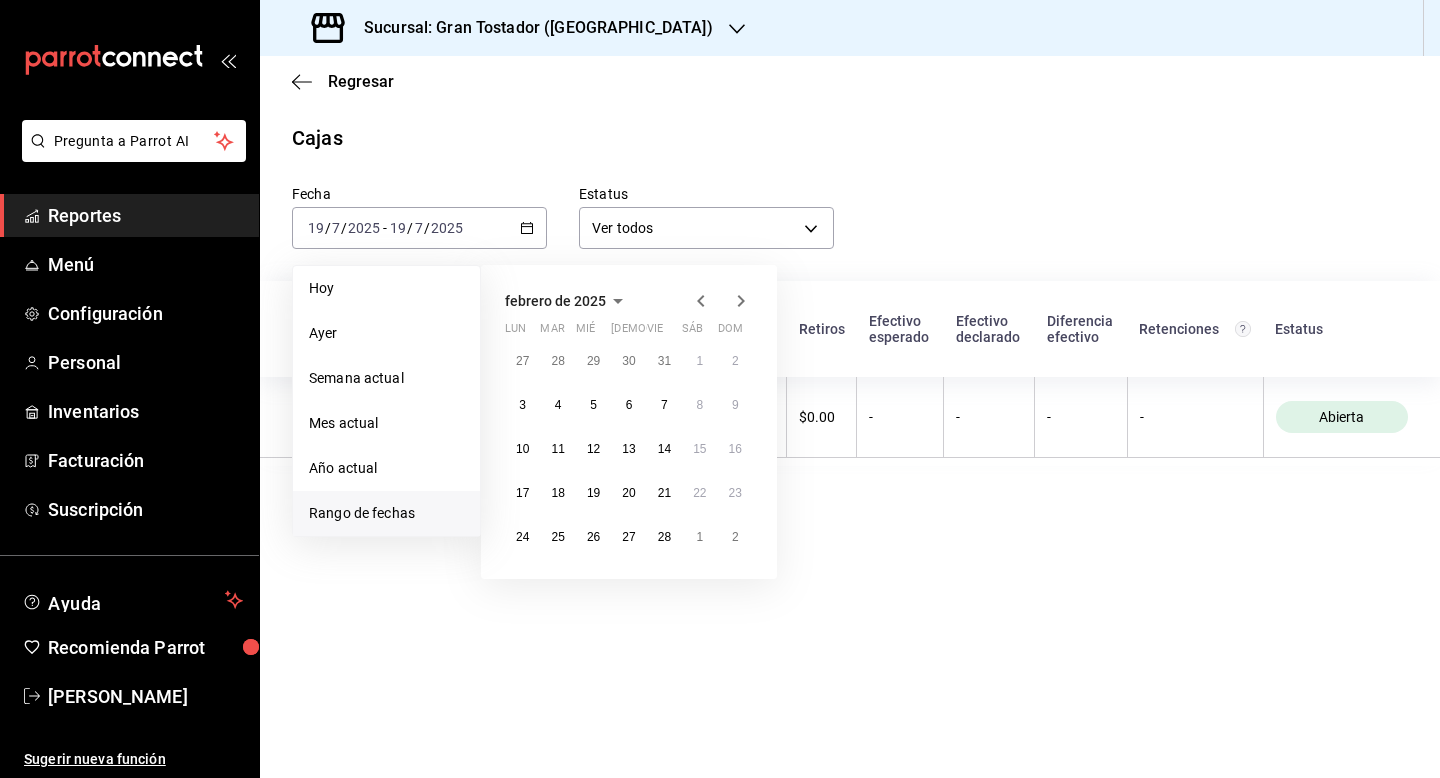 click 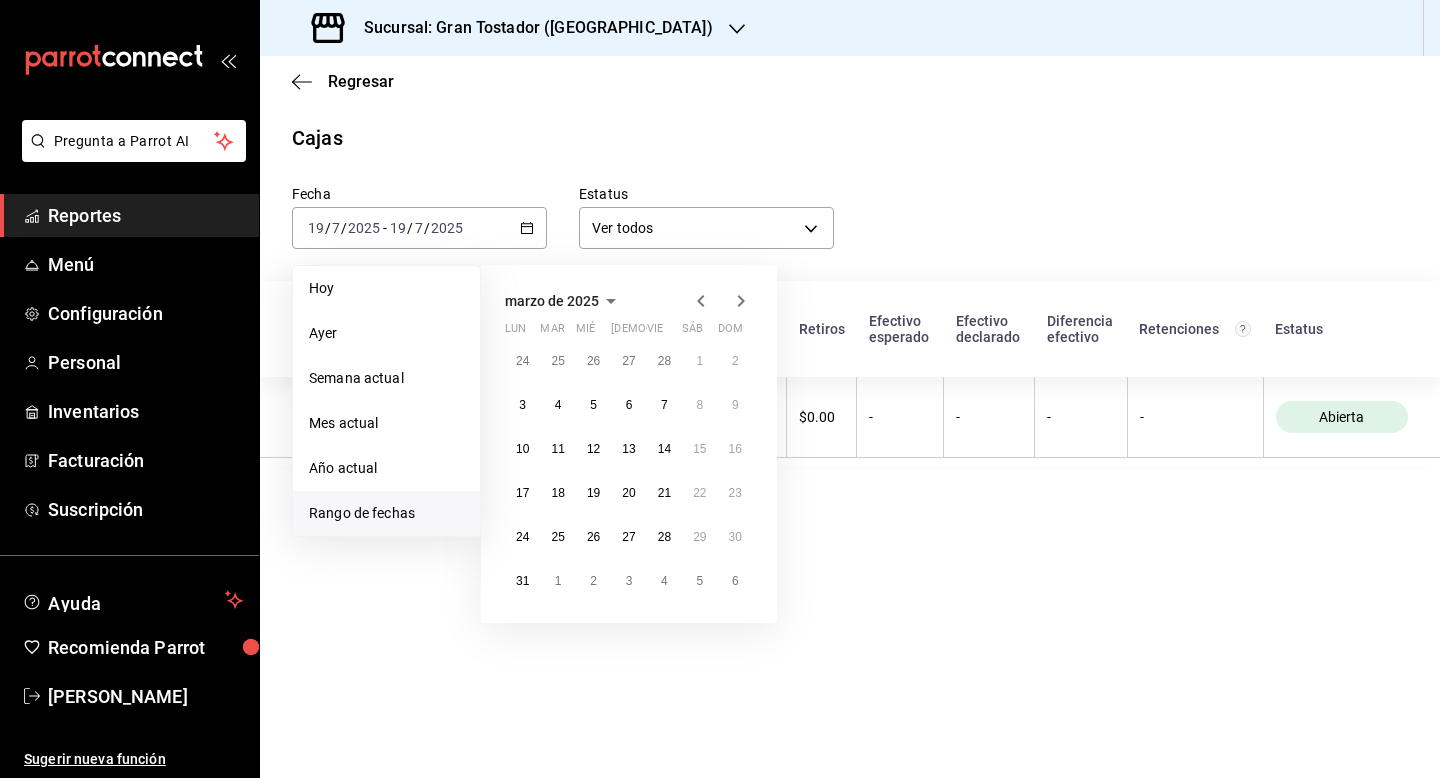 click 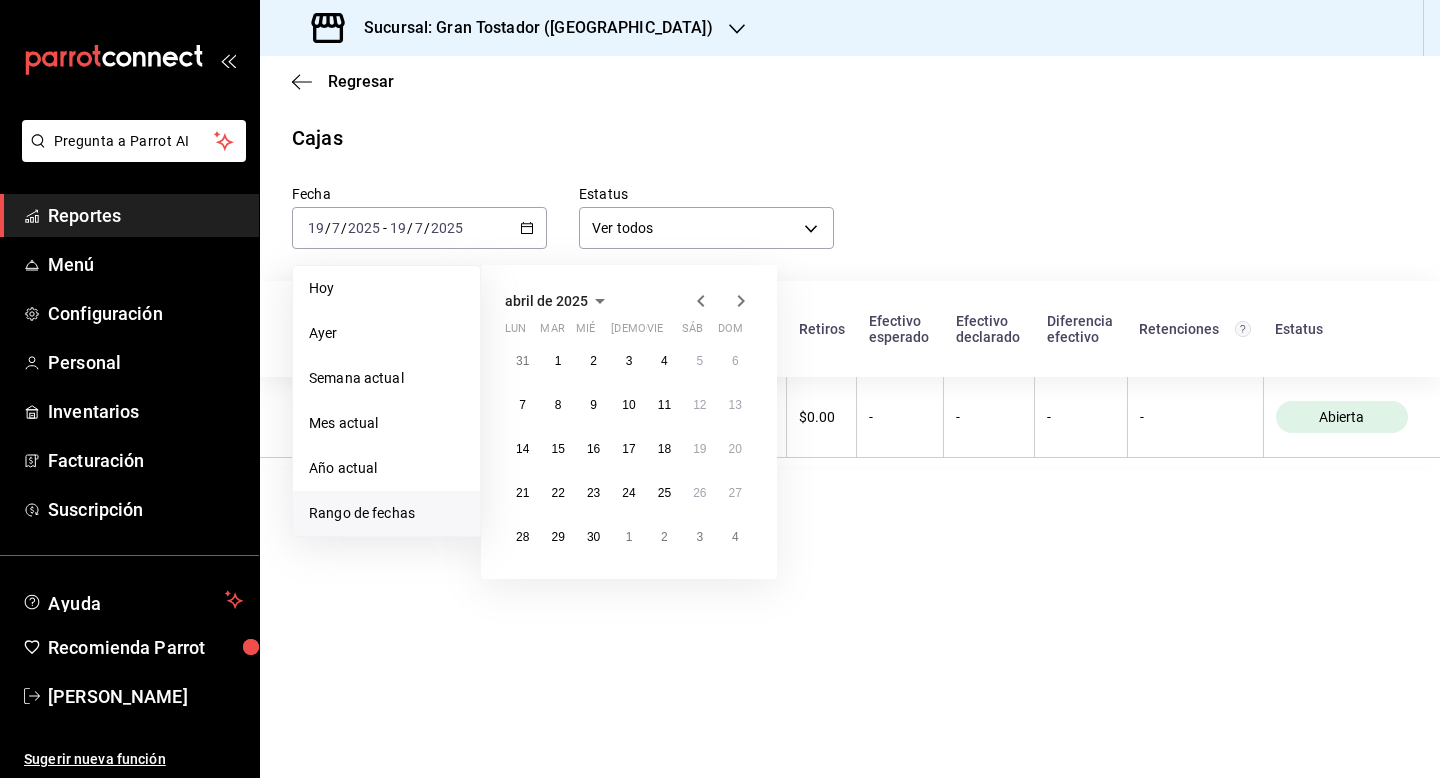 click 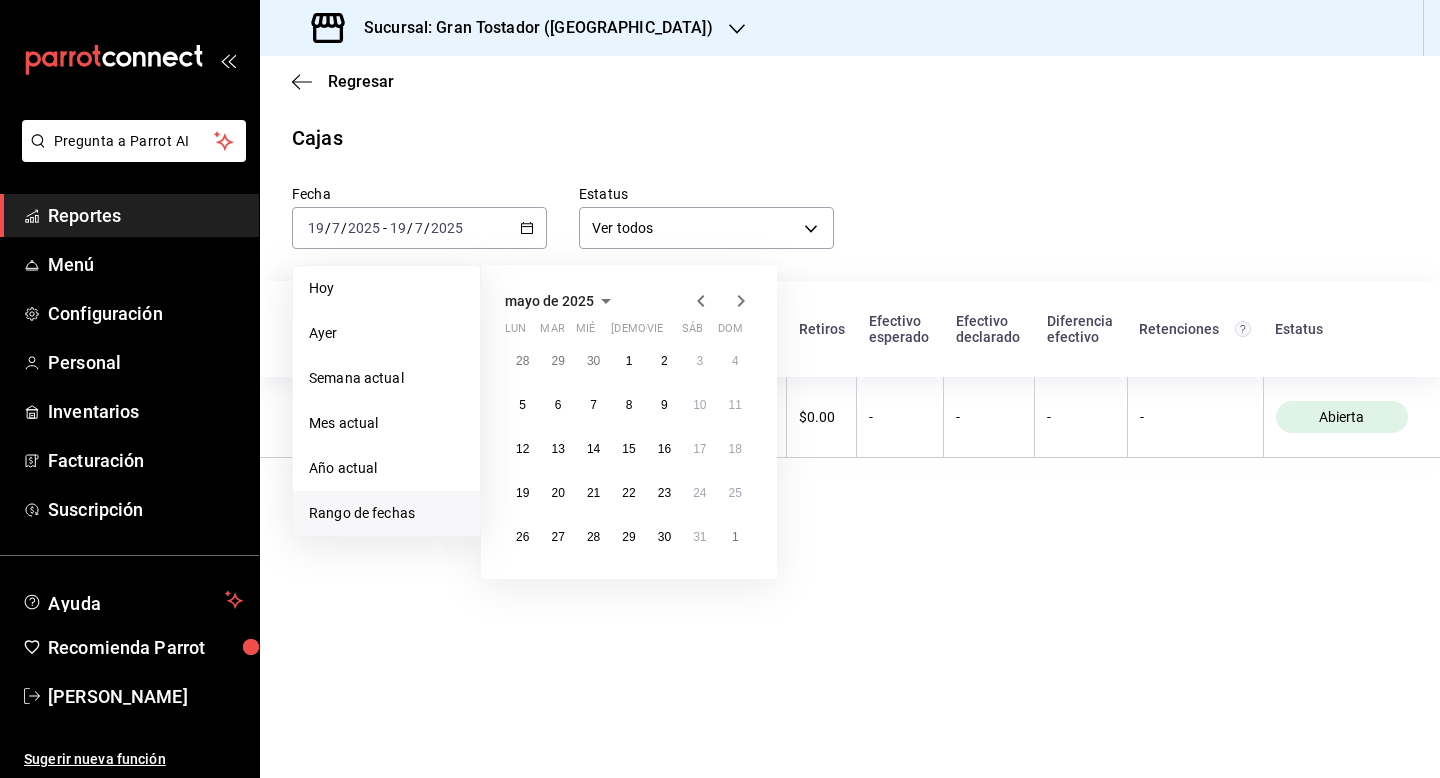 click 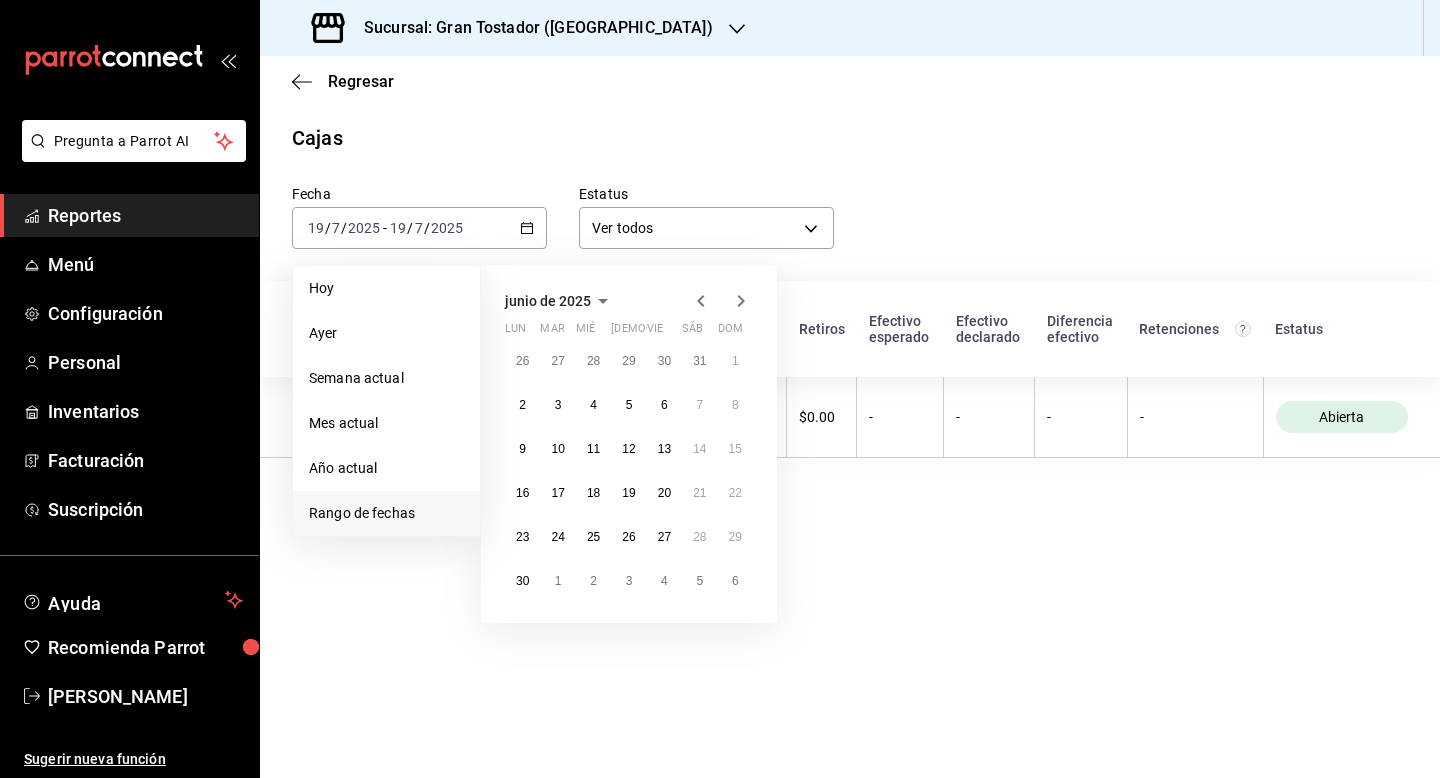 click 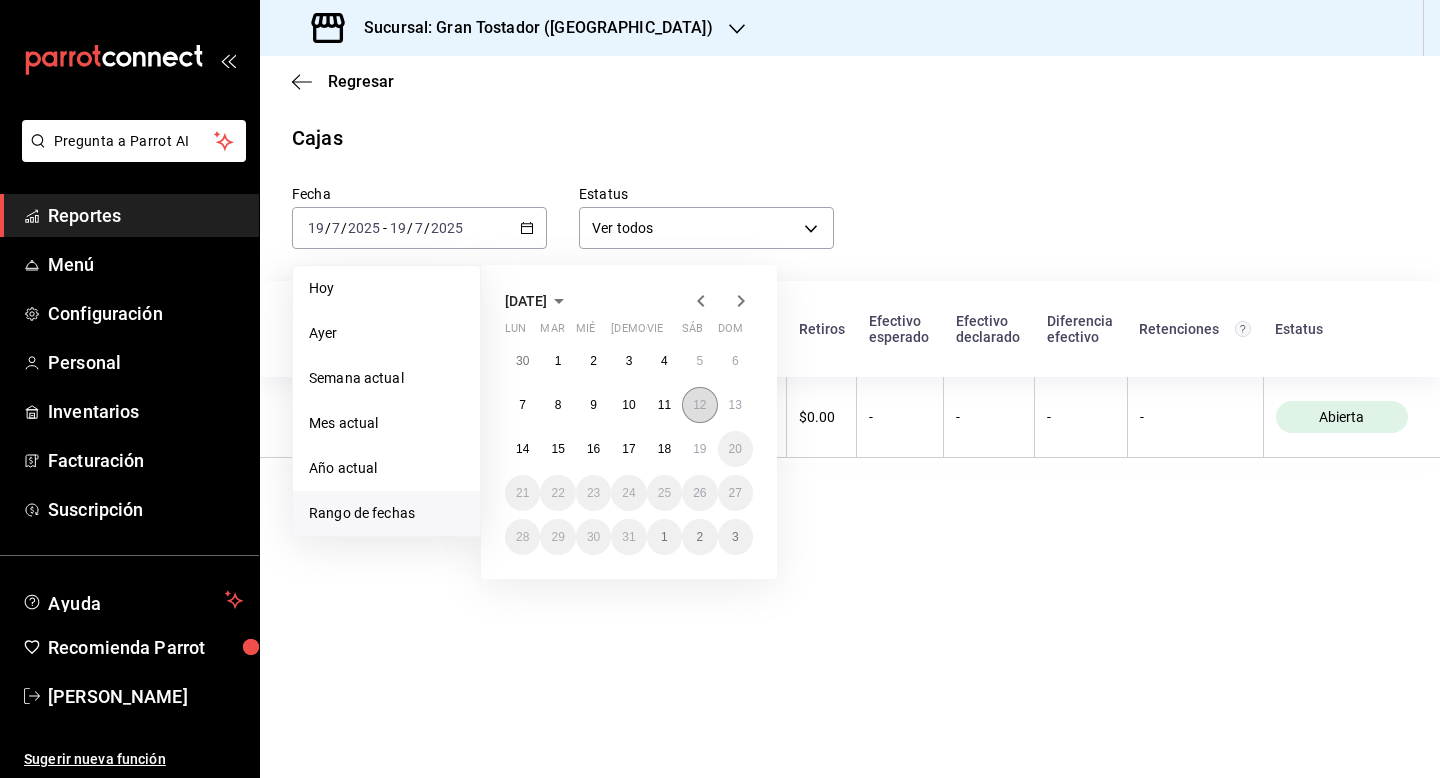 click on "12" at bounding box center (699, 405) 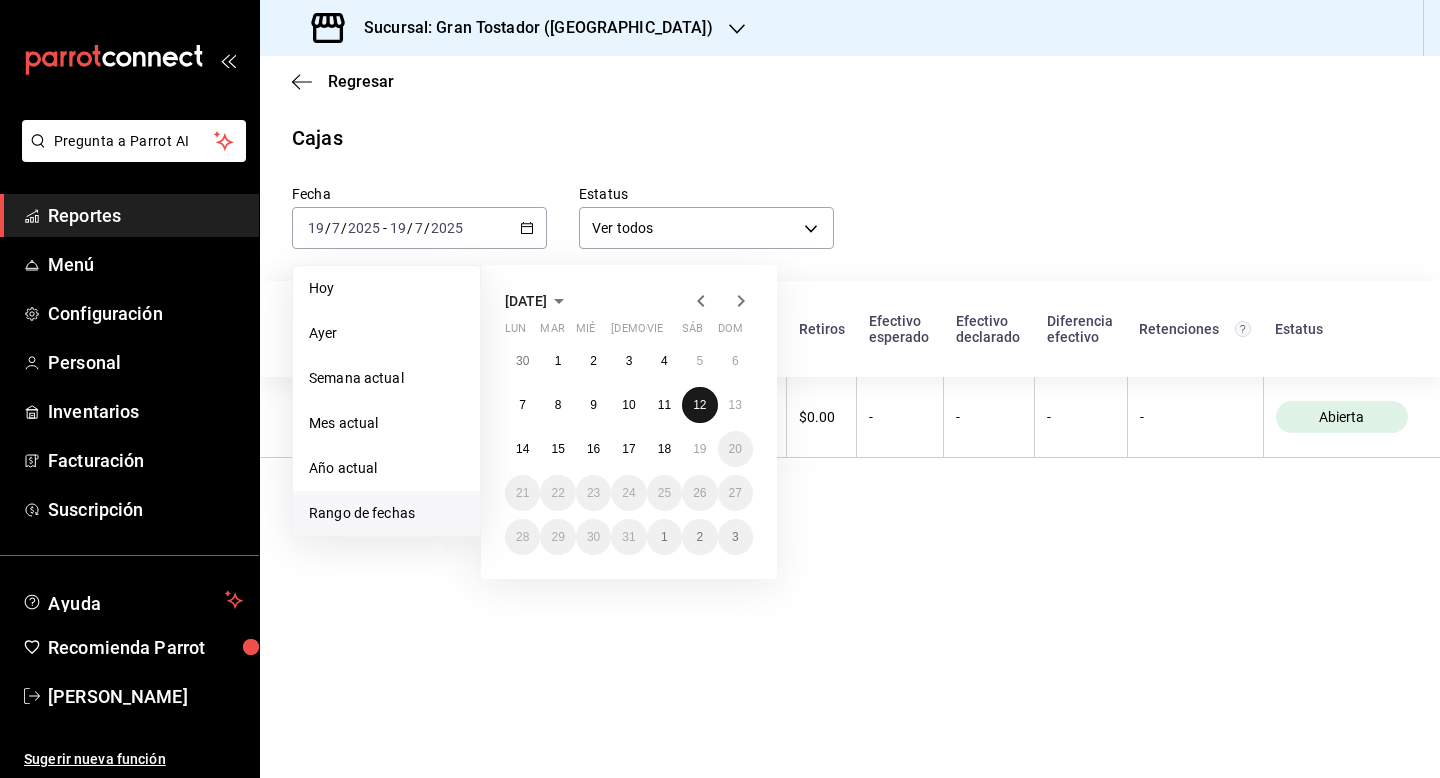 click on "12" at bounding box center [699, 405] 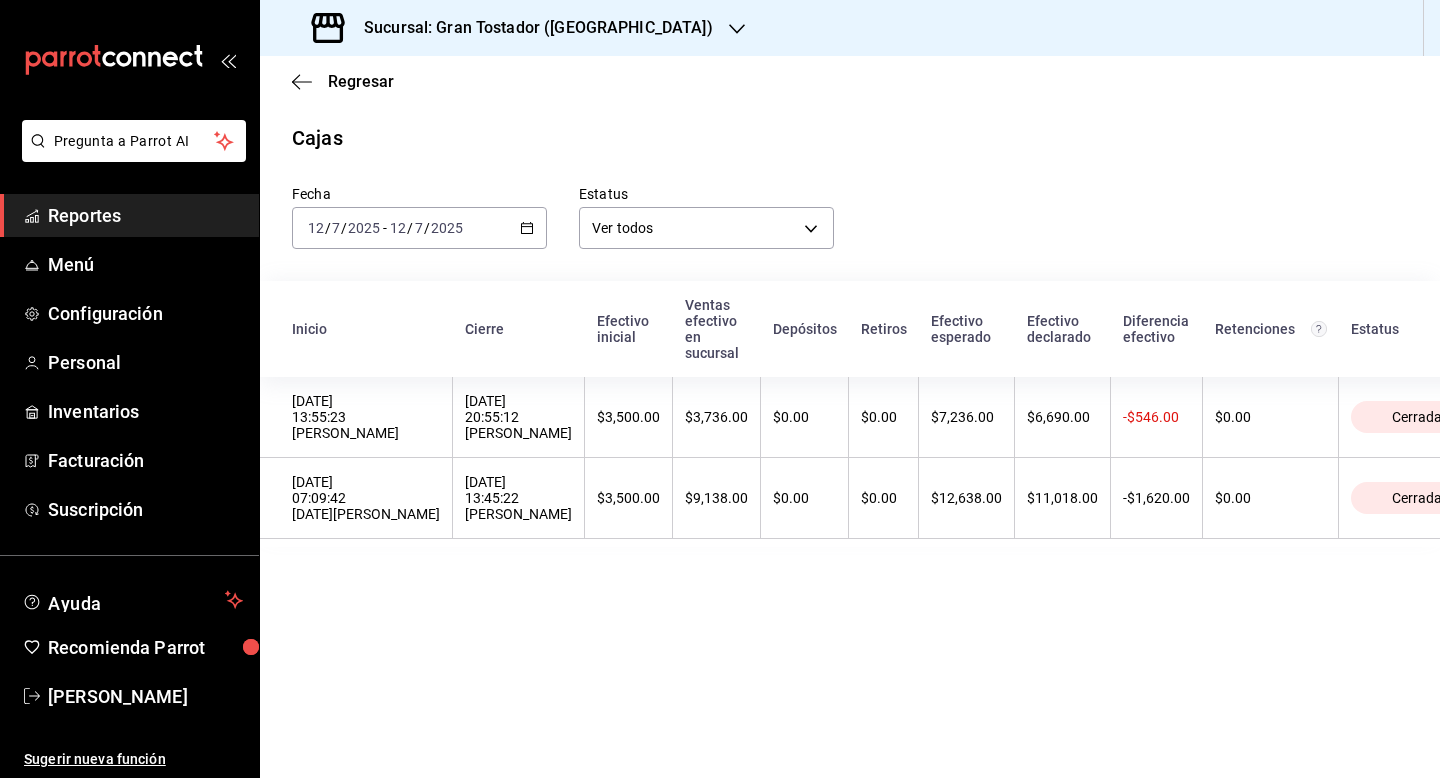 click on "Estatus" at bounding box center (1417, 329) 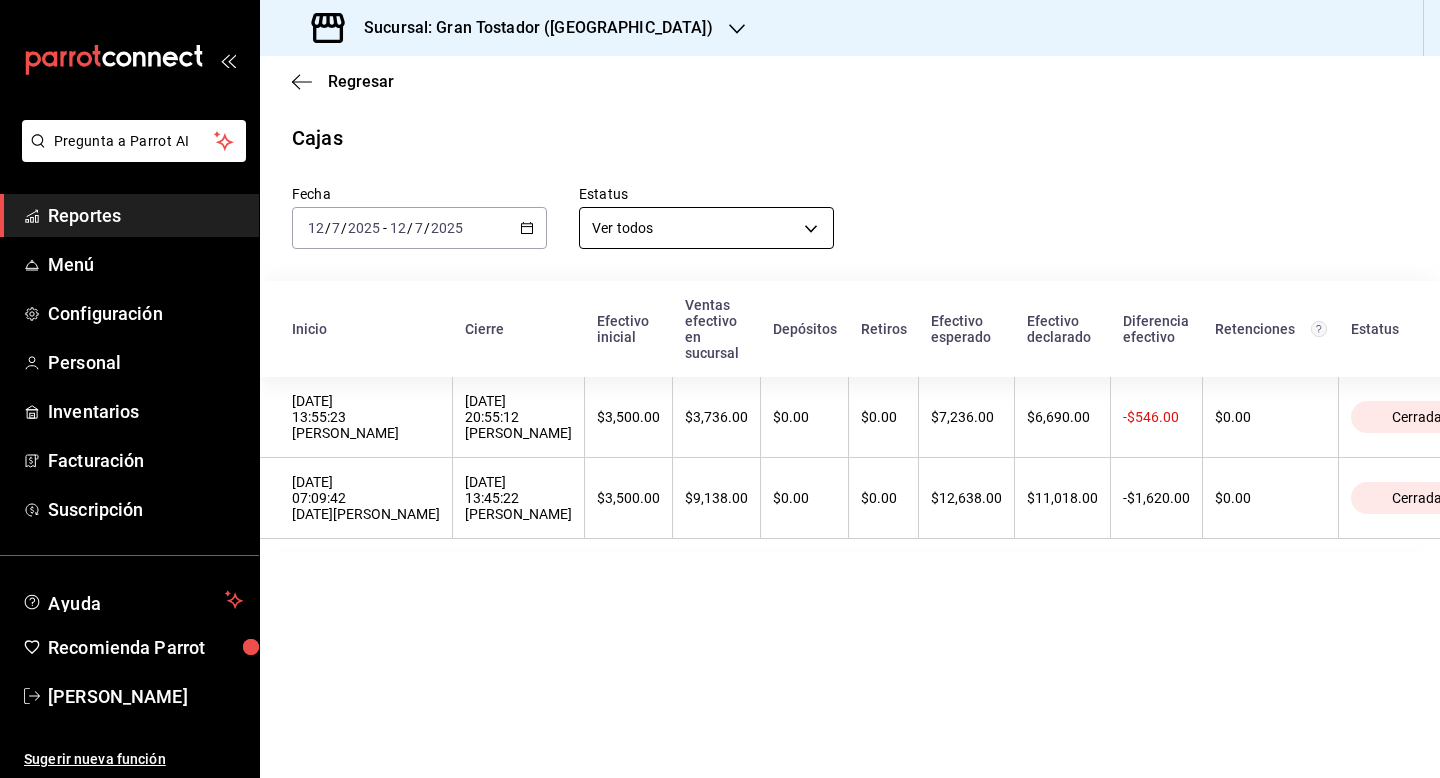 click on "Pregunta a Parrot AI Reportes   Menú   Configuración   Personal   Inventarios   Facturación   Suscripción   Ayuda Recomienda Parrot   Armando Pineda   Sugerir nueva función   Sucursal: Gran Tostador (Chapalita) Regresar Cajas Fecha 2025-07-12 12 / 7 / 2025 - 2025-07-12 12 / 7 / 2025 Estatus Ver todos ALL Inicio Cierre Efectivo inicial Ventas efectivo en sucursal Depósitos Retiros Efectivo esperado Efectivo declarado Diferencia efectivo Retenciones Estatus 12/07/2025
13:55:23
Alexia C 12/07/2025
20:55:12
Alexia C $3,500.00 $3,736.00 $0.00 $0.00 $7,236.00 $6,690.00 -$546.00 $0.00 Cerrada 12/07/2025
07:09:42
Lucia C 12/07/2025
13:45:22
Allison C $3,500.00 $9,138.00 $0.00 $0.00 $12,638.00 $11,018.00 -$1,620.00 $0.00 Cerrada GANA 1 MES GRATIS EN TU SUSCRIPCIÓN AQUÍ Ver video tutorial Ir a video Pregunta a Parrot AI Reportes   Menú   Configuración   Personal   Inventarios   Facturación   Suscripción   Ayuda Recomienda Parrot   Armando Pineda   Sugerir nueva función   Visitar centro de ayuda" at bounding box center (720, 389) 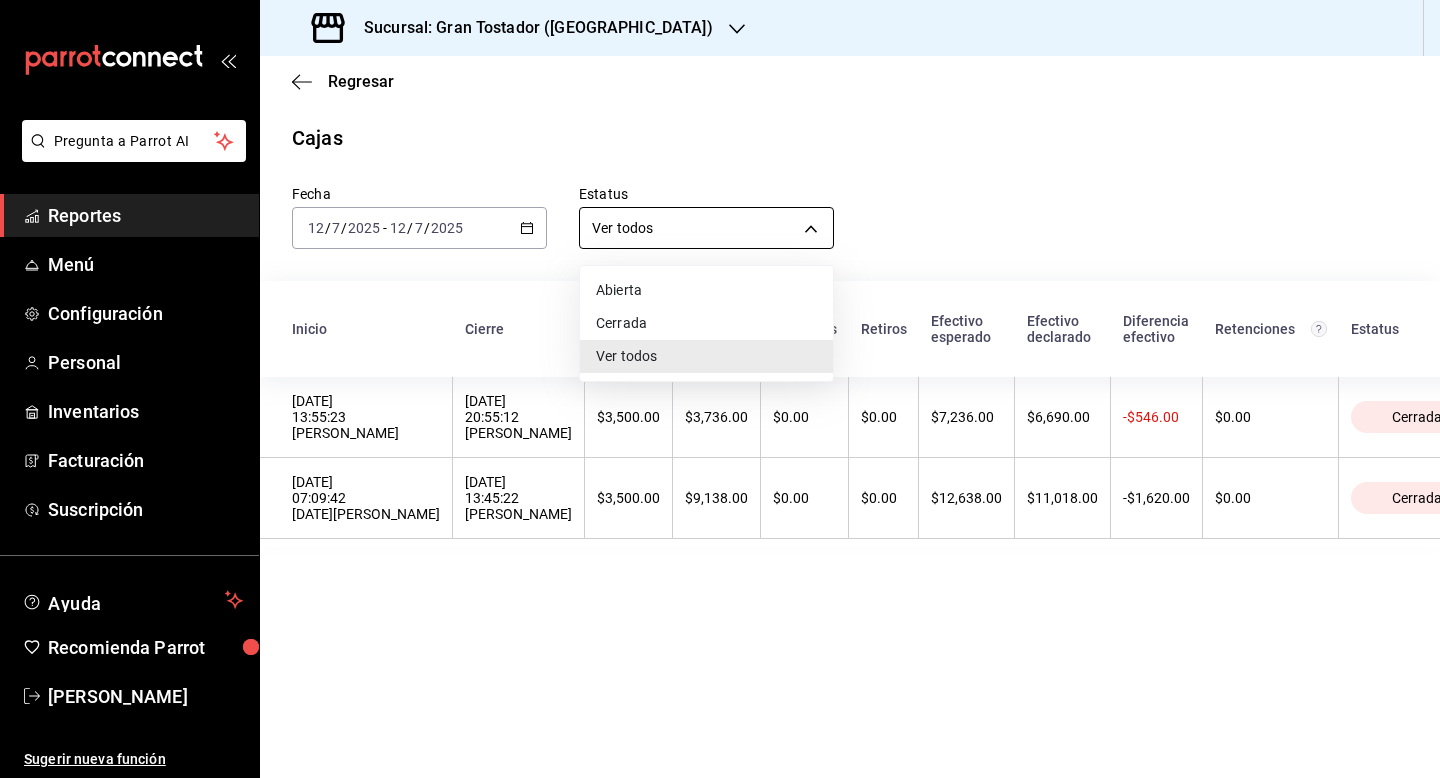click at bounding box center [720, 389] 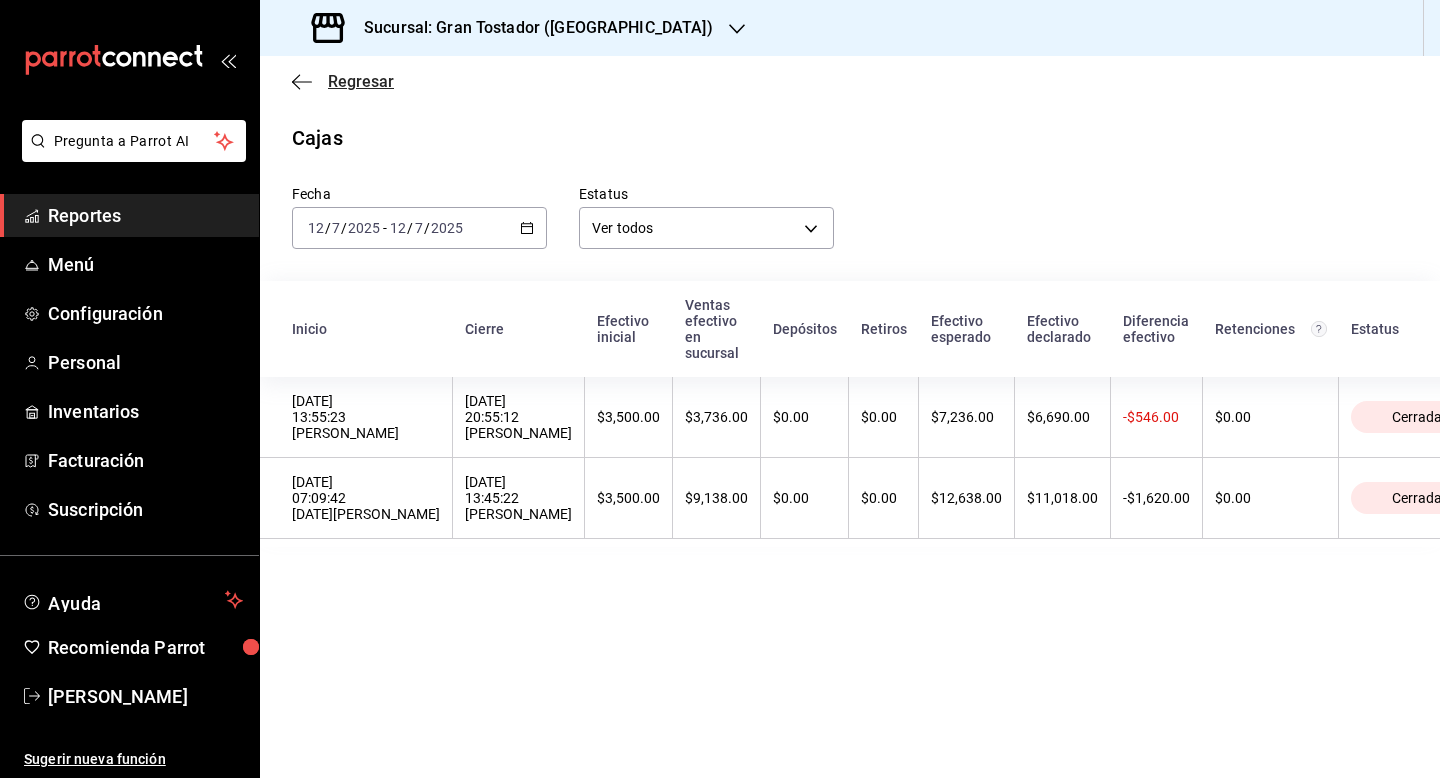 click on "Regresar" at bounding box center [361, 81] 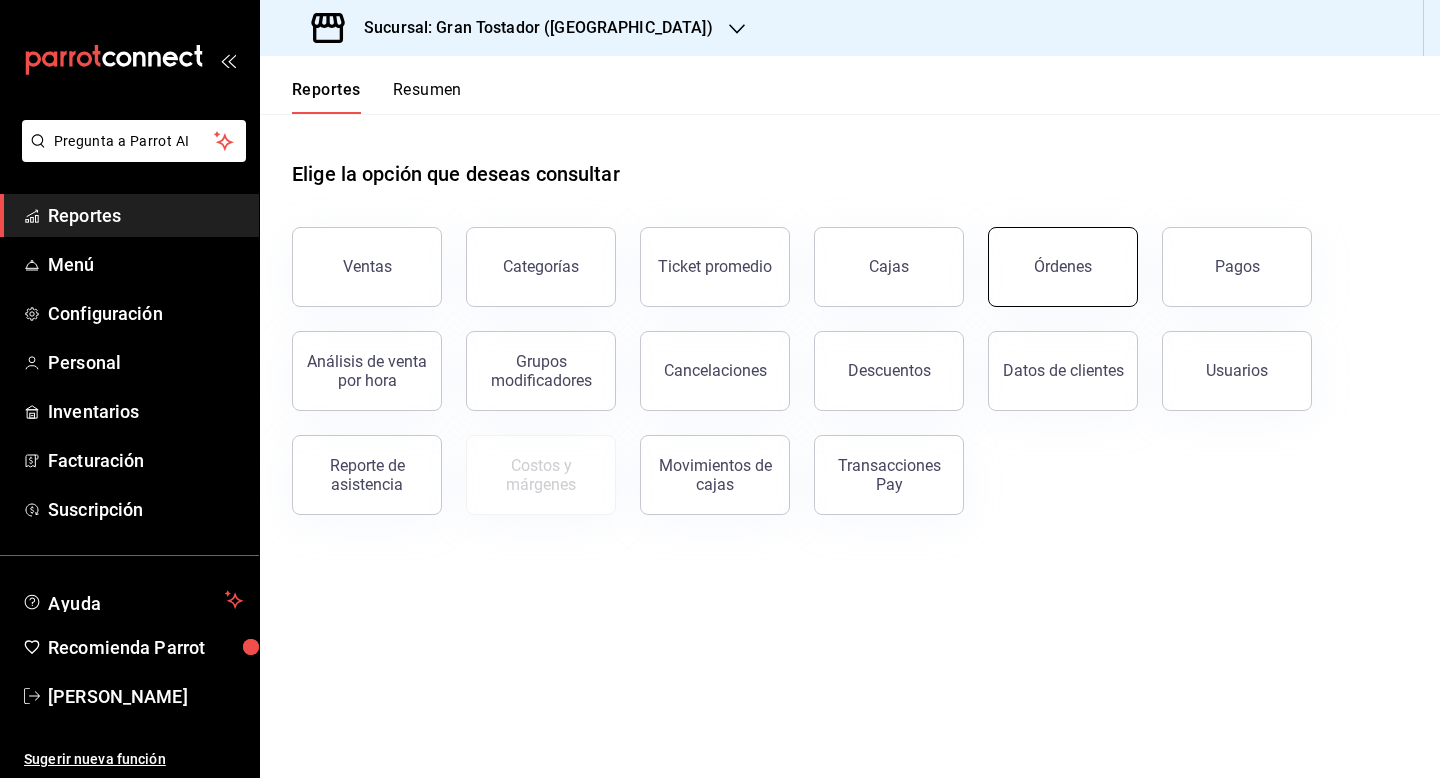 click on "Órdenes" at bounding box center (1063, 266) 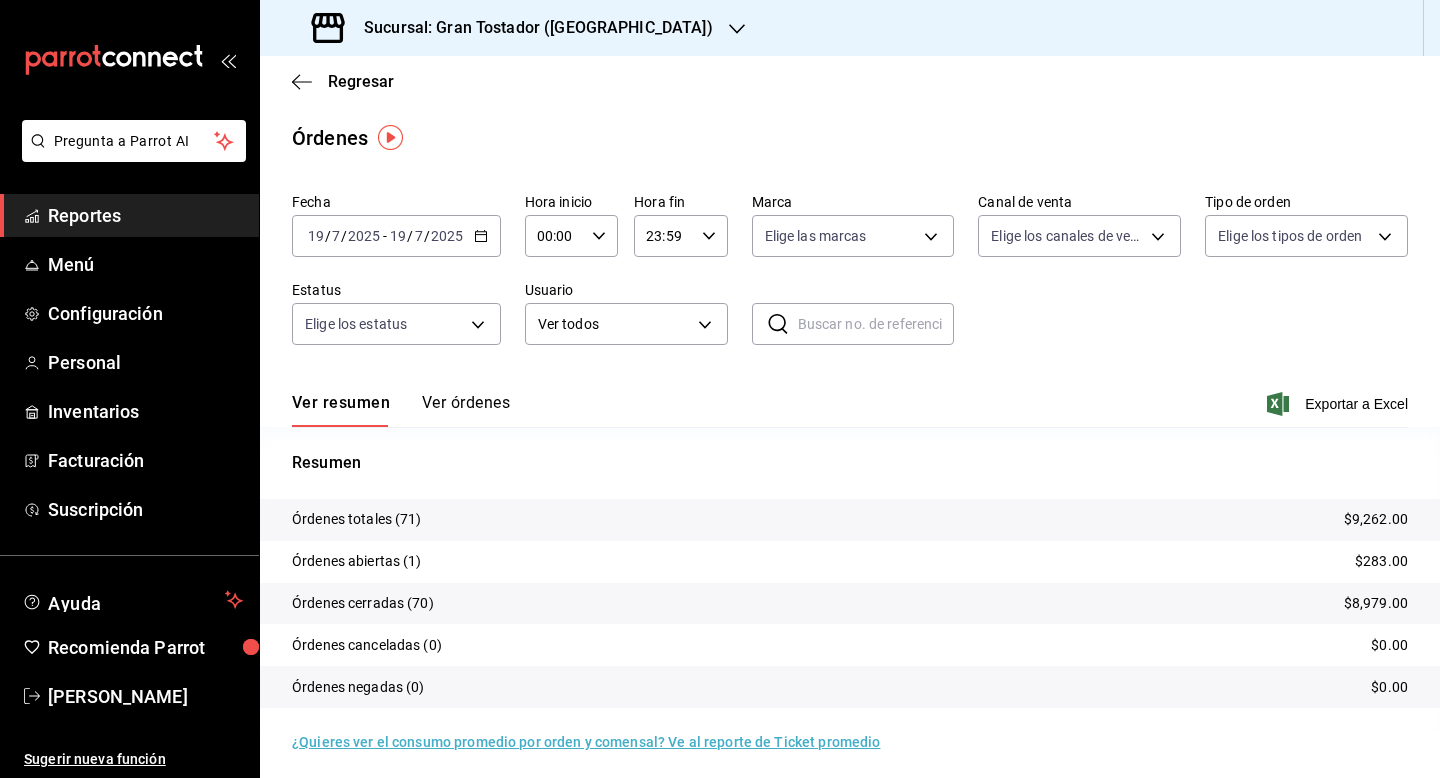 scroll, scrollTop: 7, scrollLeft: 0, axis: vertical 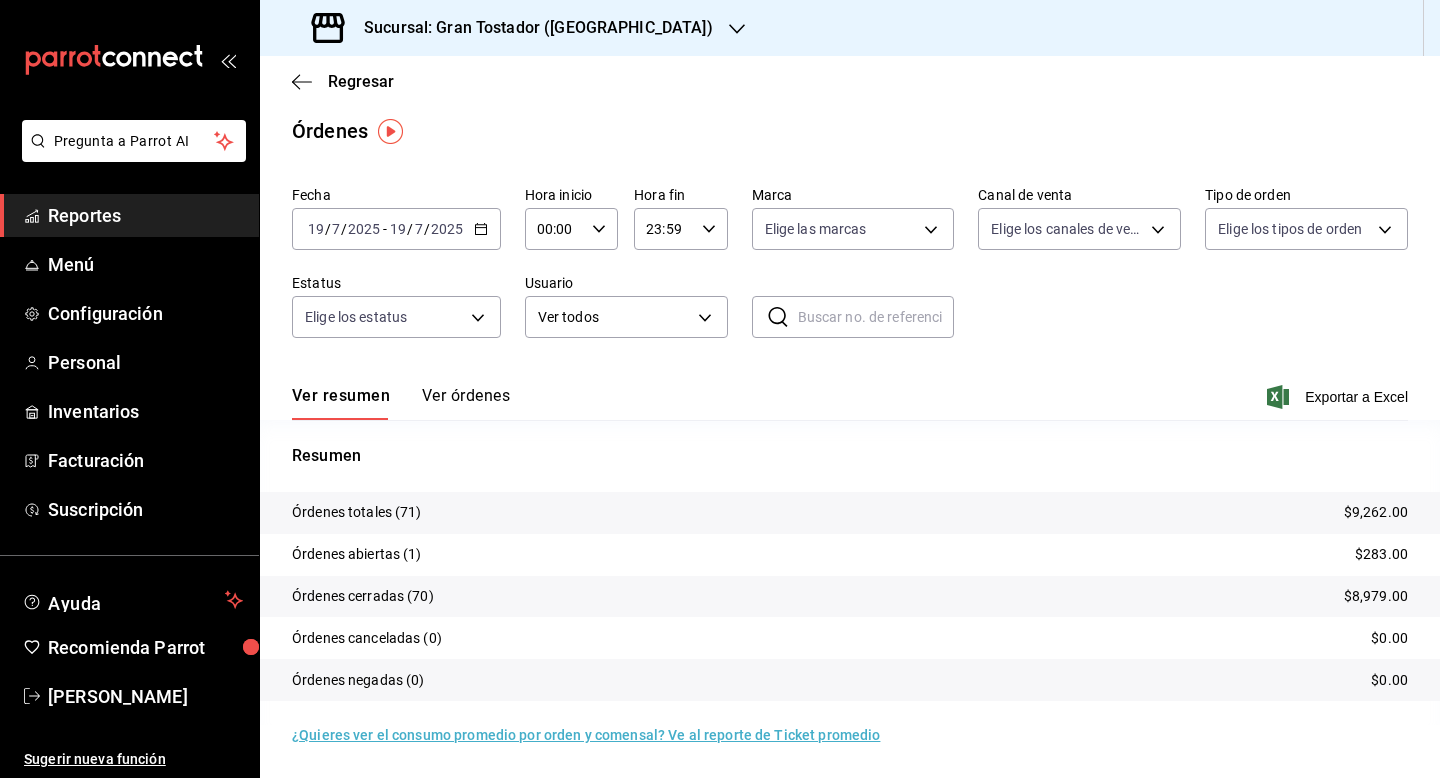 click on "Órdenes abiertas (1)" at bounding box center [357, 554] 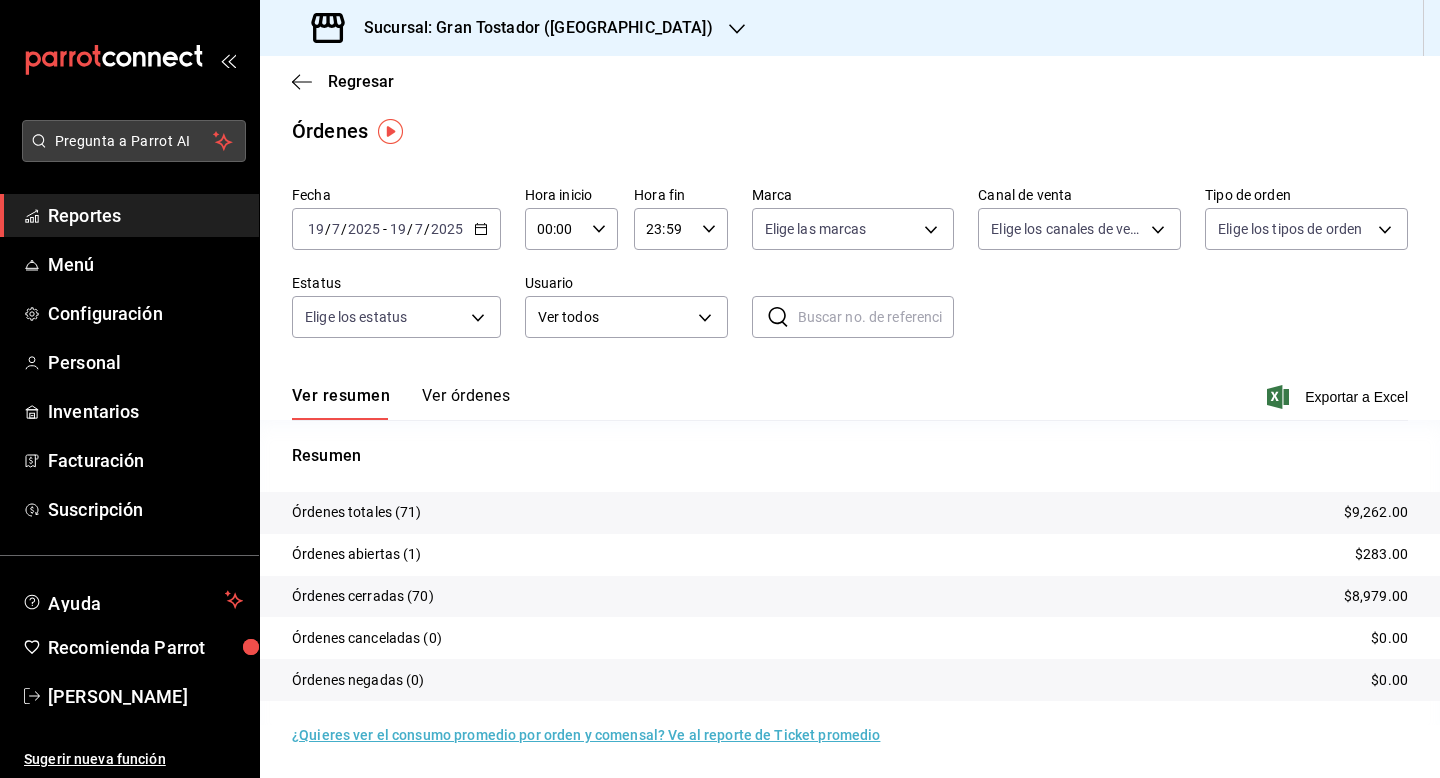 click on "Pregunta a Parrot AI" at bounding box center [134, 141] 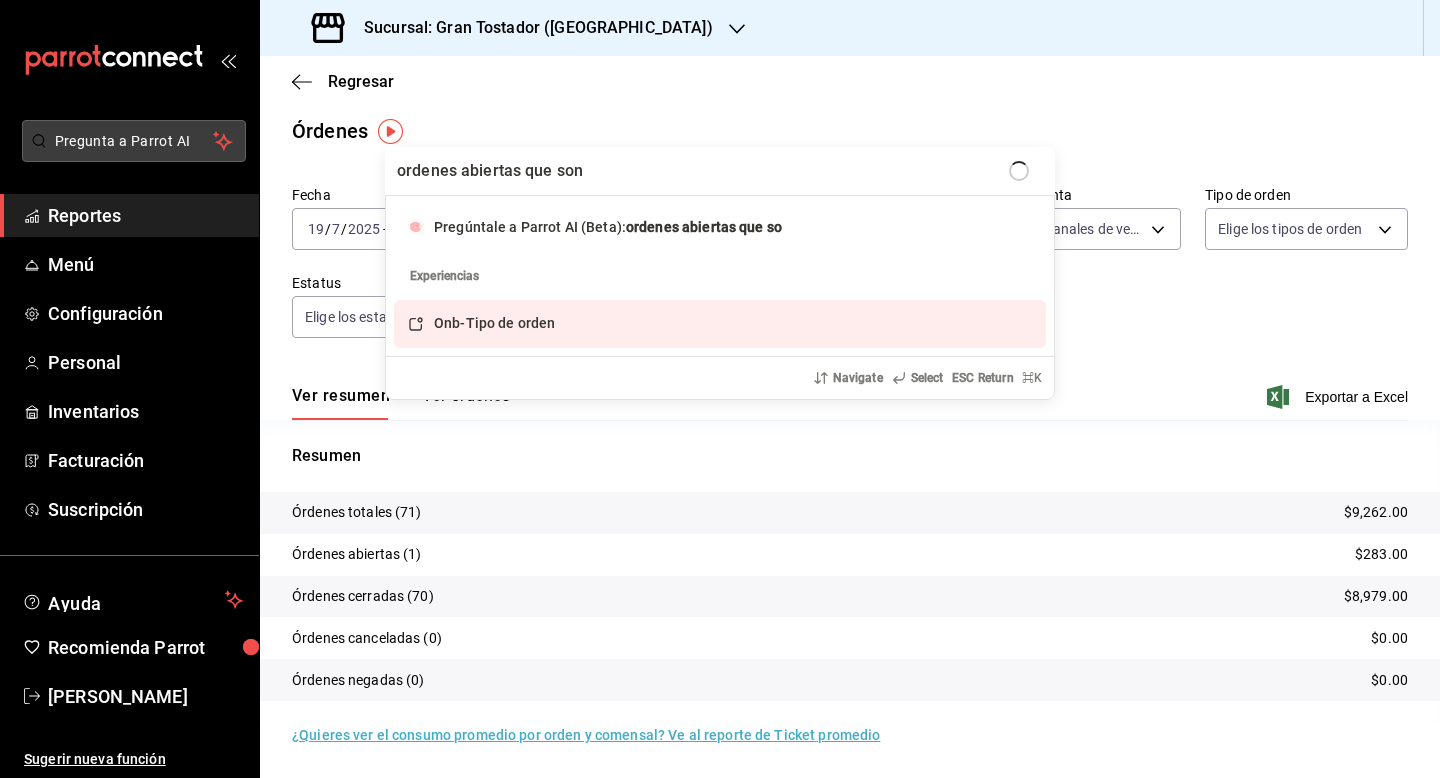 type on "ordenes abiertas que son" 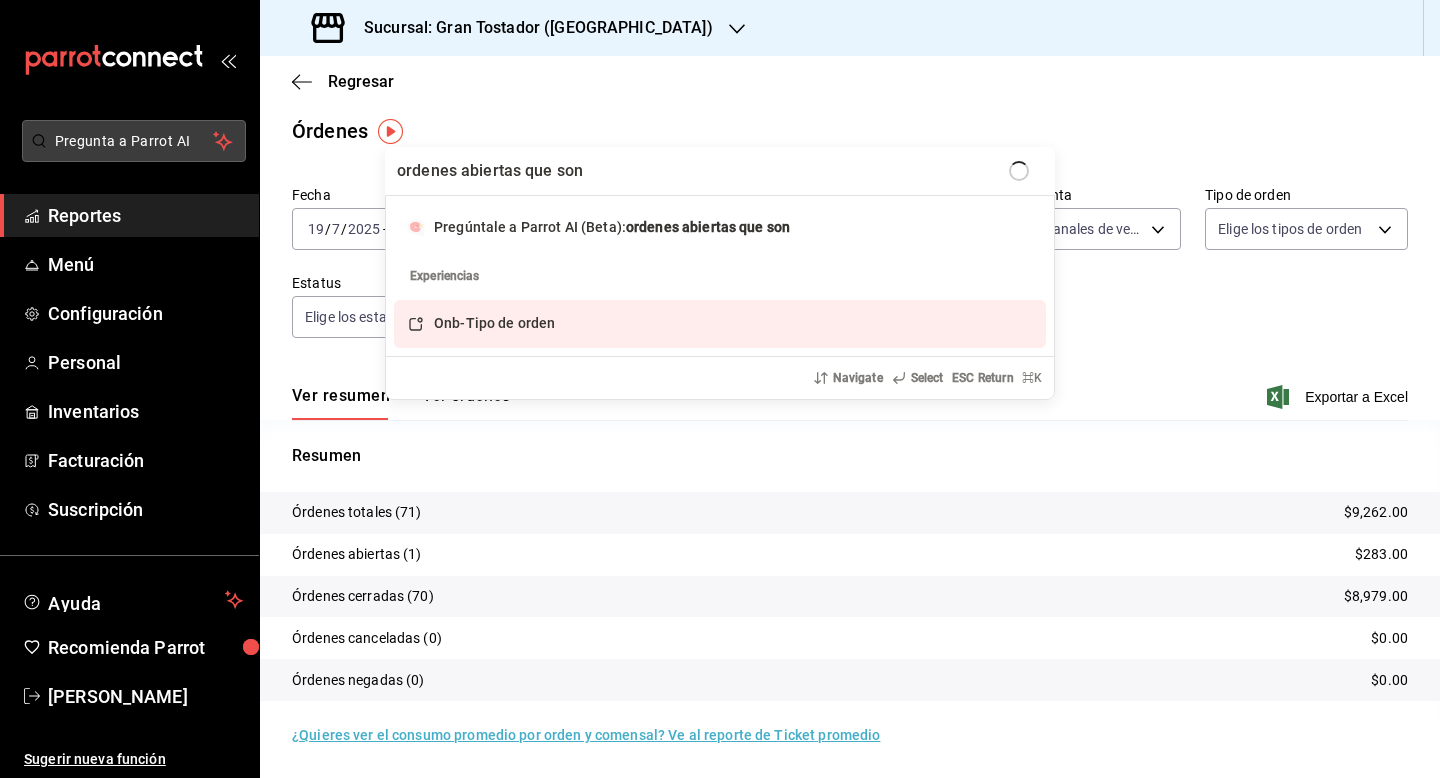 type 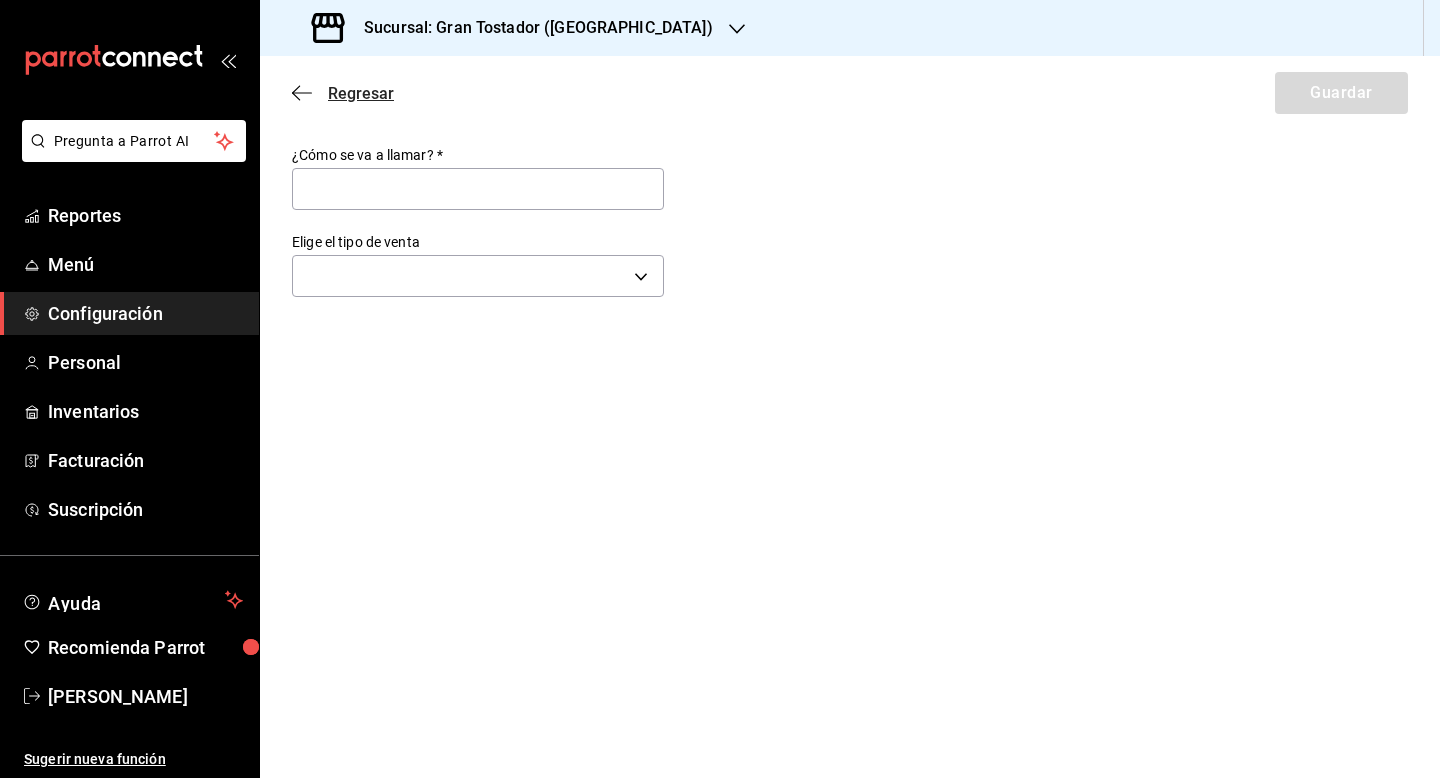 click on "Regresar" at bounding box center [361, 93] 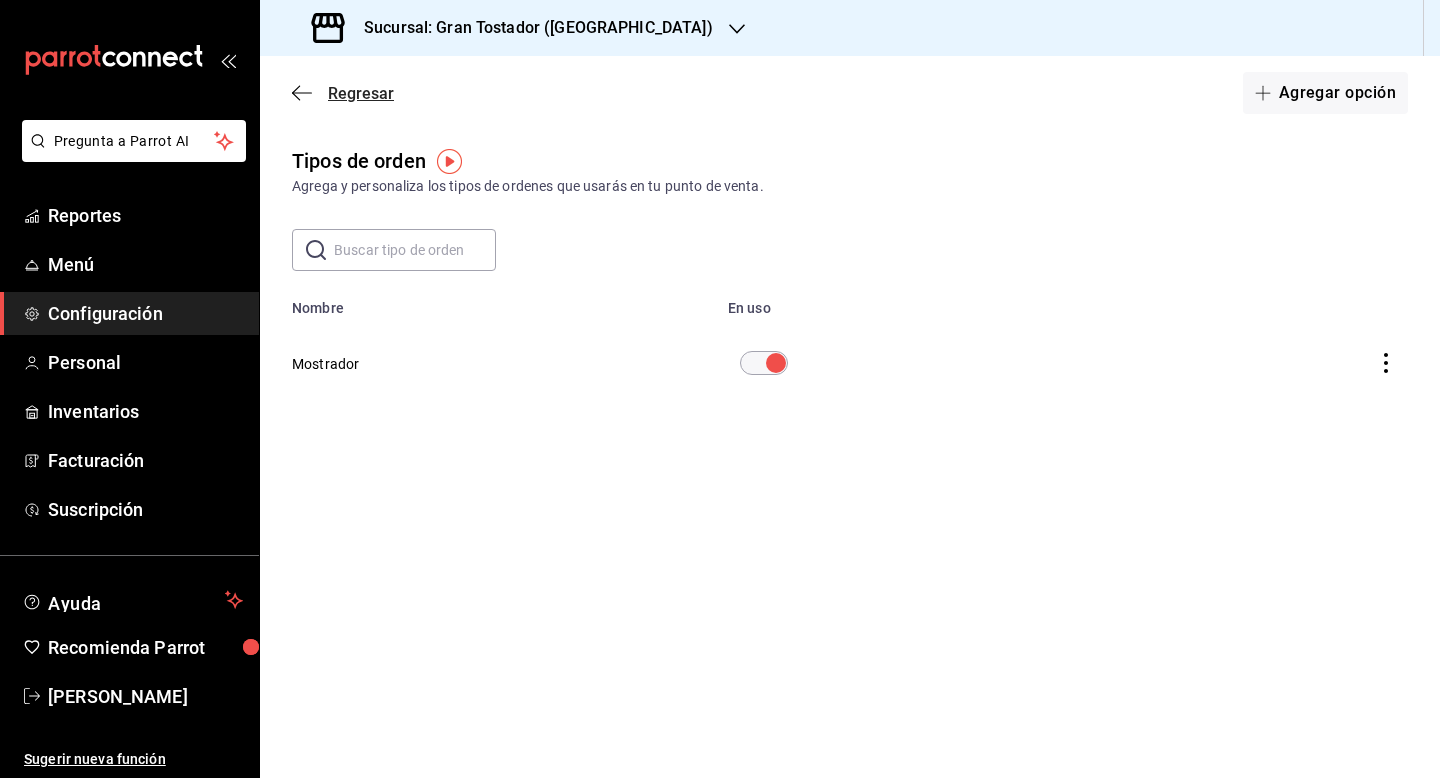 click on "Regresar" at bounding box center [361, 93] 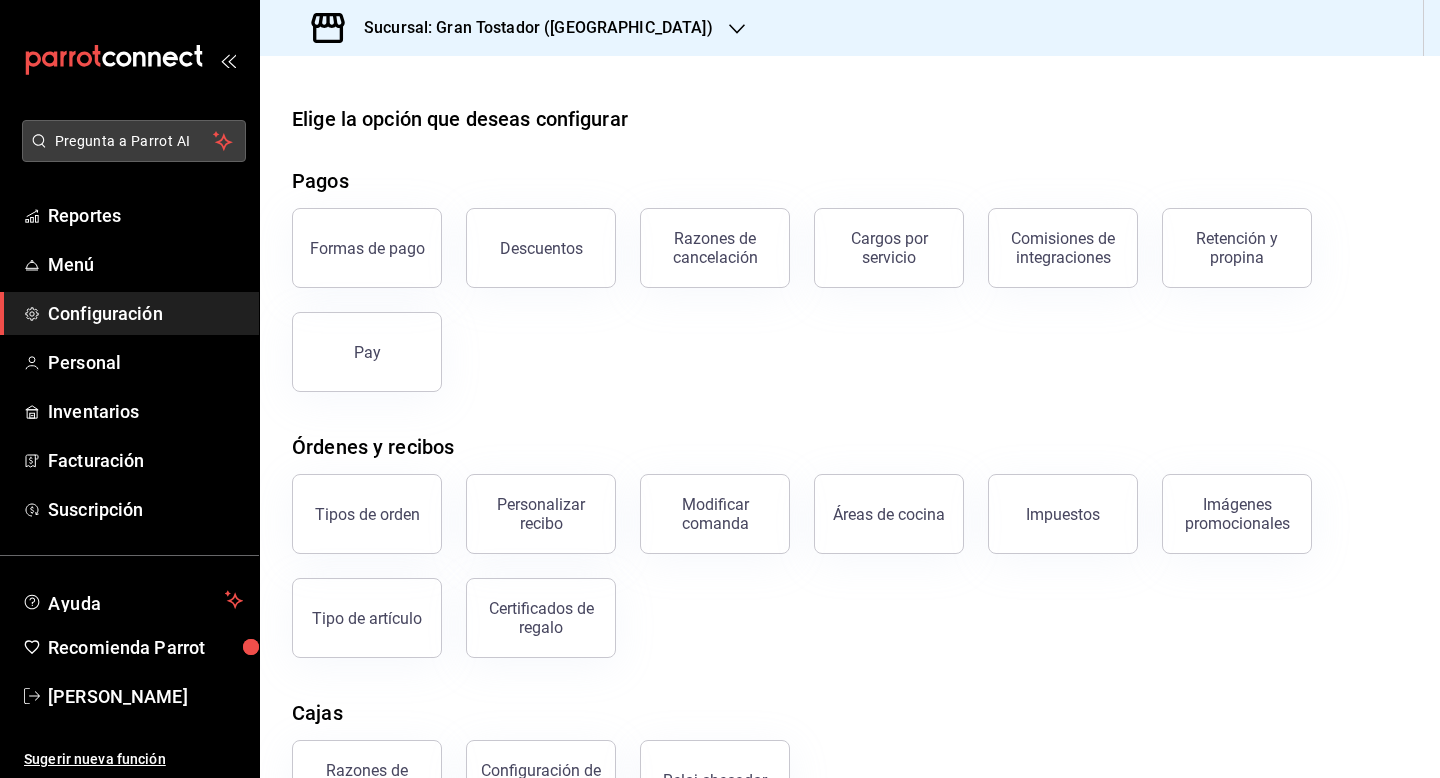 click on "Pregunta a Parrot AI" at bounding box center [134, 141] 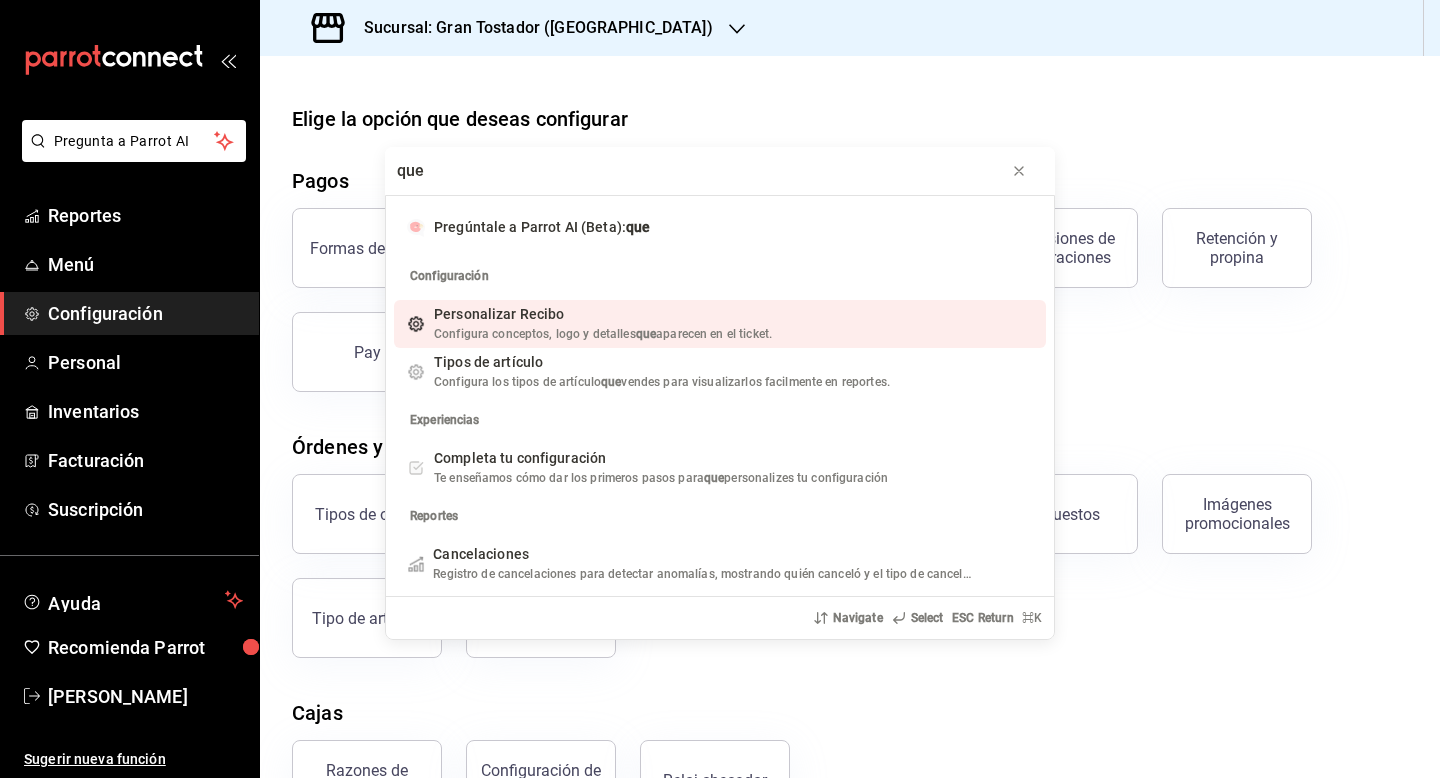type on "que" 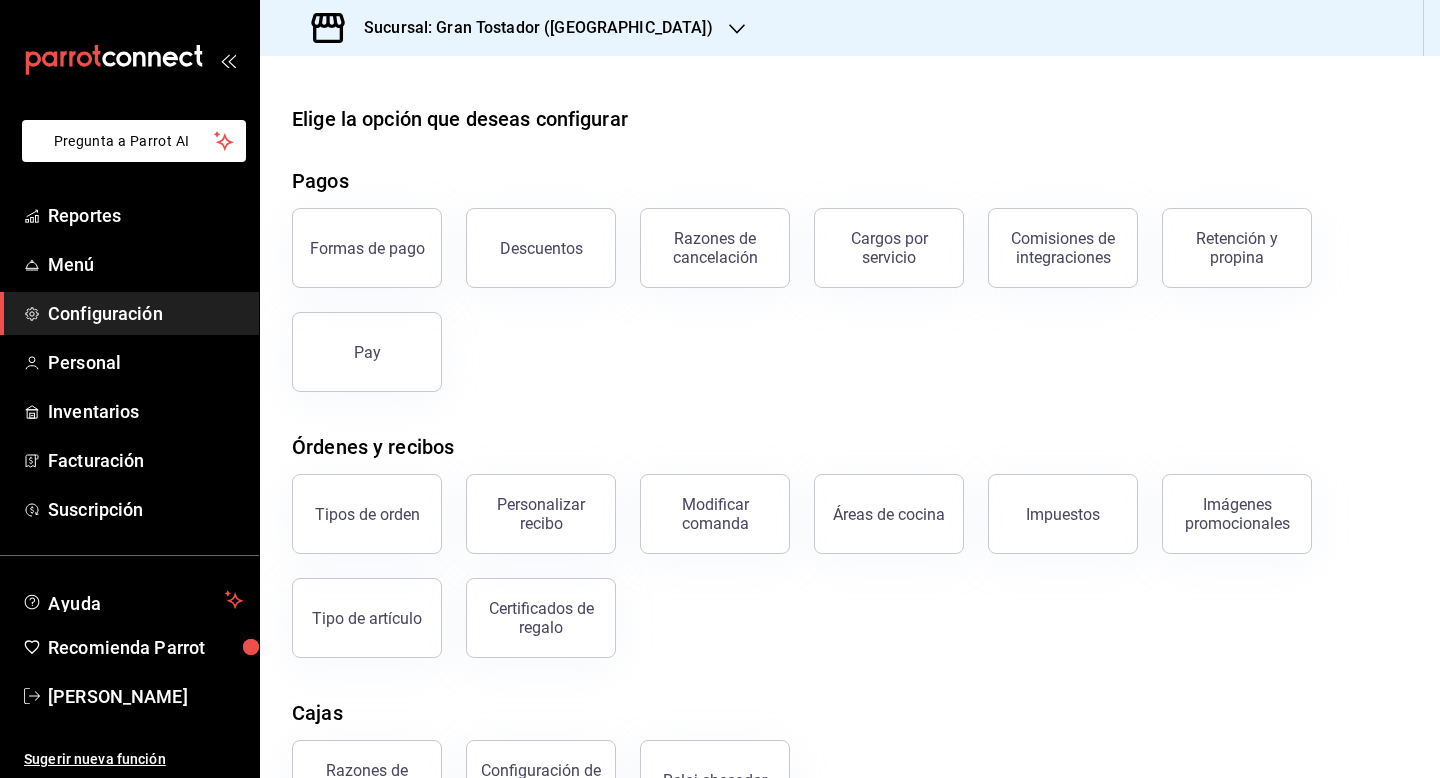 click on "Pregunta a Parrot AI" at bounding box center (134, 141) 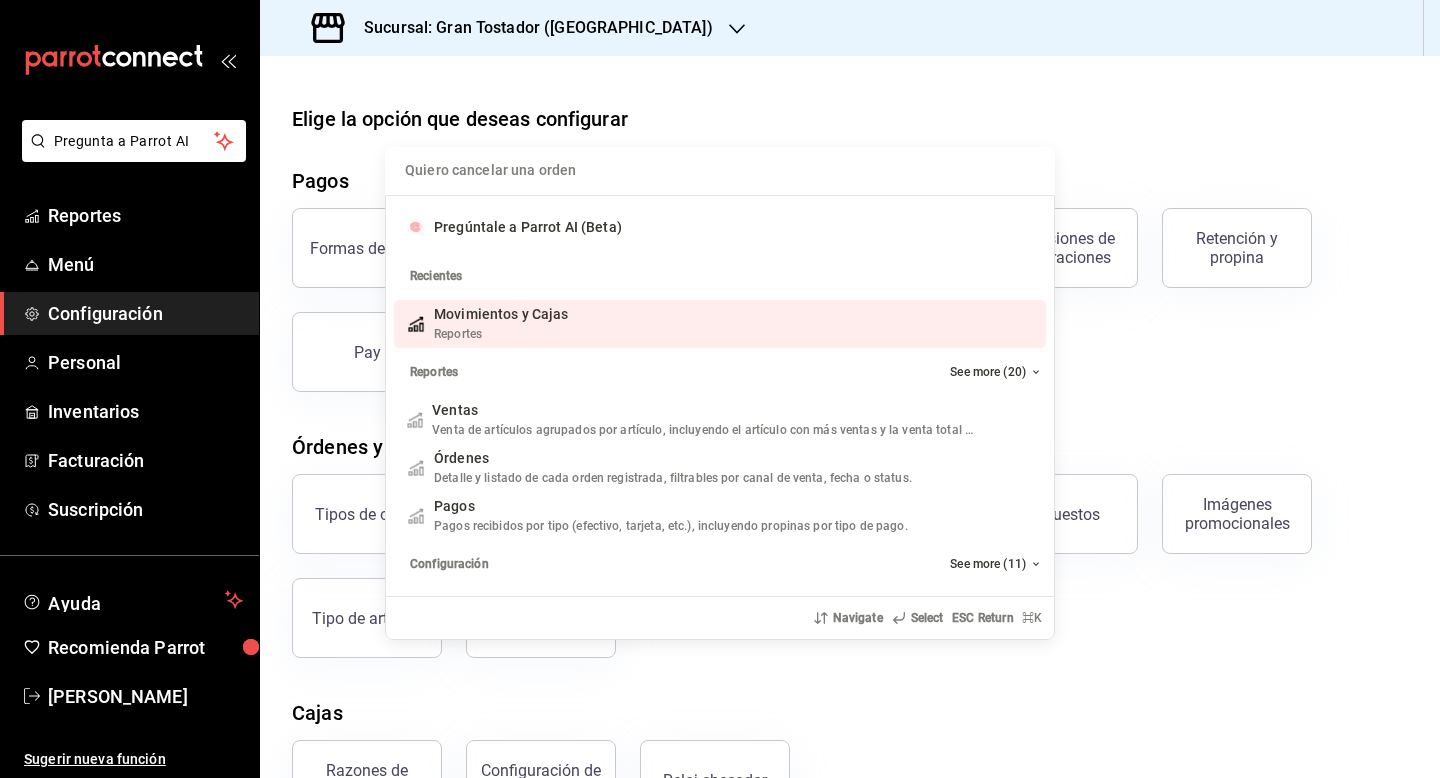 click on "Quiero cancelar una orden Pregúntale a Parrot AI (Beta) Recientes Movimientos y Cajas Reportes Add shortcut Reportes See more (20) Ventas Venta de artículos agrupados por artículo, incluyendo el artículo con más ventas y la venta total por periodo. Add shortcut Órdenes Detalle y listado de cada orden registrada, filtrables por canal de venta, fecha o status. Add shortcut Pagos Pagos recibidos por tipo (efectivo, tarjeta, etc.), incluyendo propinas por tipo de pago. Add shortcut Configuración See more (11) Pay Propina sugerida, reseñas, y auto cerrado de órden Add shortcut Formas de Pago Configura los tipos de pago aceptados, divisas y reportes en el corte de caja Add shortcut Descuentos Configura los descuentos aplicables a órdenes o artículos en el restaurante. Add shortcut Personal Roles Administra los roles de permisos disponibles en tu restaurante Add shortcut Usuarios Administra los usuarios, sus accesos y permisos así como notificaciones. Add shortcut Navigate Select ESC Return ⌘ K" at bounding box center (720, 389) 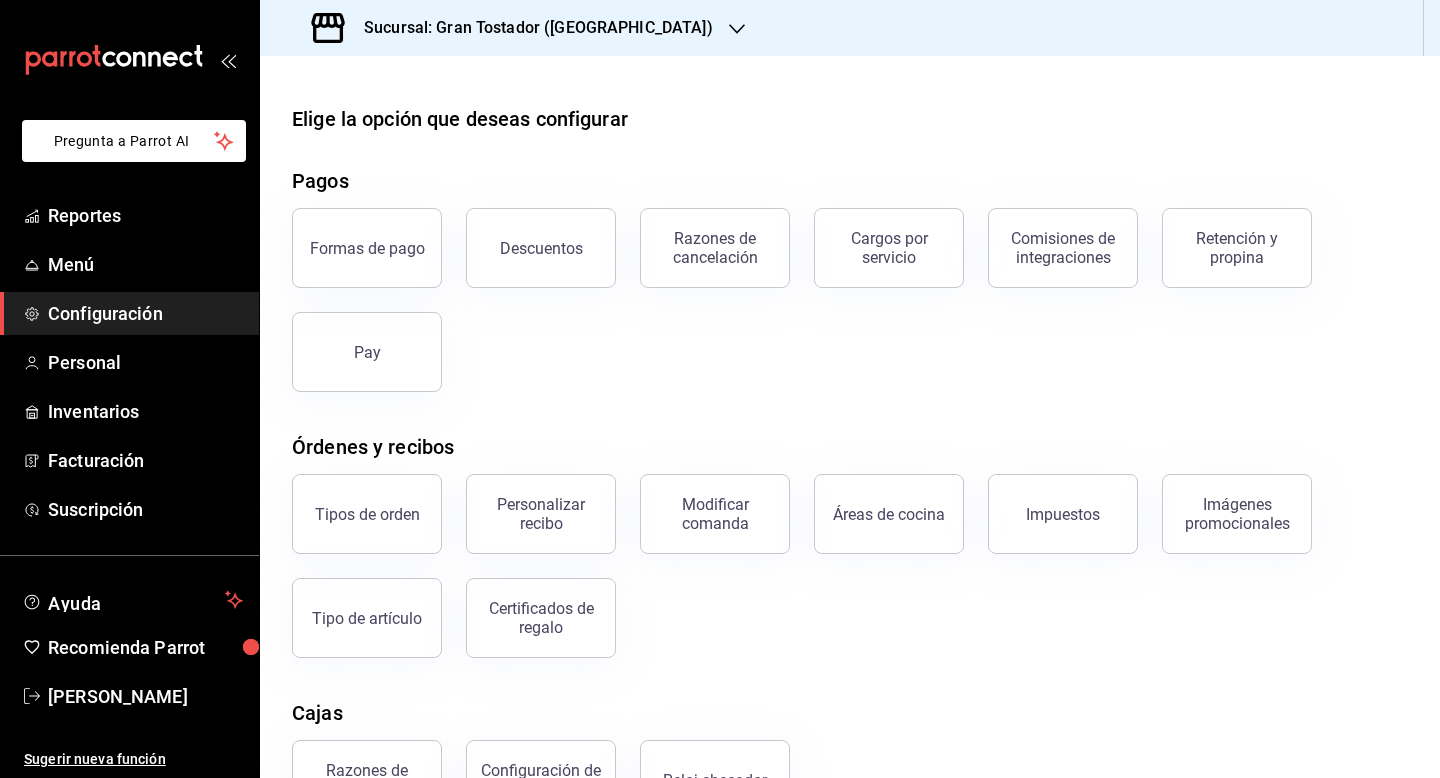 type 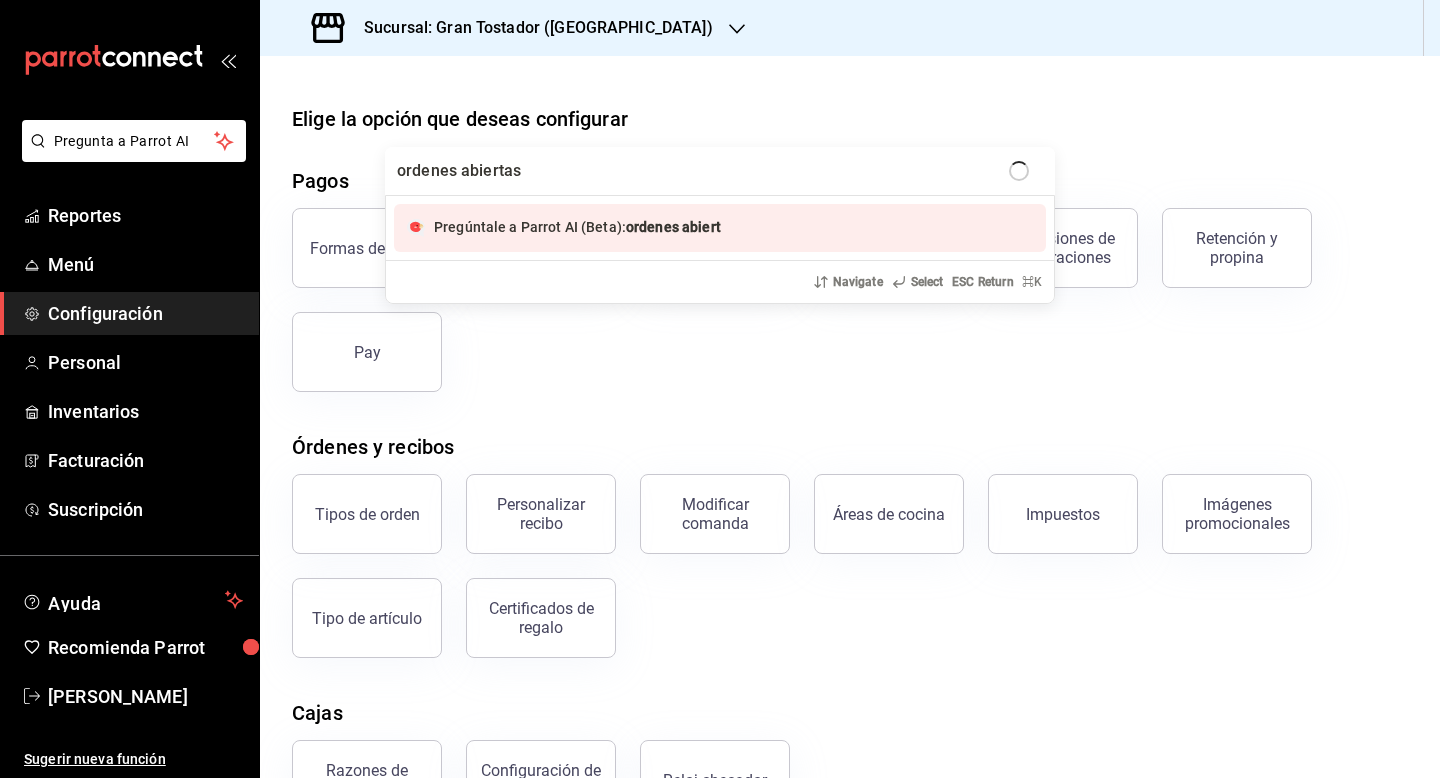 type on "ordenes abiertas" 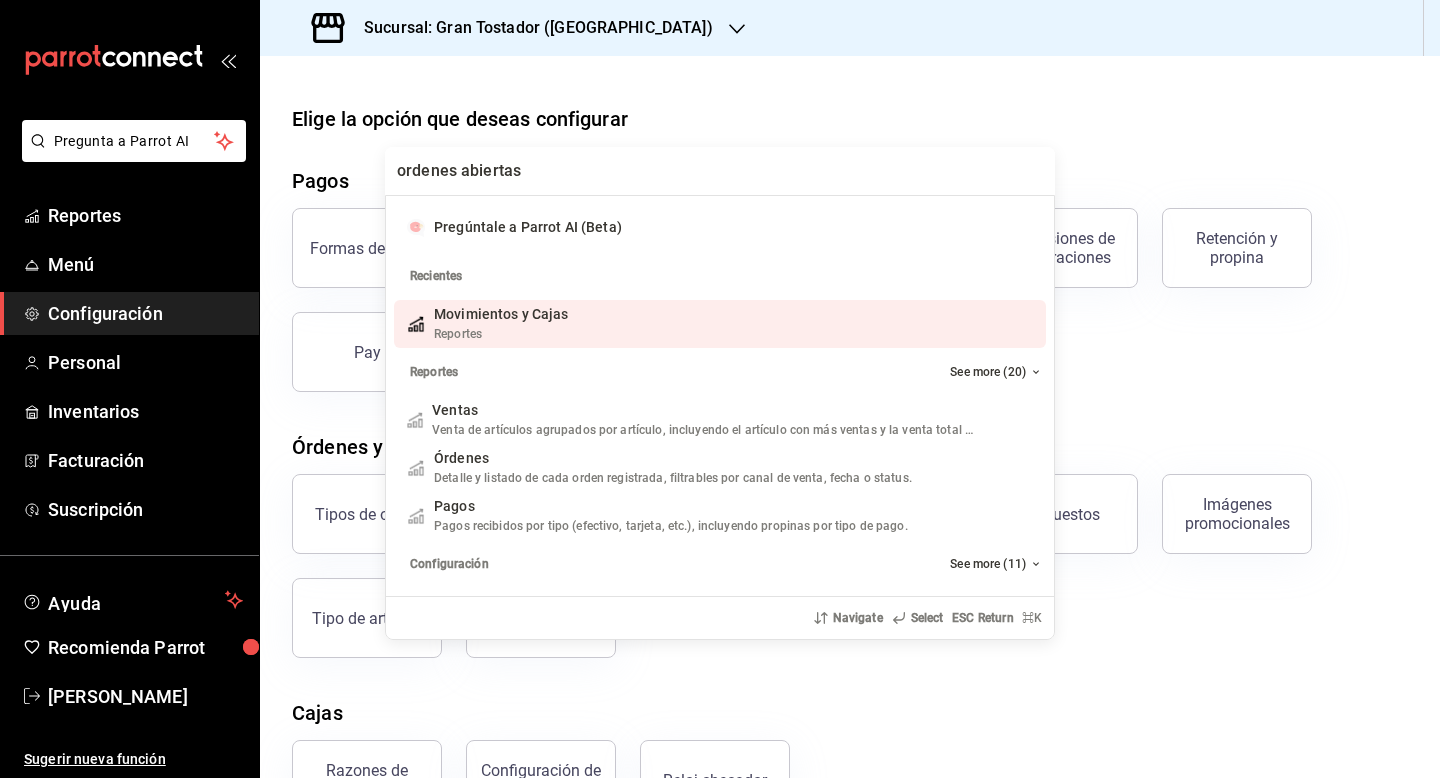 type 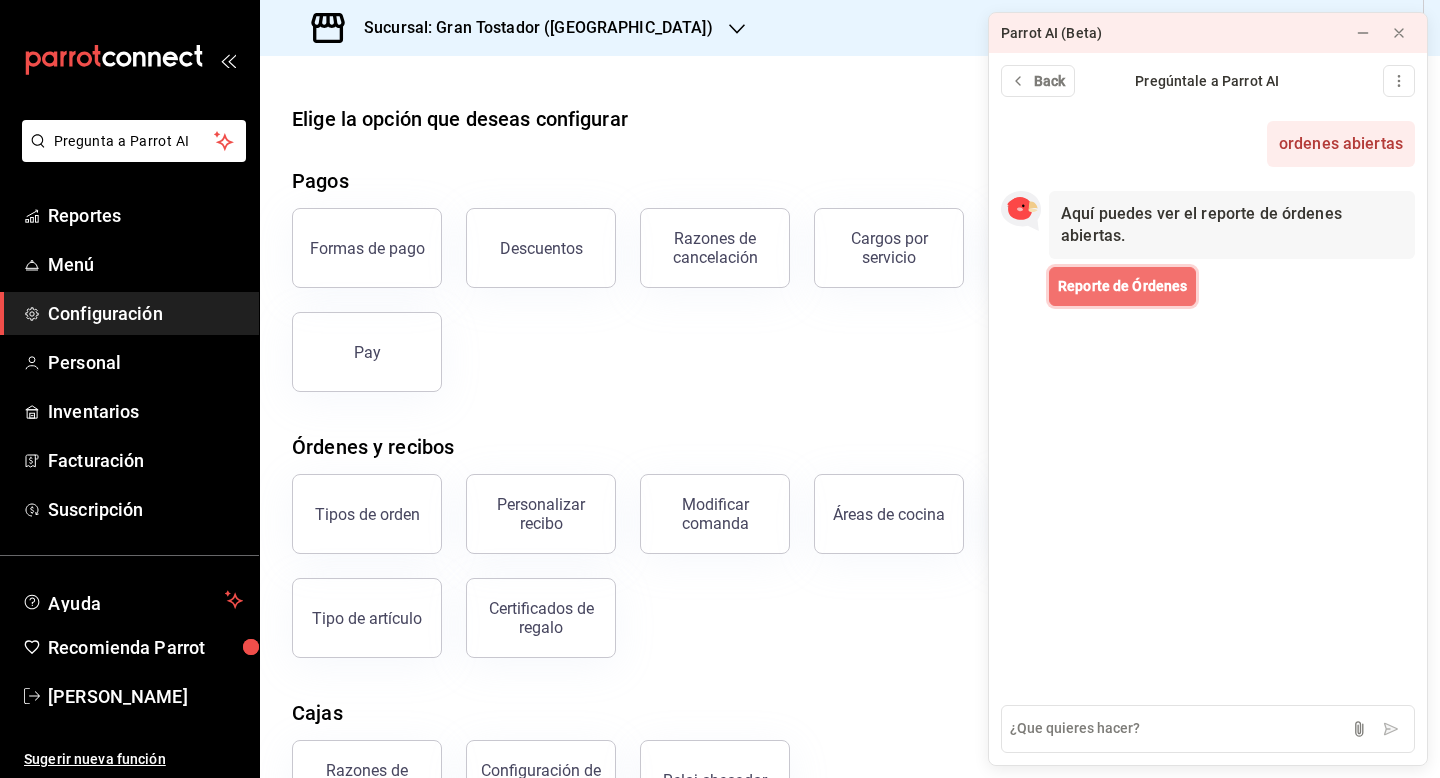 click on "Reporte de Órdenes" at bounding box center [1122, 286] 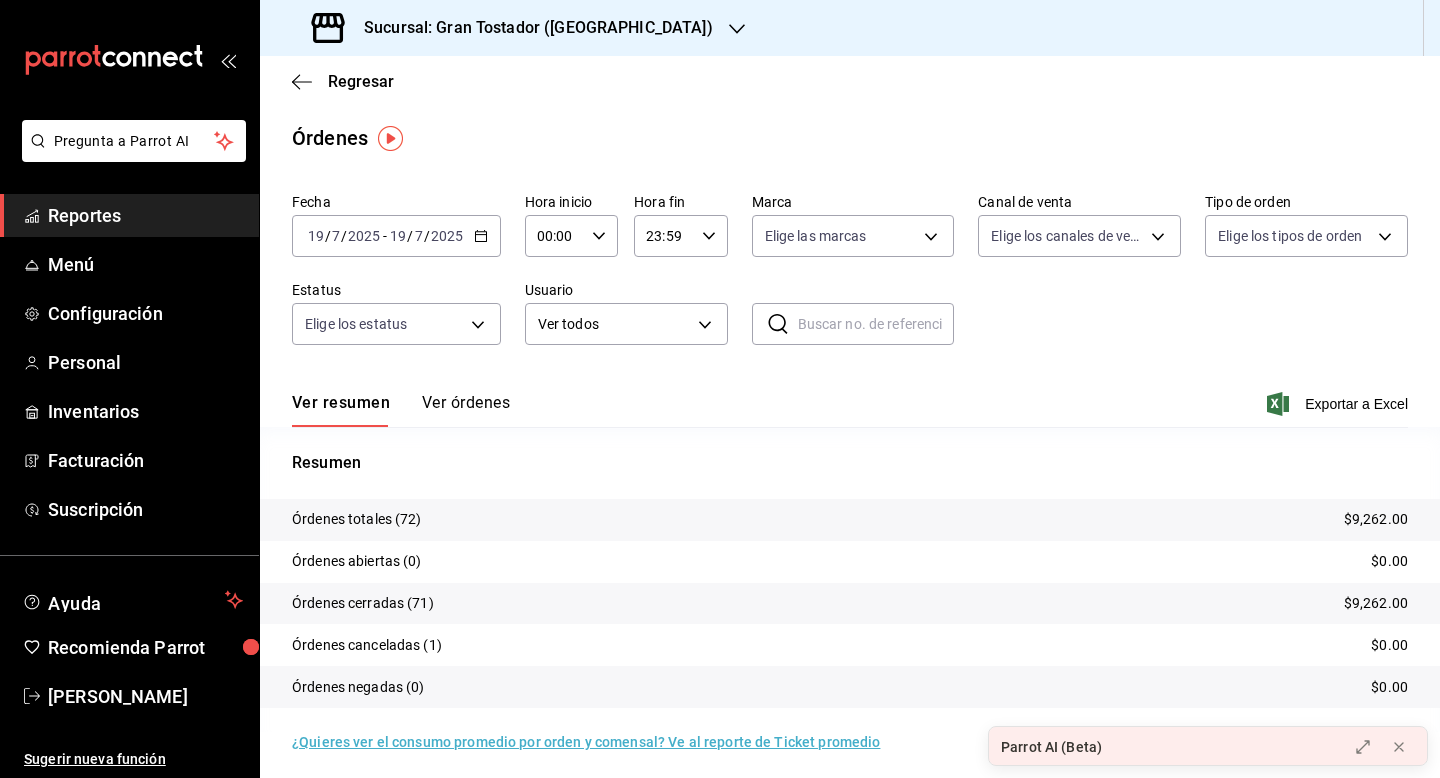 click 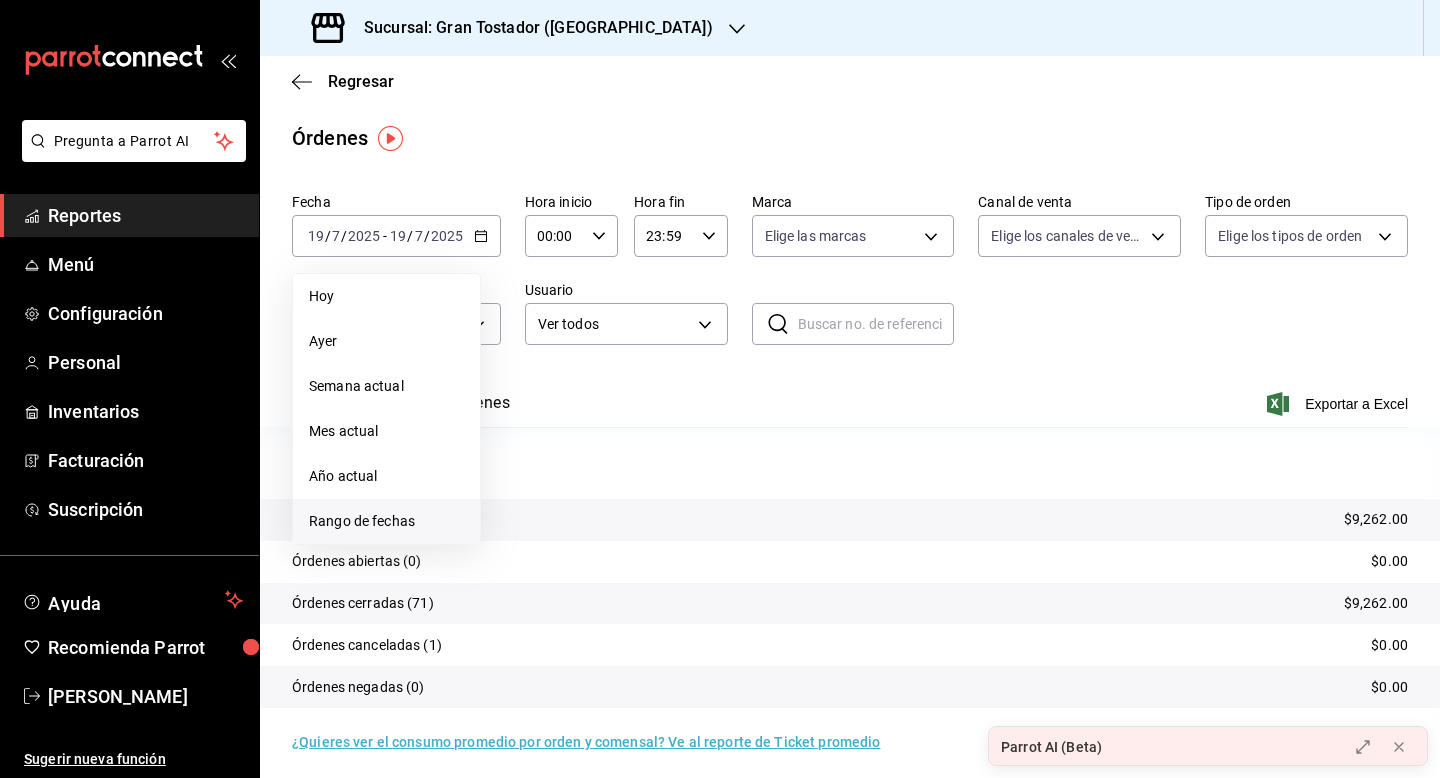 click on "Rango de fechas" at bounding box center (386, 521) 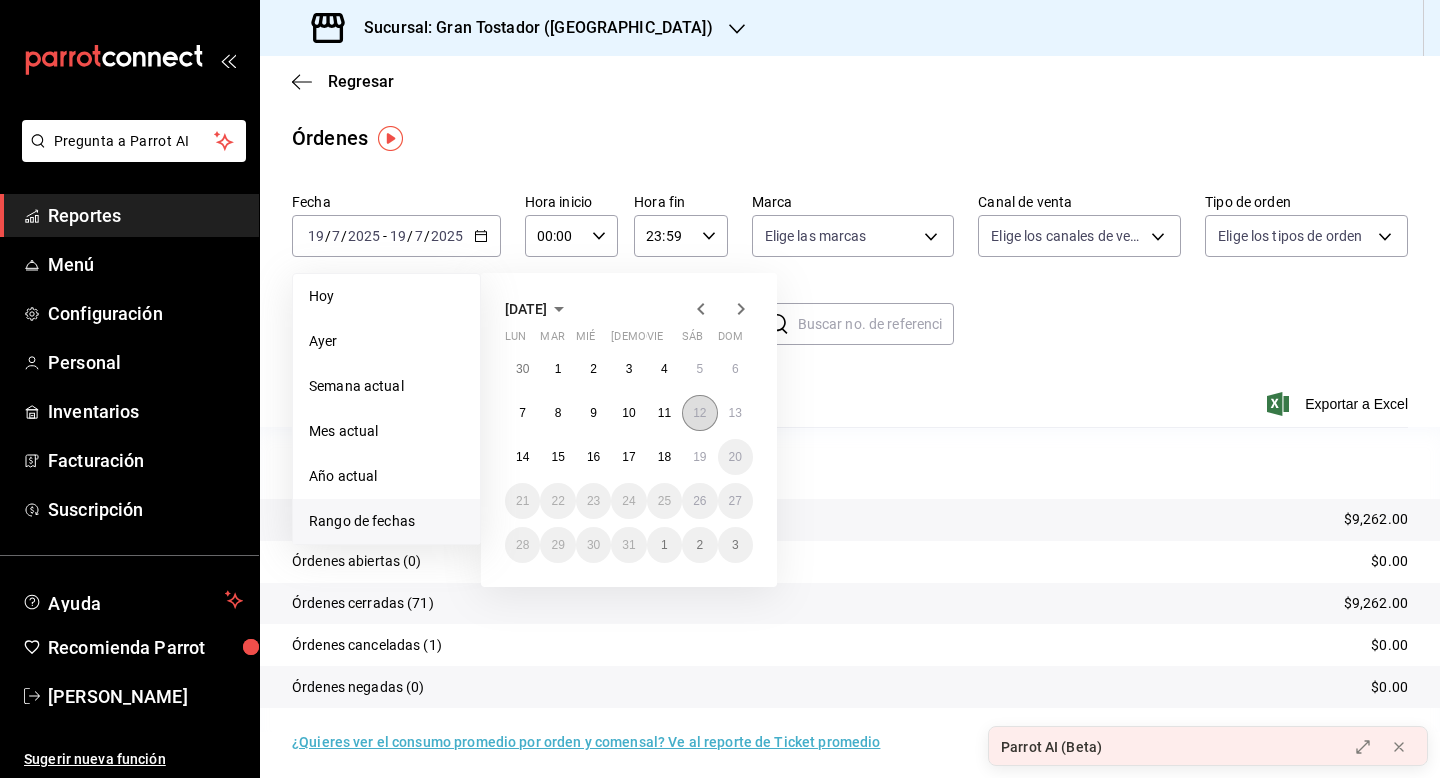 click on "12" at bounding box center (699, 413) 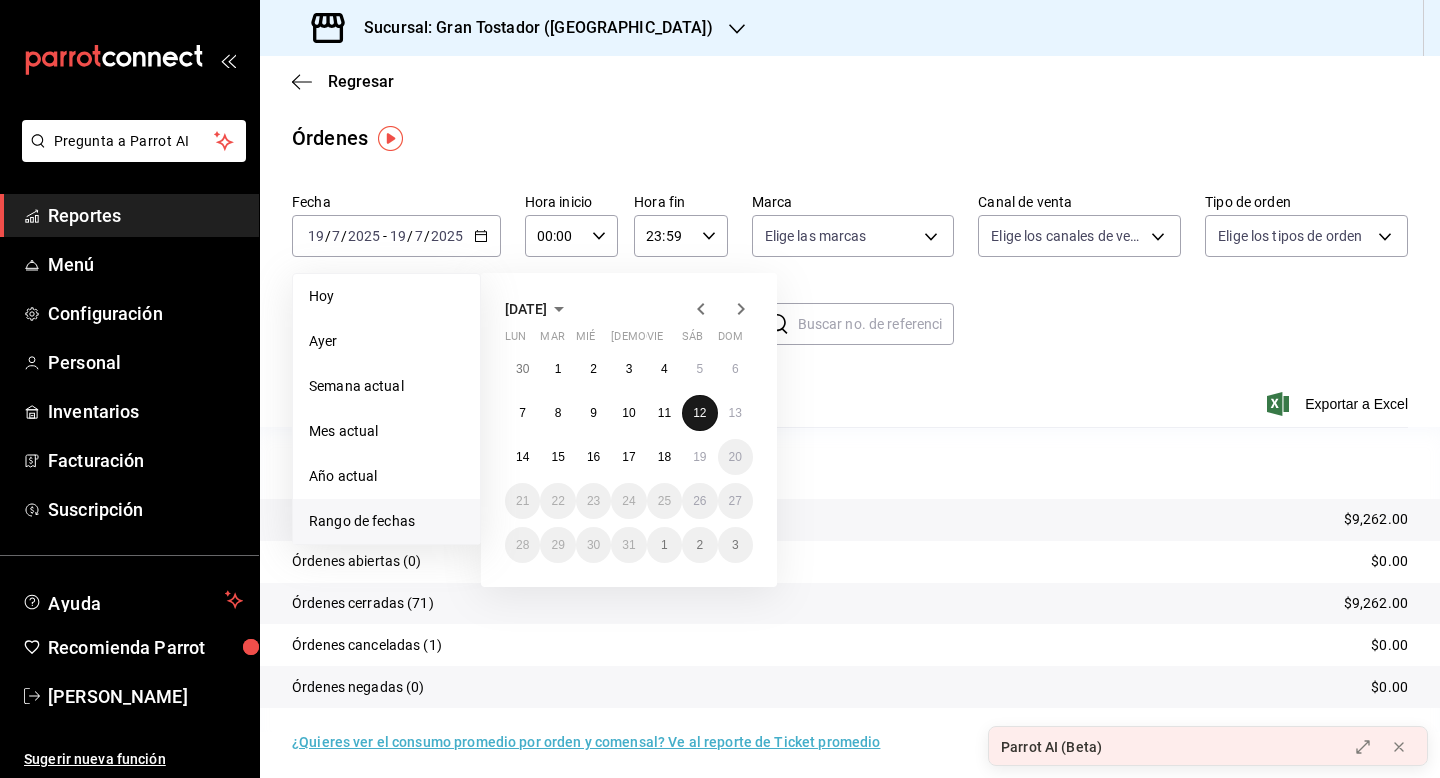 click on "12" at bounding box center (699, 413) 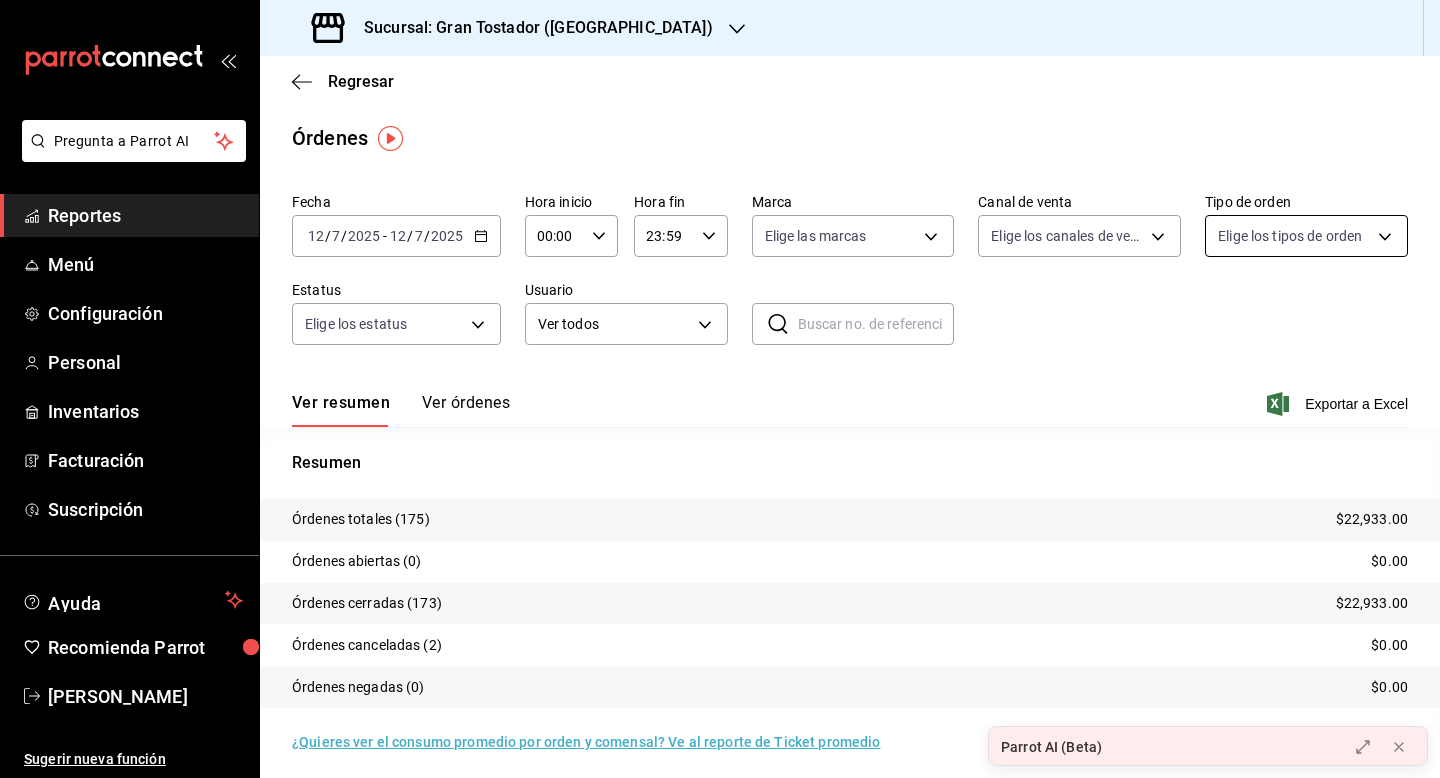 click on "Pregunta a Parrot AI Reportes   Menú   Configuración   Personal   Inventarios   Facturación   Suscripción   Ayuda Recomienda Parrot   Armando Pineda   Sugerir nueva función   Sucursal: Gran Tostador (Chapalita) Regresar Órdenes Fecha 2025-07-12 12 / 7 / 2025 - 2025-07-12 12 / 7 / 2025 Hora inicio 00:00 Hora inicio Hora fin 23:59 Hora fin Marca Elige las marcas Canal de venta Elige los canales de venta Tipo de orden Elige los tipos de orden Estatus Elige los estatus Usuario Ver todos ALL ​ ​ Ver resumen Ver órdenes Exportar a Excel Resumen Órdenes totales (175) $22,933.00 Órdenes abiertas (0) $0.00 Órdenes cerradas (173) $22,933.00 Órdenes canceladas (2) $0.00 Órdenes negadas (0) $0.00 ¿Quieres ver el consumo promedio por orden y comensal? Ve al reporte de Ticket promedio GANA 1 MES GRATIS EN TU SUSCRIPCIÓN AQUÍ Ver video tutorial Ir a video Parrot AI (Beta) Pregunta a Parrot AI Reportes   Menú   Configuración   Personal   Inventarios   Facturación   Suscripción   Ayuda Recomienda Parrot" at bounding box center [720, 389] 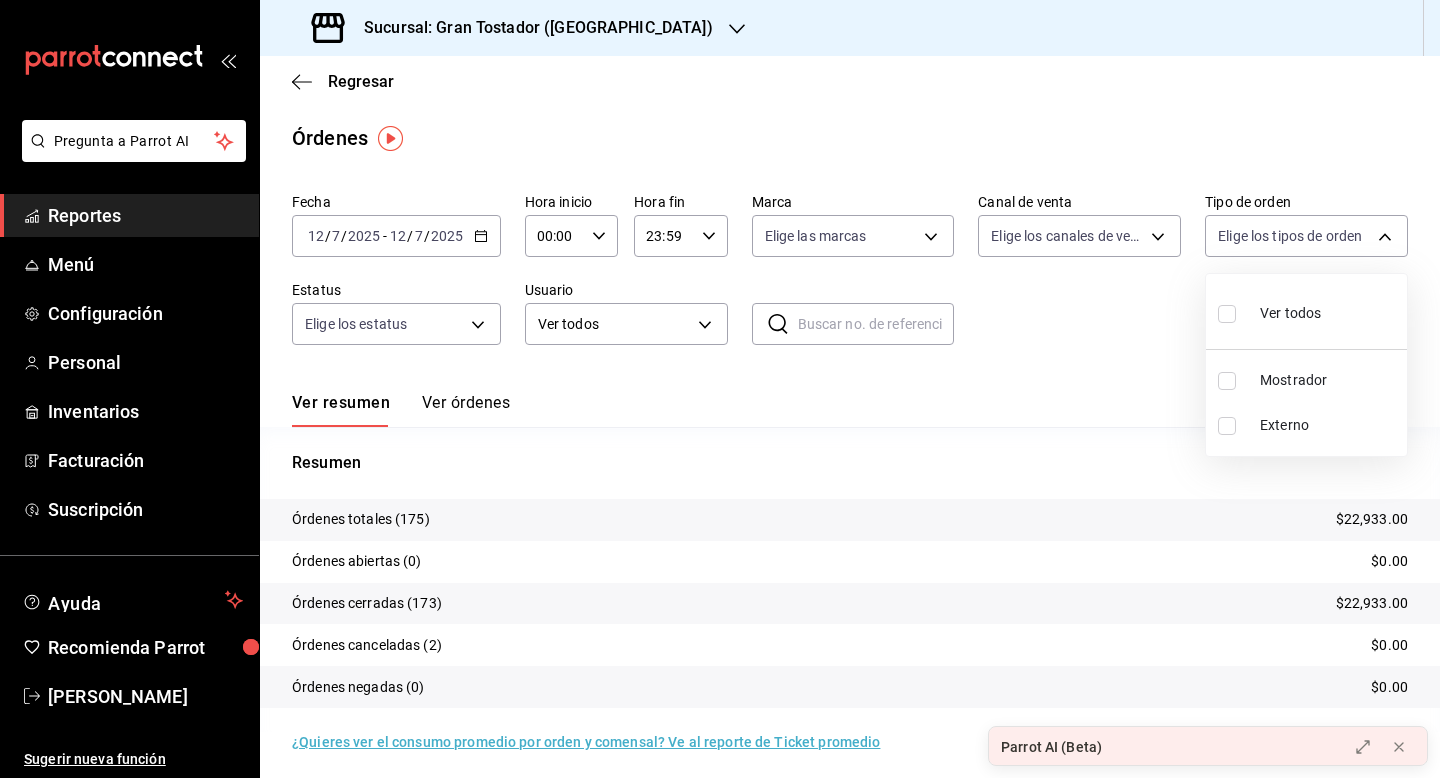 click on "Ver todos" at bounding box center [1290, 313] 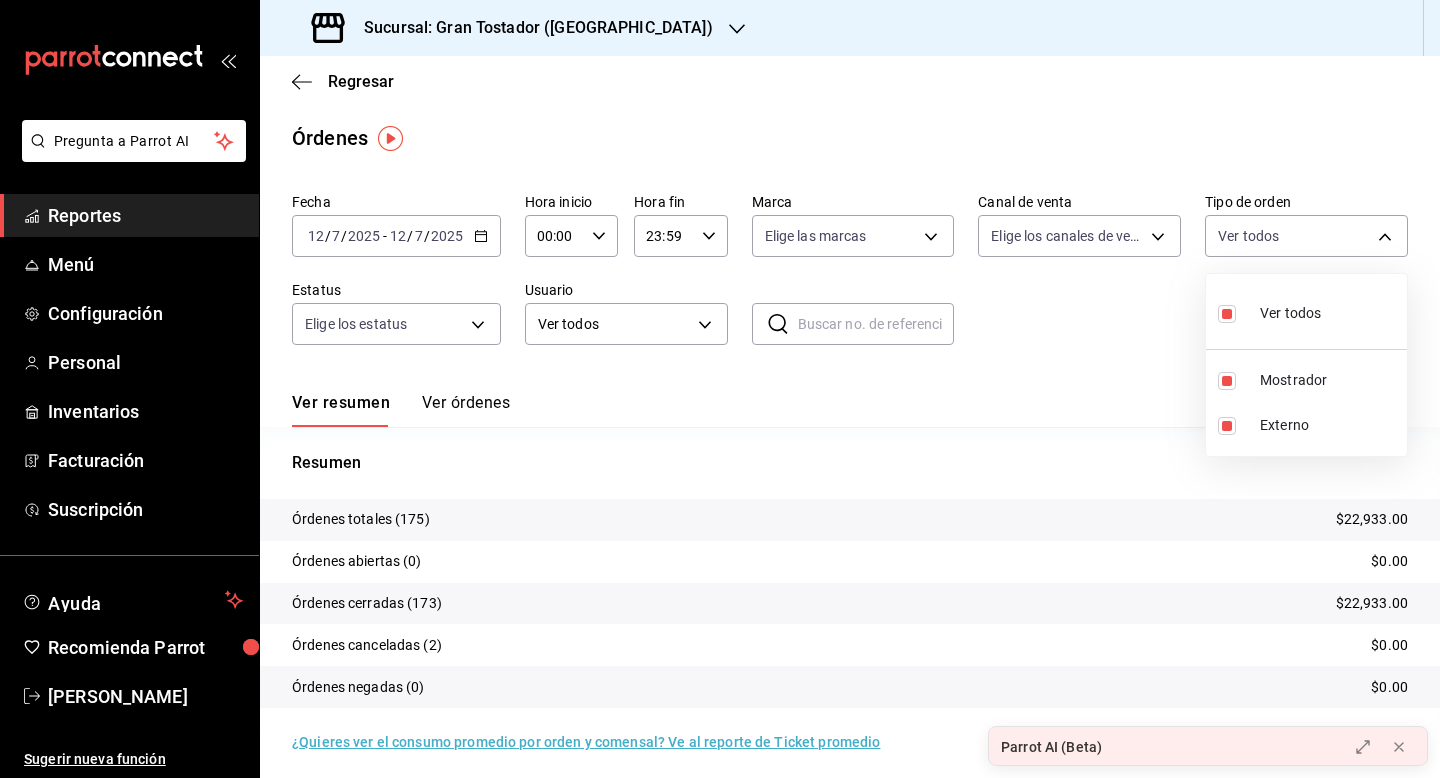 click at bounding box center [720, 389] 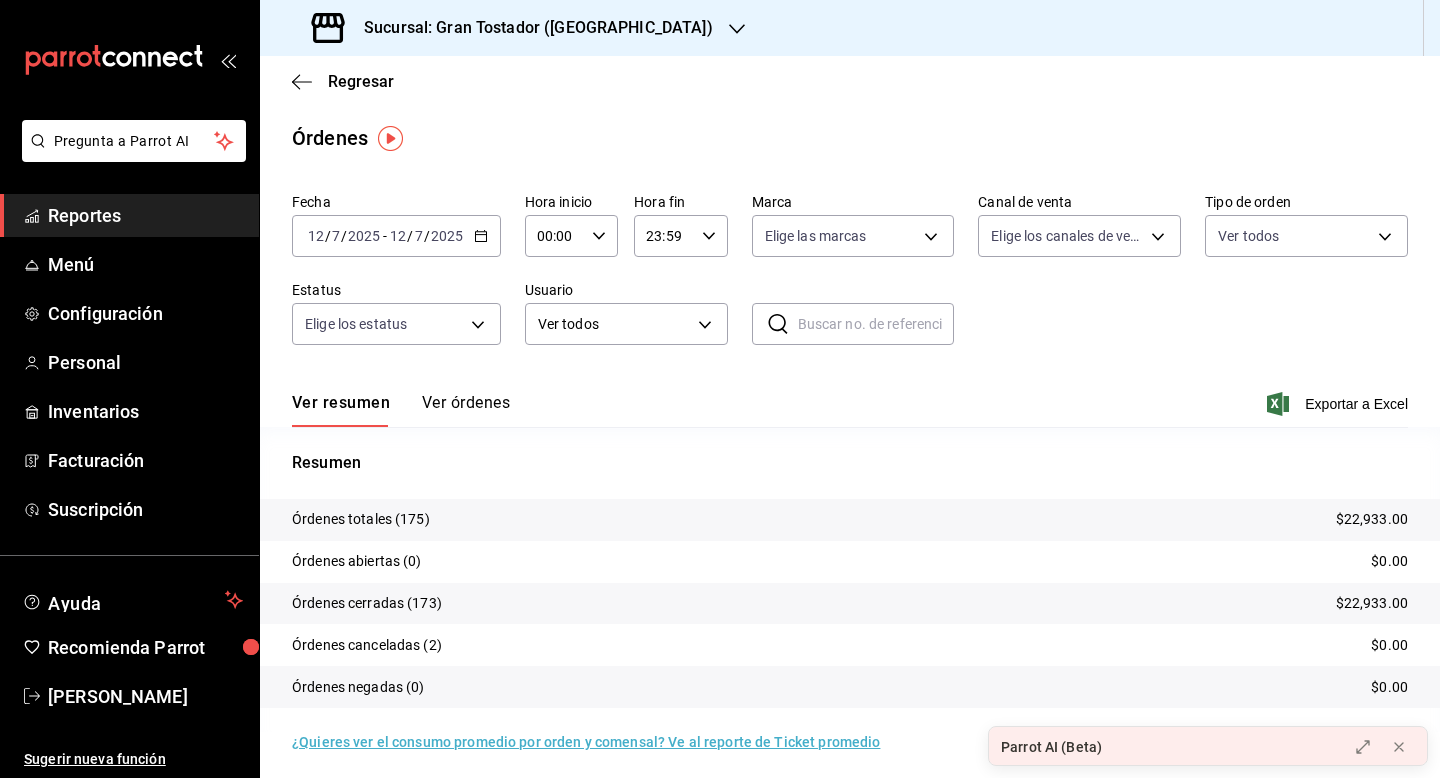 click on "Pregunta a Parrot AI Reportes   Menú   Configuración   Personal   Inventarios   Facturación   Suscripción   Ayuda Recomienda Parrot   Armando Pineda   Sugerir nueva función   Sucursal: Gran Tostador (Chapalita) Regresar Órdenes Fecha 2025-07-12 12 / 7 / 2025 - 2025-07-12 12 / 7 / 2025 Hora inicio 00:00 Hora inicio Hora fin 23:59 Hora fin Marca Elige las marcas Canal de venta Elige los canales de venta Tipo de orden Ver todos d933812b-2c03-4fa2-b89c-5f3ea4f6e677,EXTERNAL Estatus Elige los estatus Usuario Ver todos ALL ​ ​ Ver resumen Ver órdenes Exportar a Excel Resumen Órdenes totales (175) $22,933.00 Órdenes abiertas (0) $0.00 Órdenes cerradas (173) $22,933.00 Órdenes canceladas (2) $0.00 Órdenes negadas (0) $0.00 ¿Quieres ver el consumo promedio por orden y comensal? Ve al reporte de Ticket promedio GANA 1 MES GRATIS EN TU SUSCRIPCIÓN AQUÍ Ver video tutorial Ir a video Parrot AI (Beta) Pregunta a Parrot AI Reportes   Menú   Configuración   Personal   Inventarios   Facturación     Ayuda" at bounding box center [720, 389] 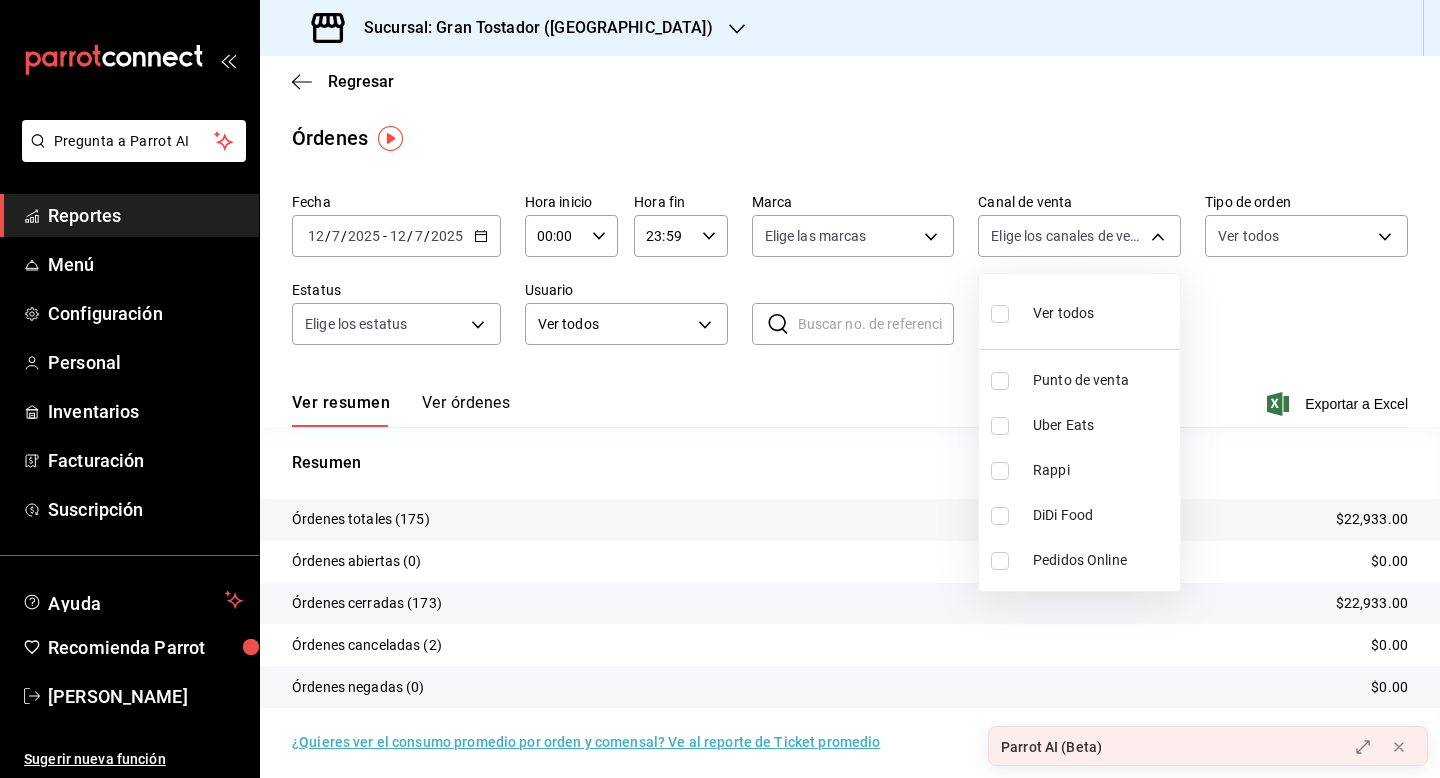 click at bounding box center [720, 389] 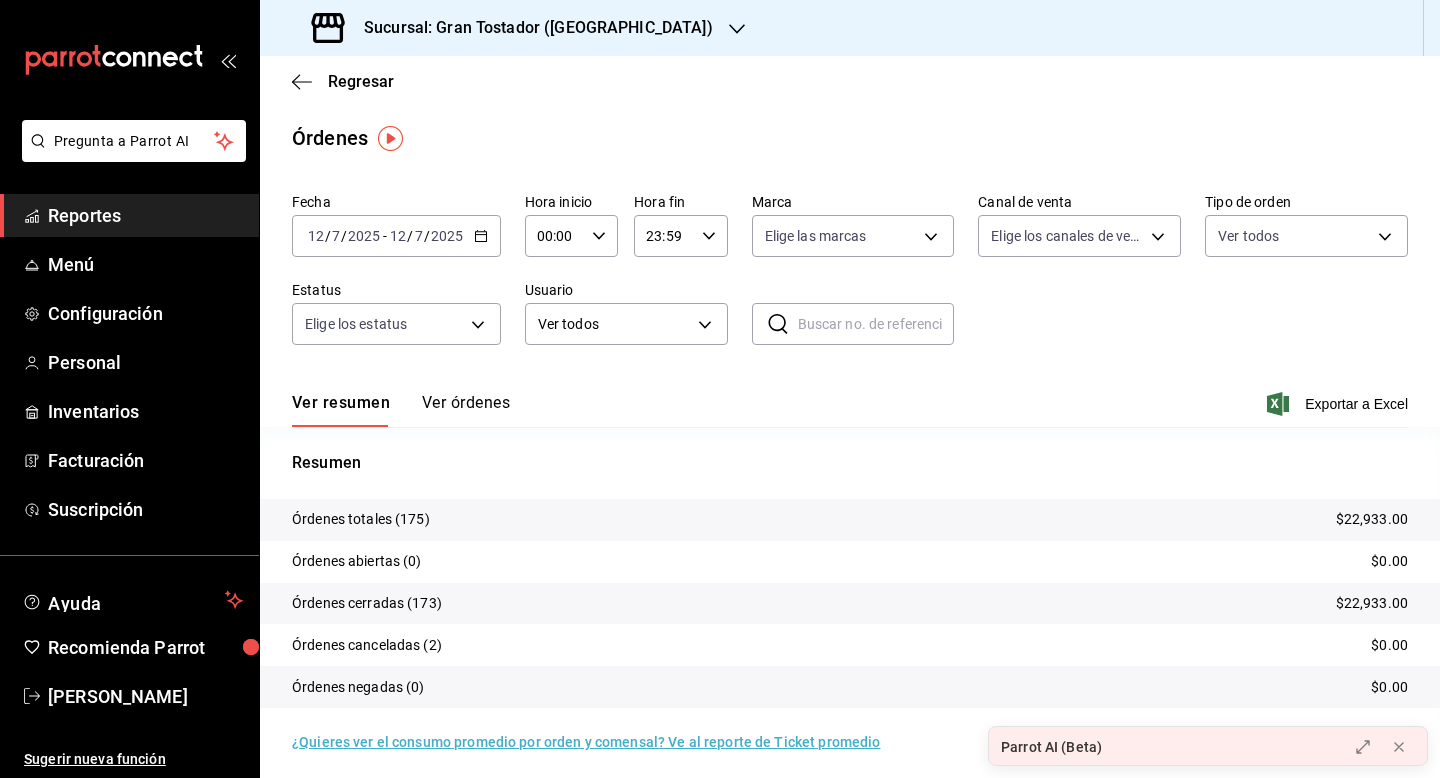 click 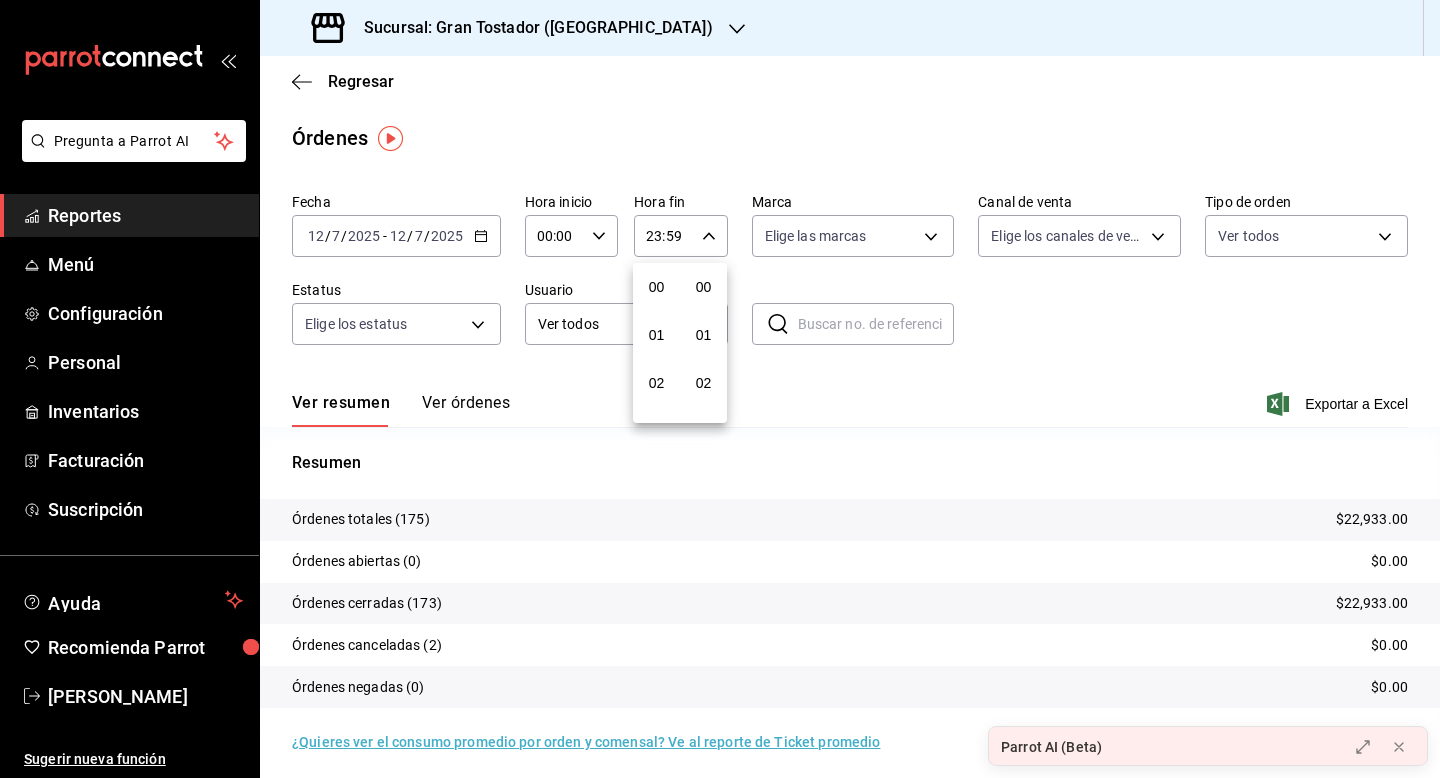scroll, scrollTop: 992, scrollLeft: 0, axis: vertical 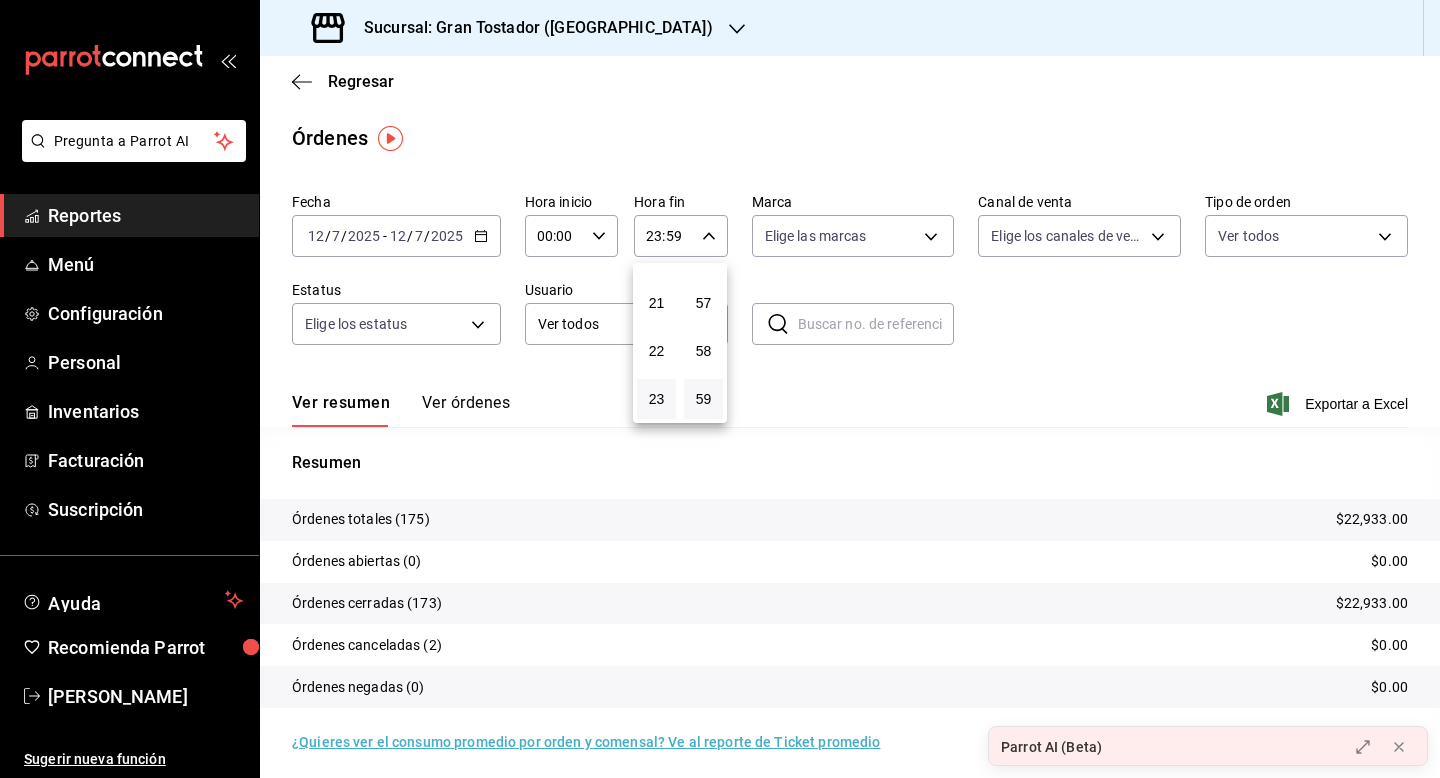 click at bounding box center [720, 389] 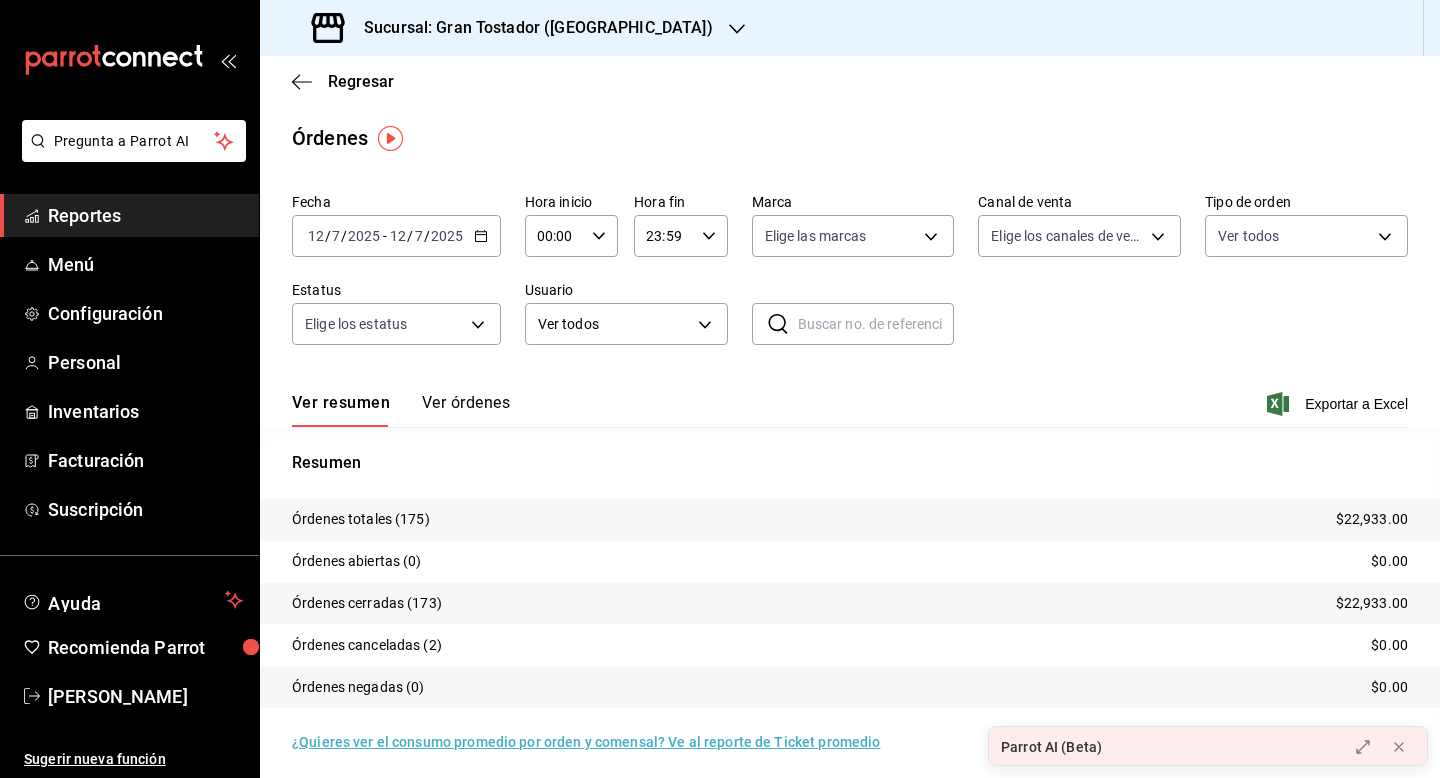 click on "Regresar" at bounding box center [850, 81] 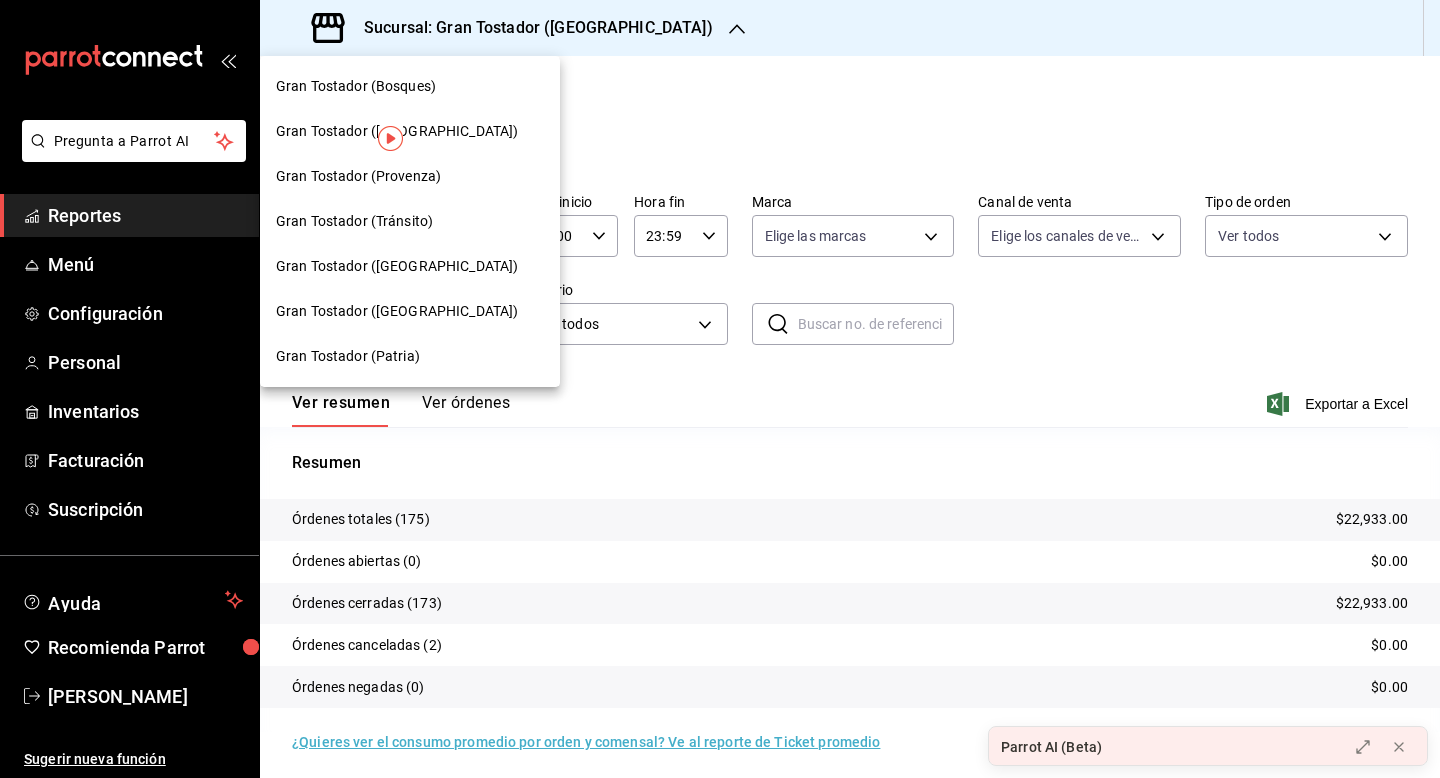 click on "Gran Tostador ([GEOGRAPHIC_DATA])" at bounding box center [397, 266] 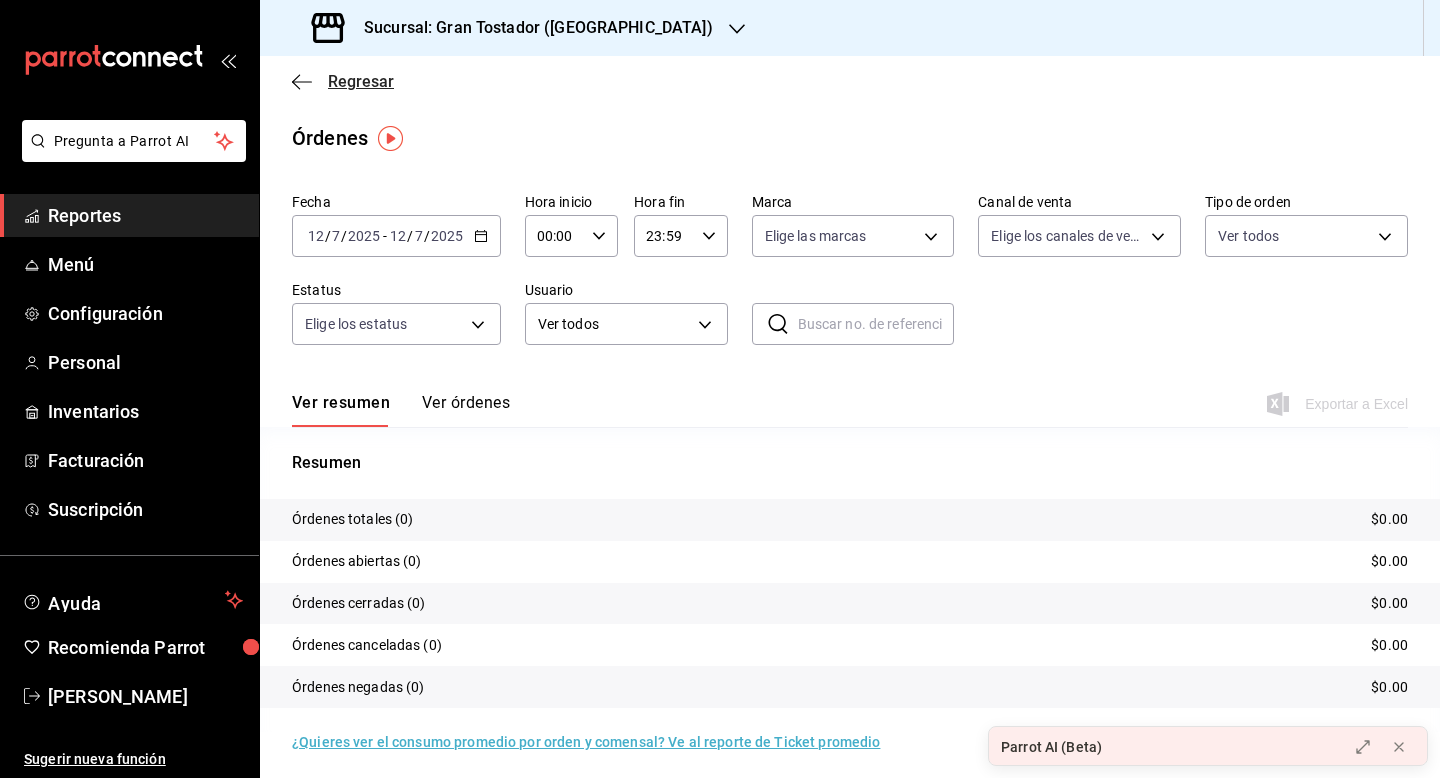 click on "Regresar" at bounding box center (361, 81) 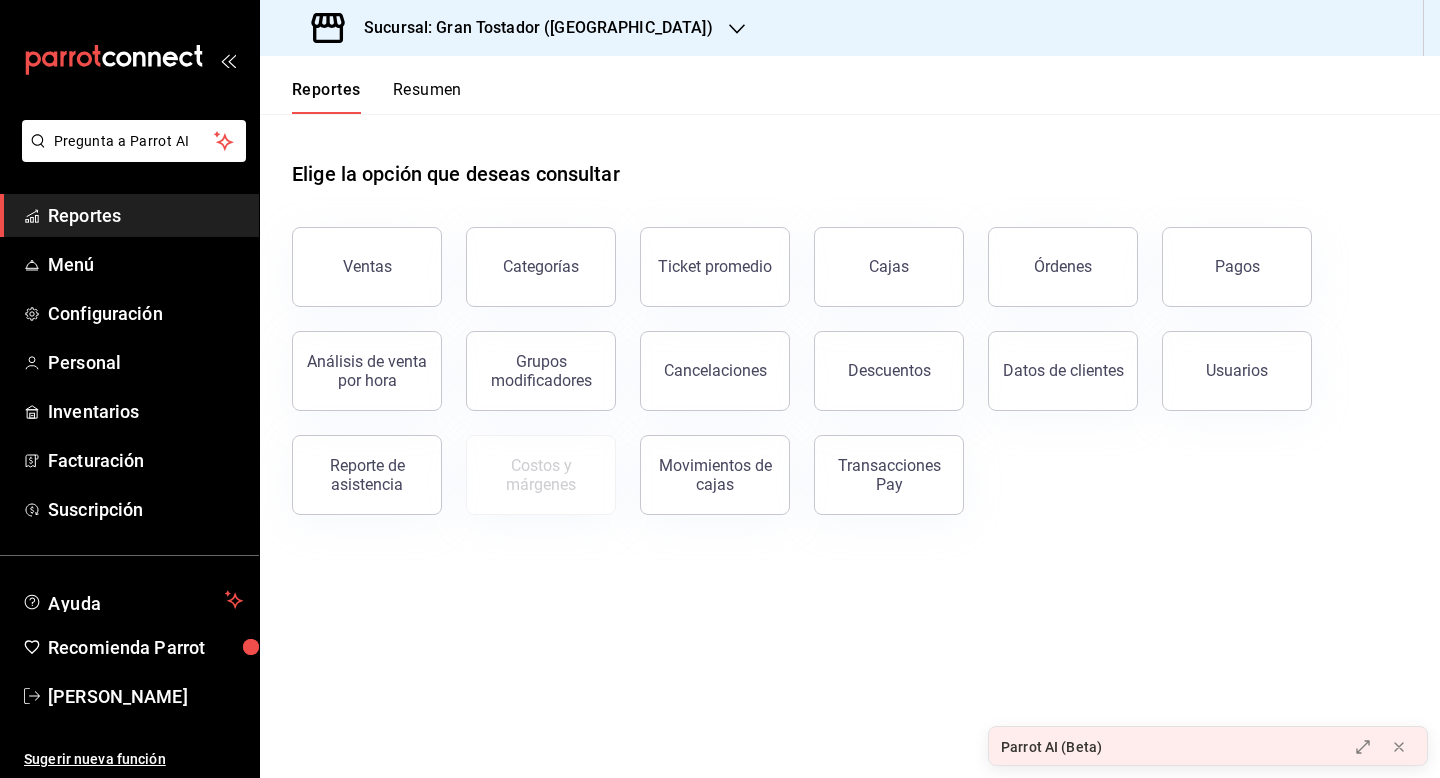 click on "Resumen" at bounding box center [427, 97] 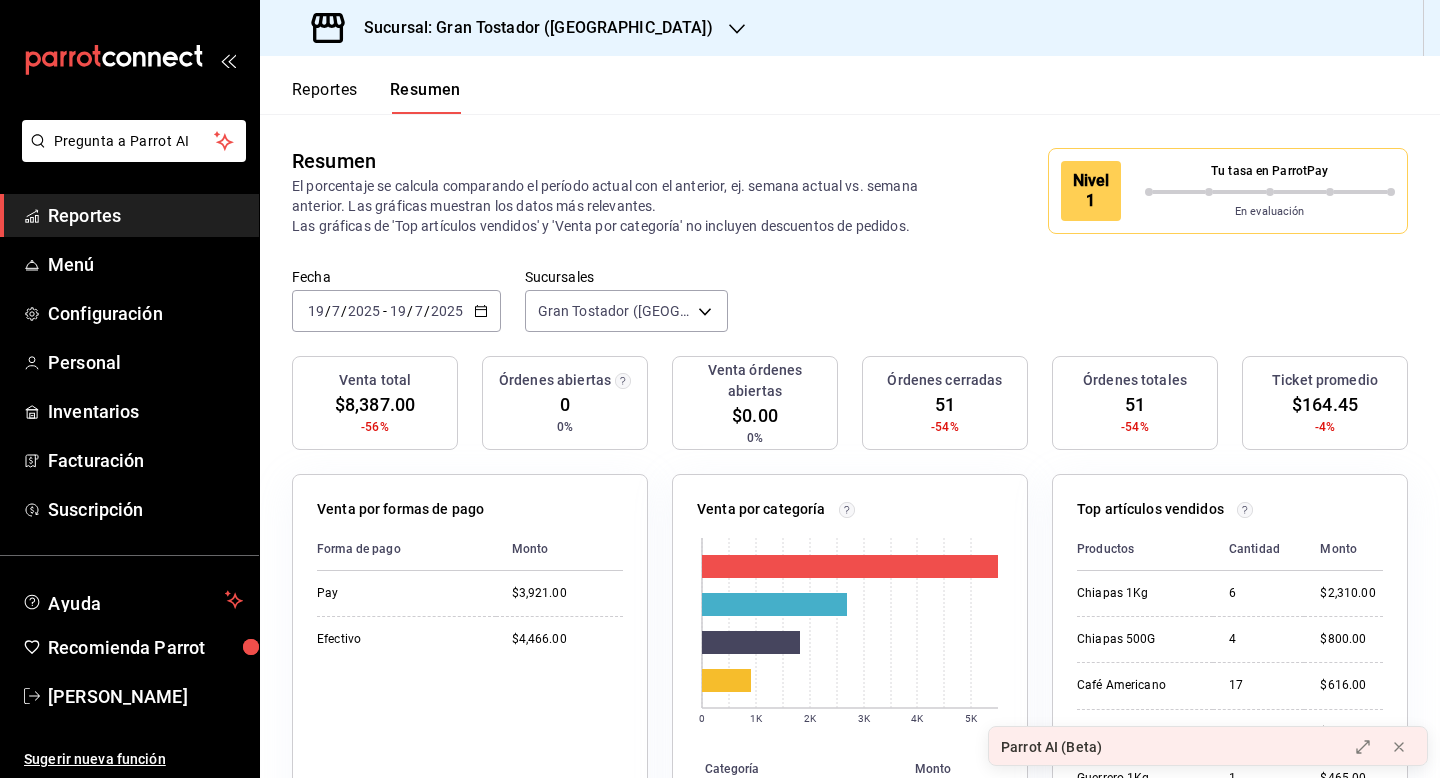 click 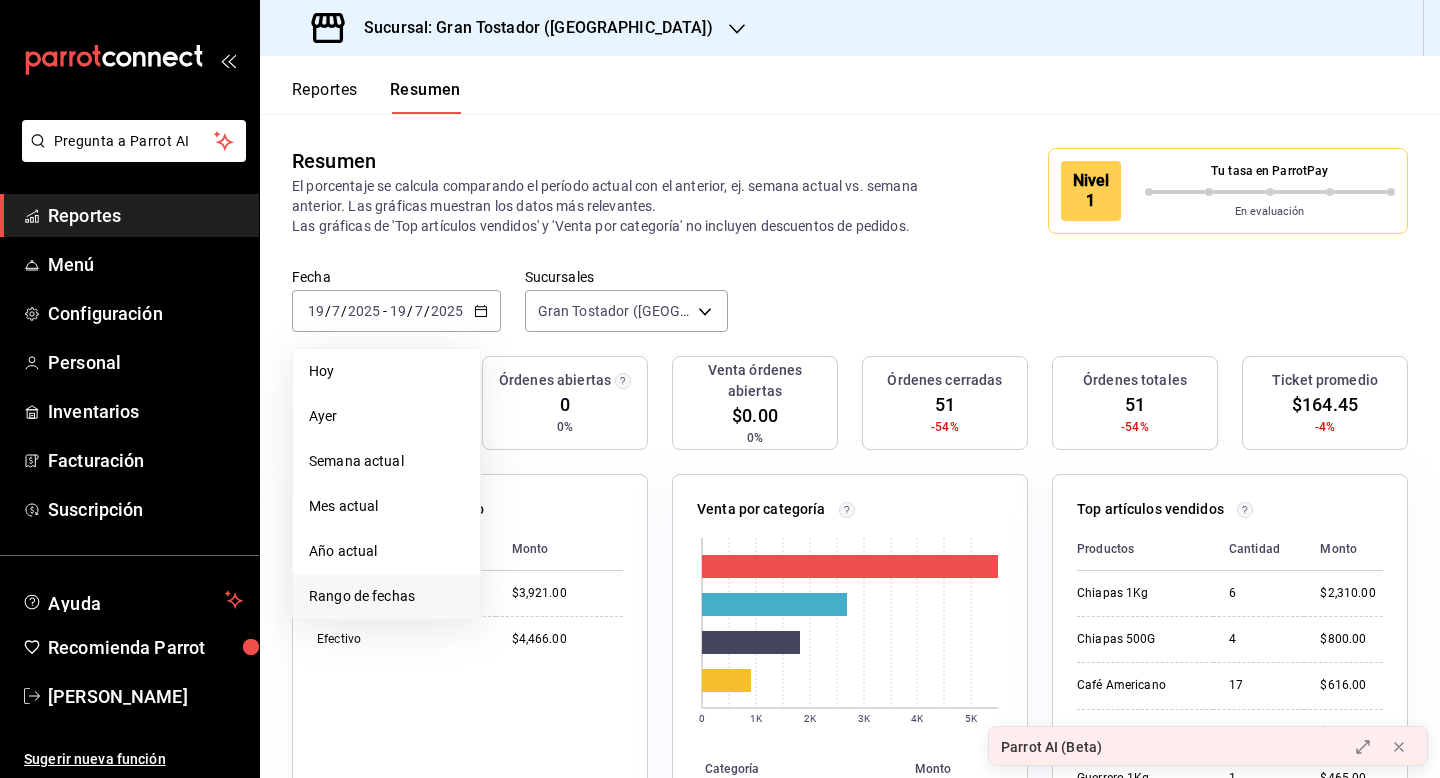 click on "Rango de fechas" at bounding box center [386, 596] 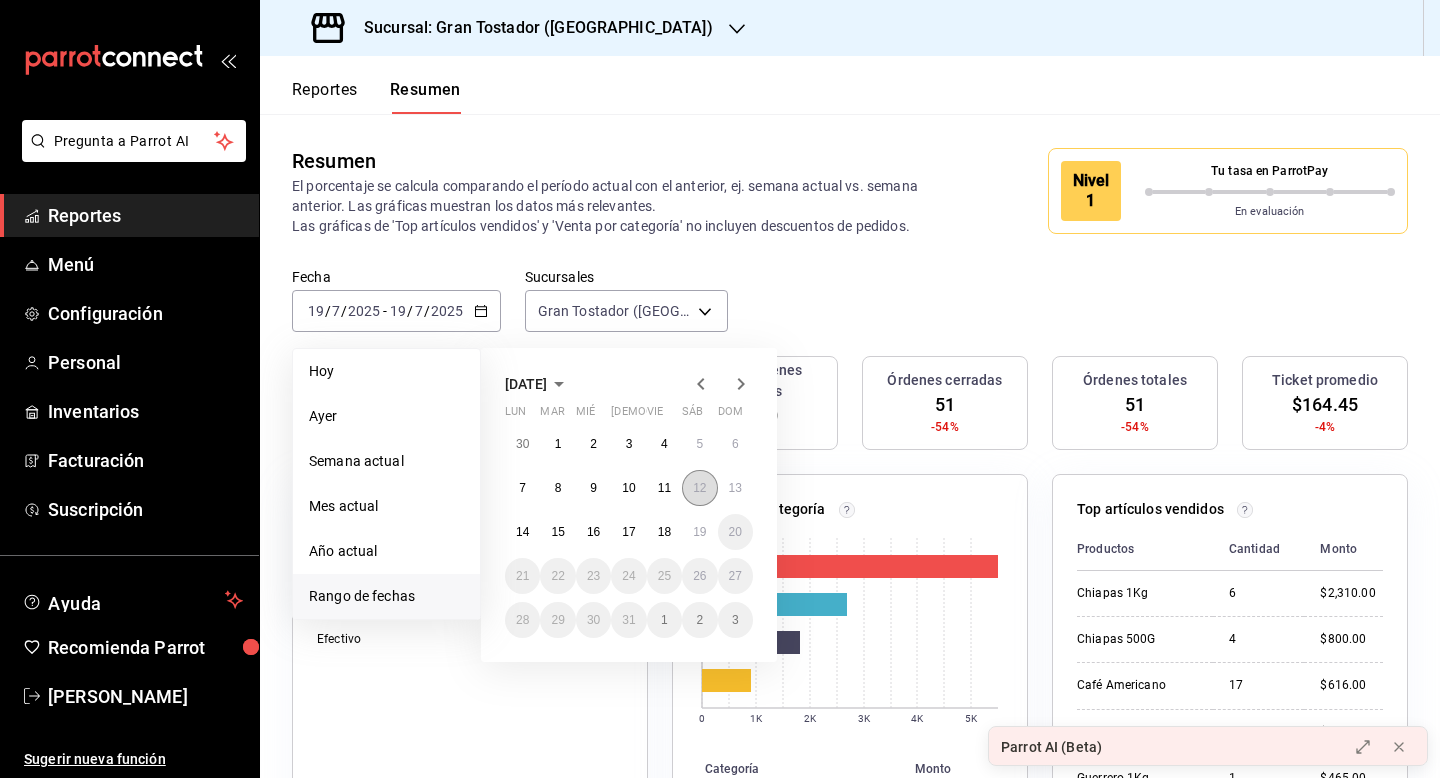 click on "12" at bounding box center [699, 488] 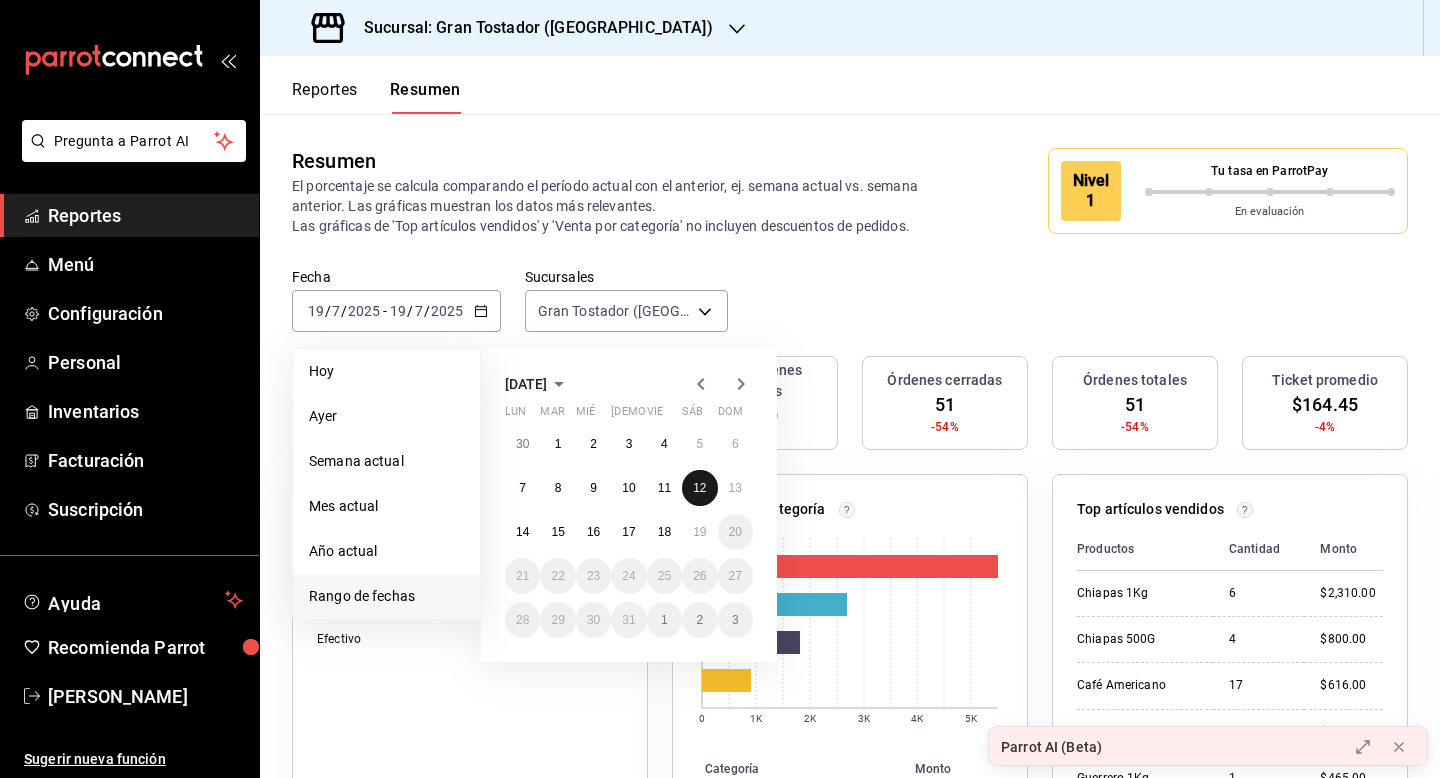 click on "12" at bounding box center [699, 488] 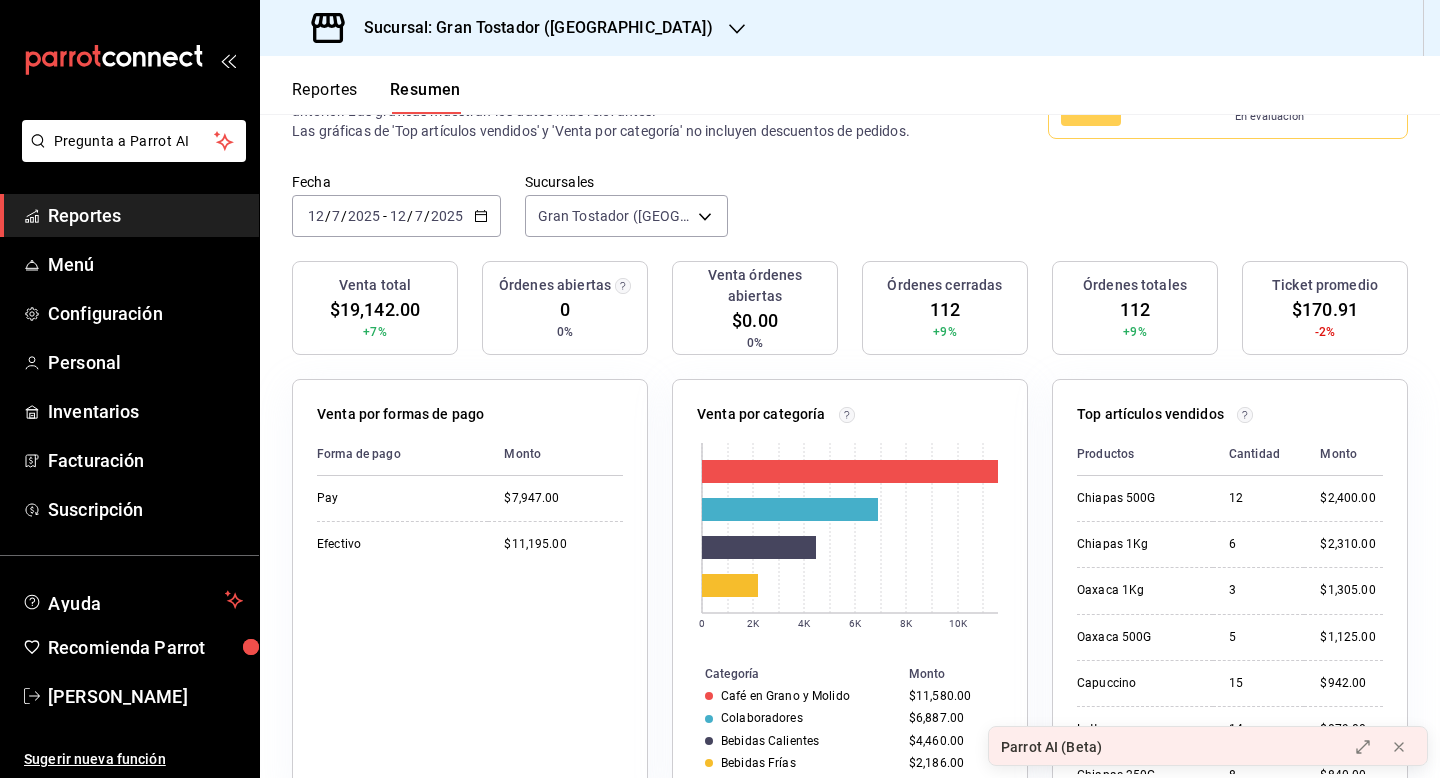 scroll, scrollTop: 90, scrollLeft: 0, axis: vertical 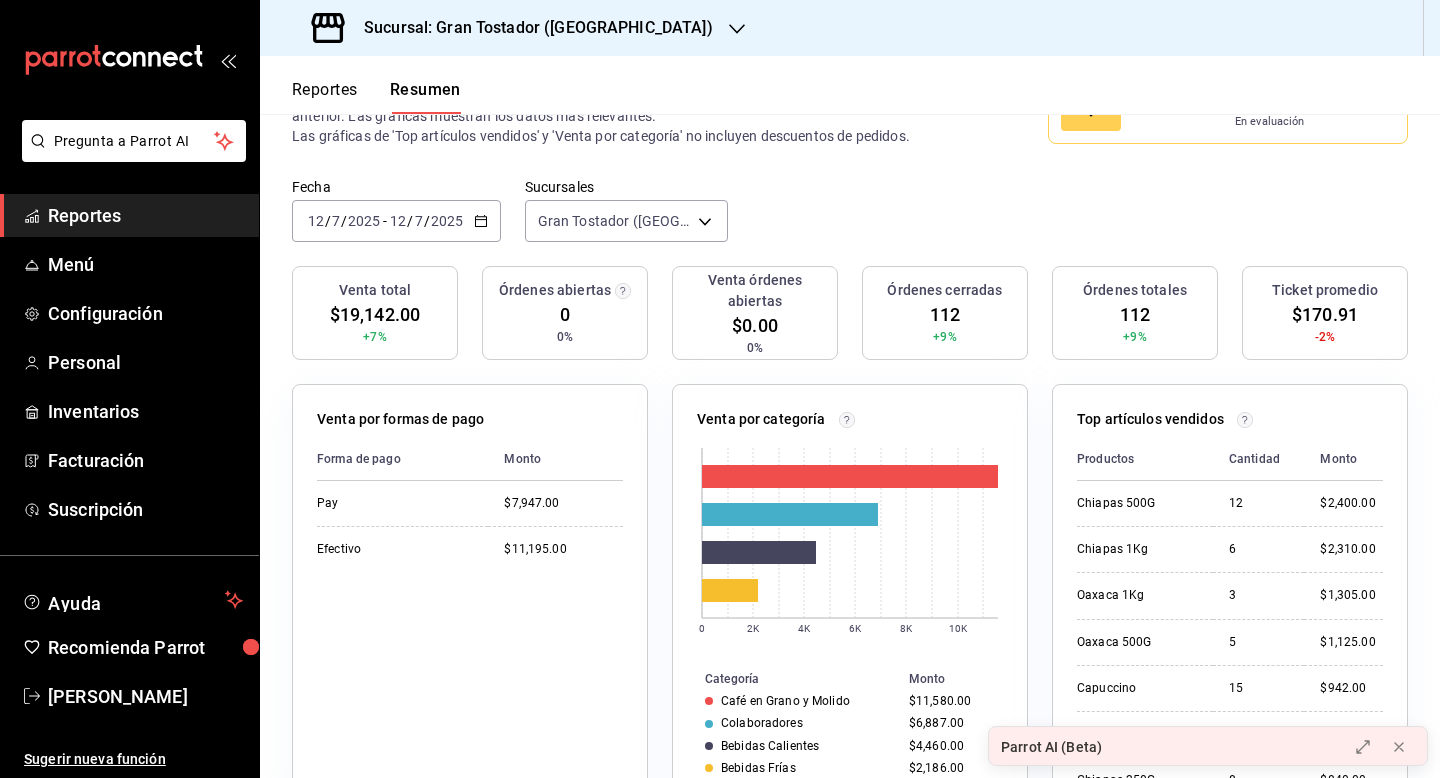 click 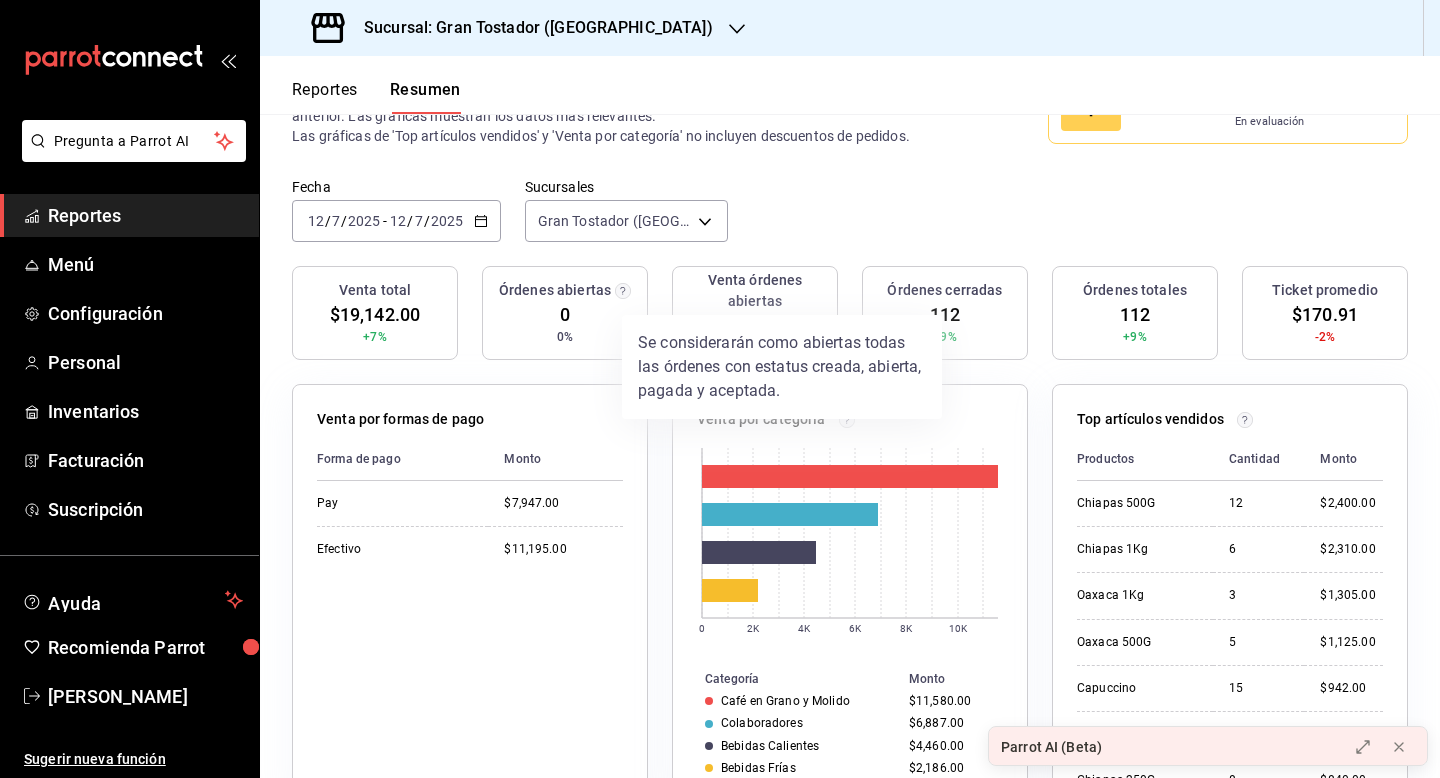 click at bounding box center [720, 389] 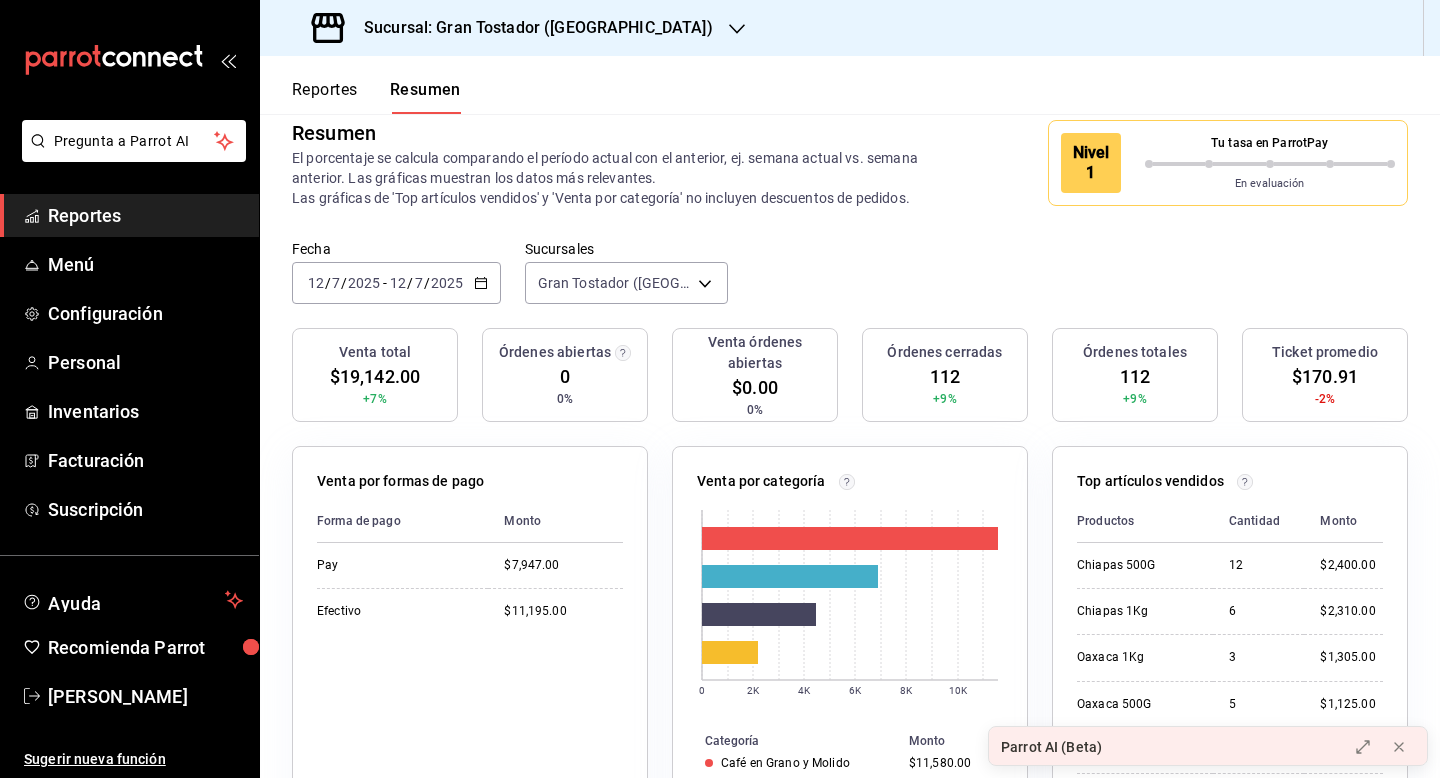 scroll, scrollTop: 0, scrollLeft: 0, axis: both 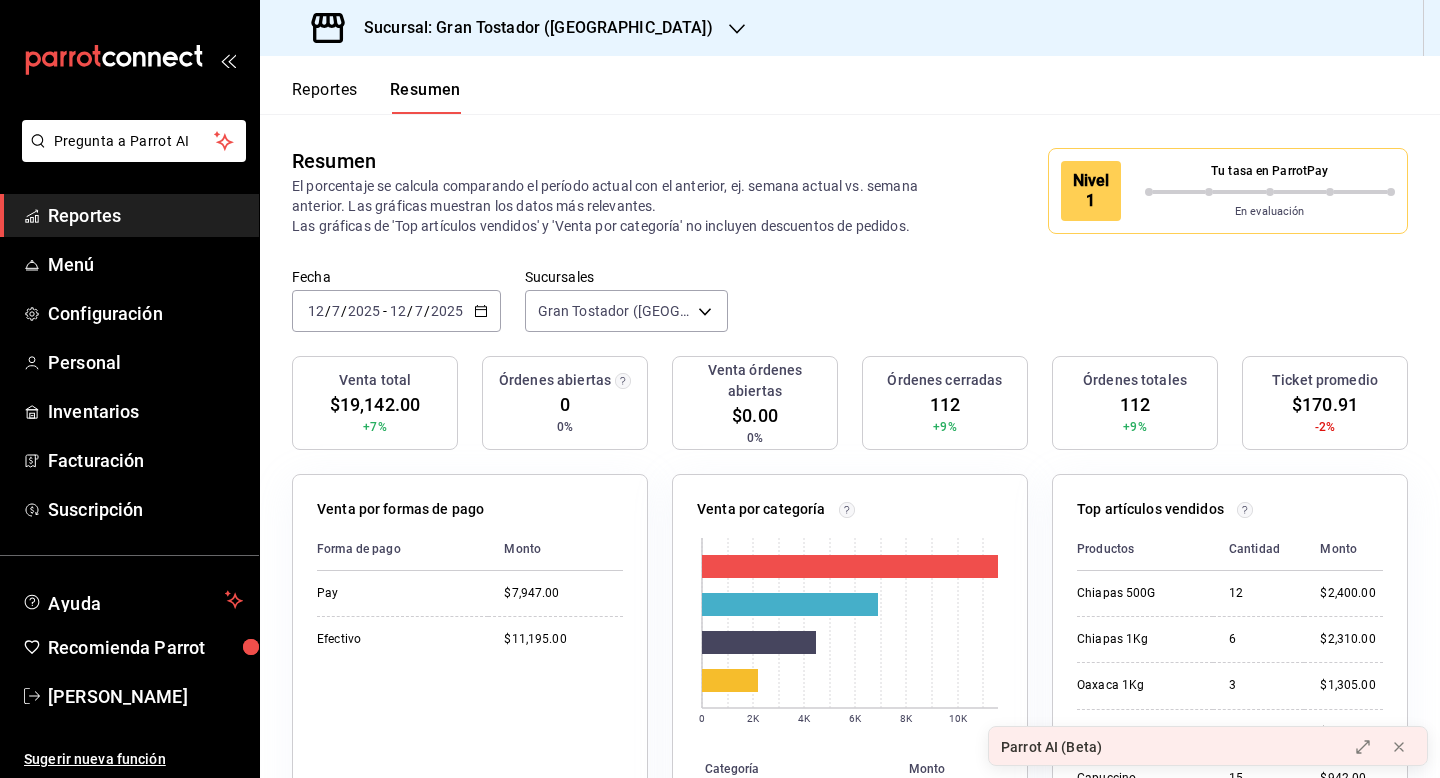 click on "Reportes" at bounding box center [325, 97] 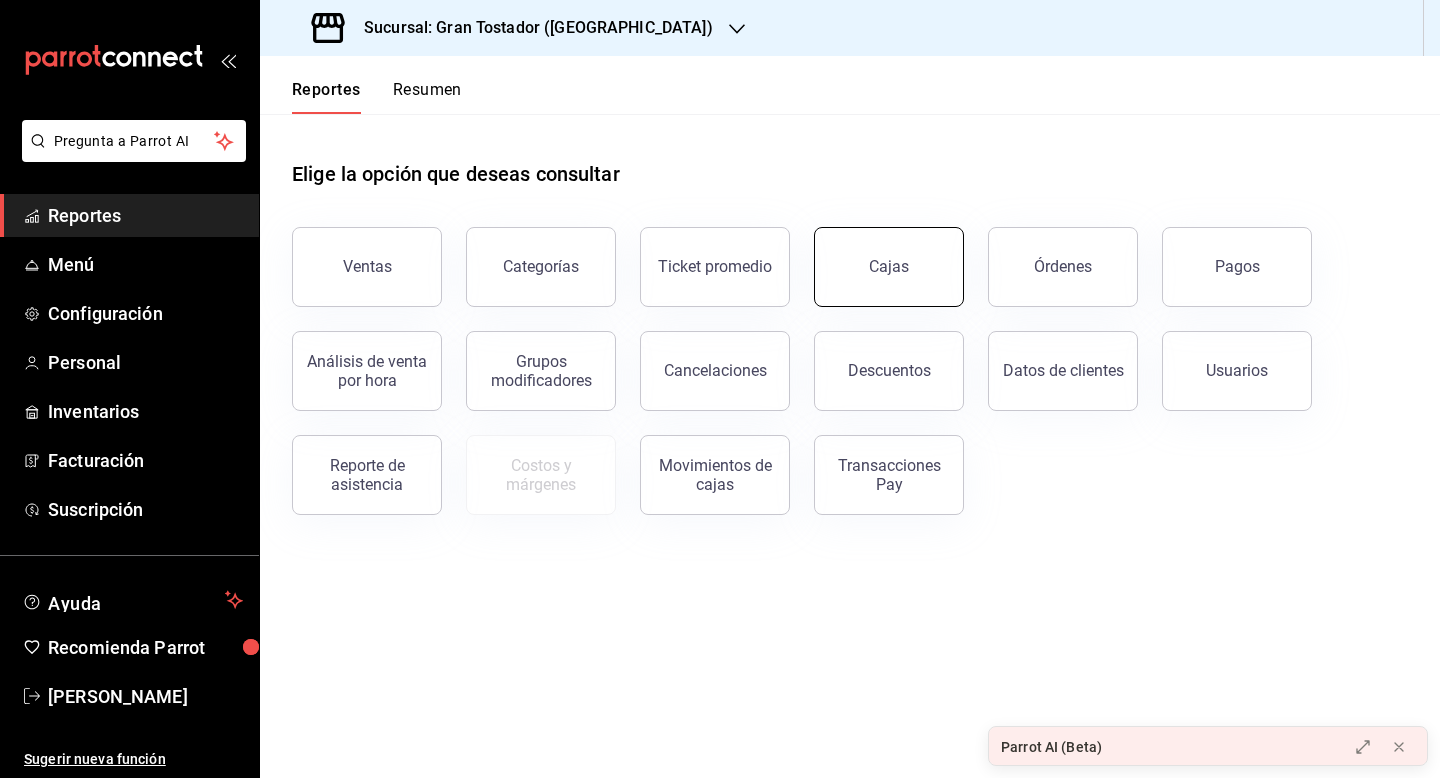 click on "Cajas" at bounding box center (889, 267) 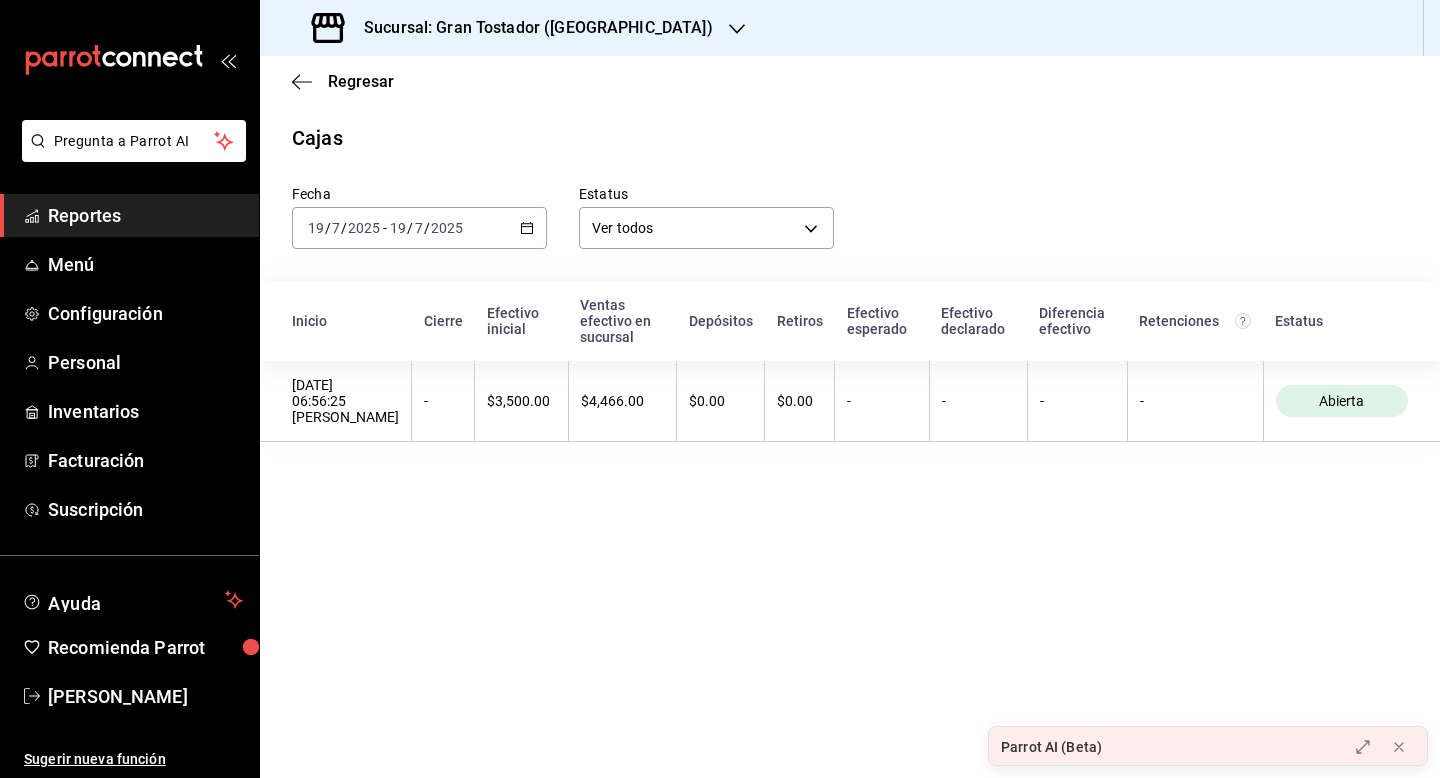 click 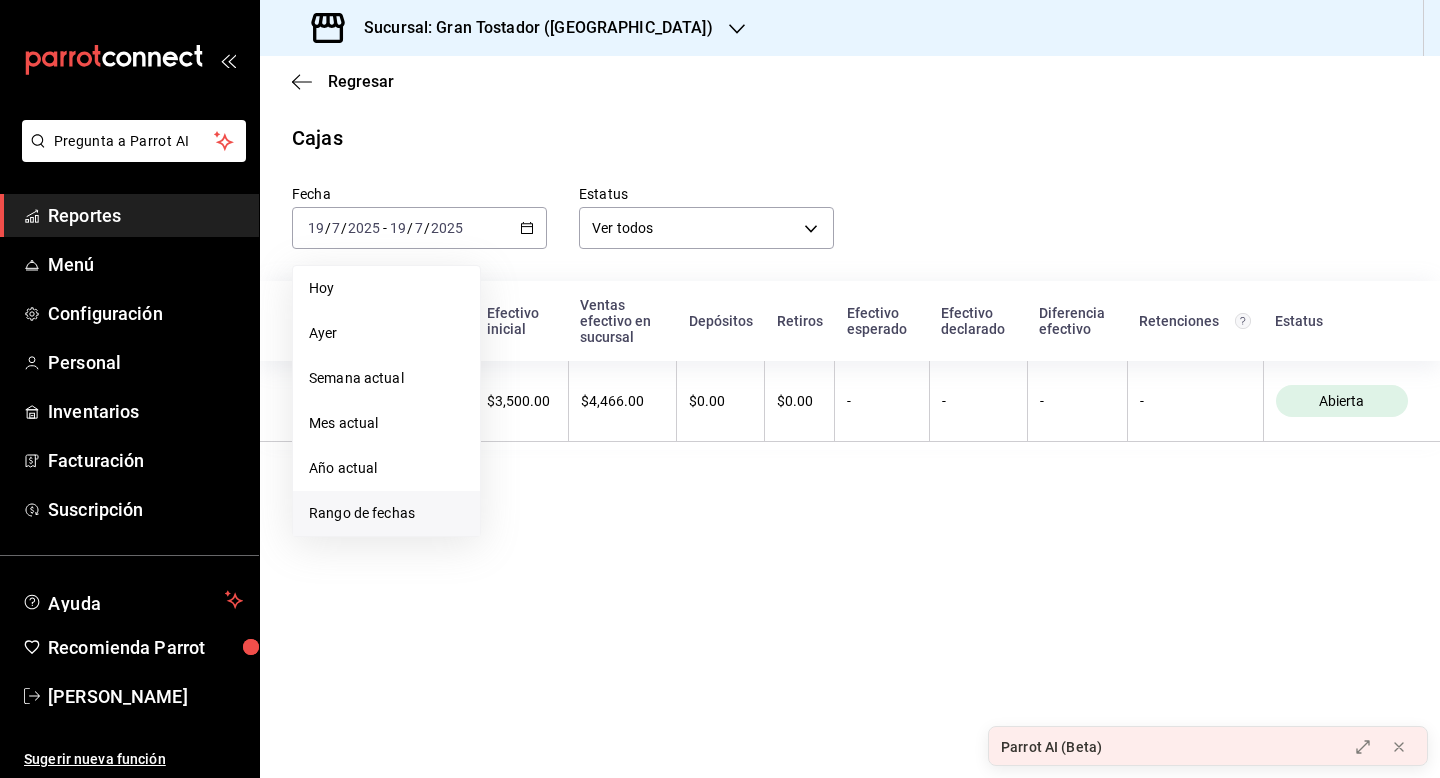 click on "Rango de fechas" at bounding box center (386, 513) 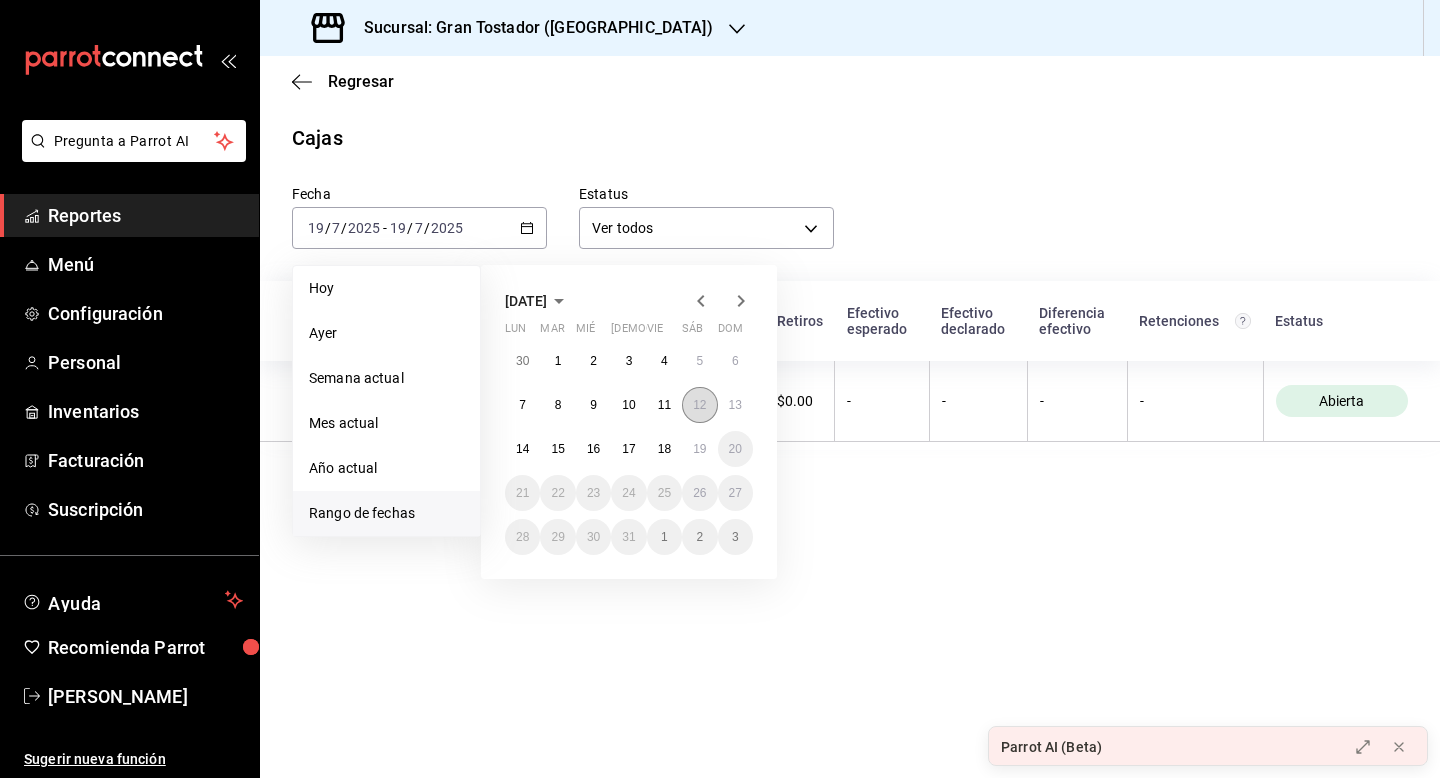 click on "12" at bounding box center (699, 405) 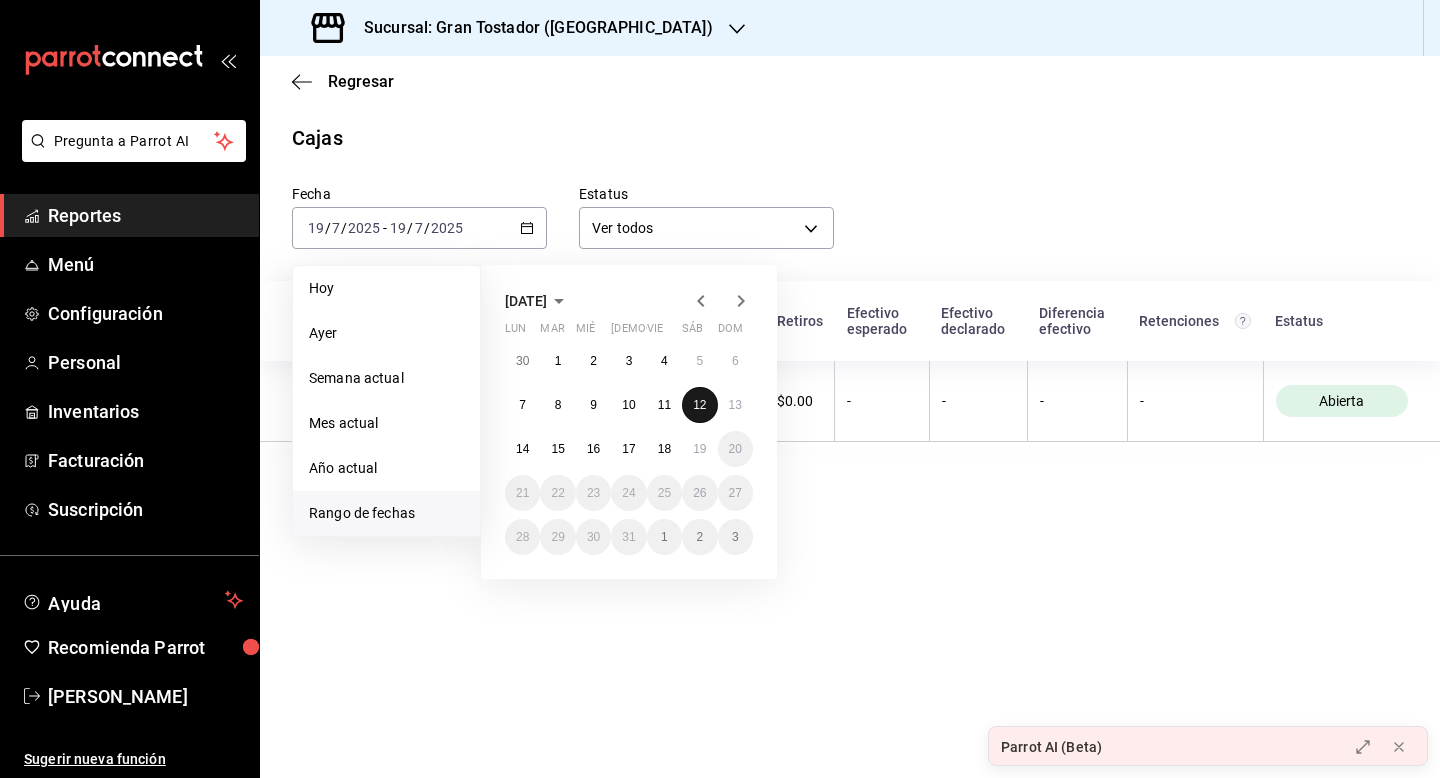 click on "12" at bounding box center [699, 405] 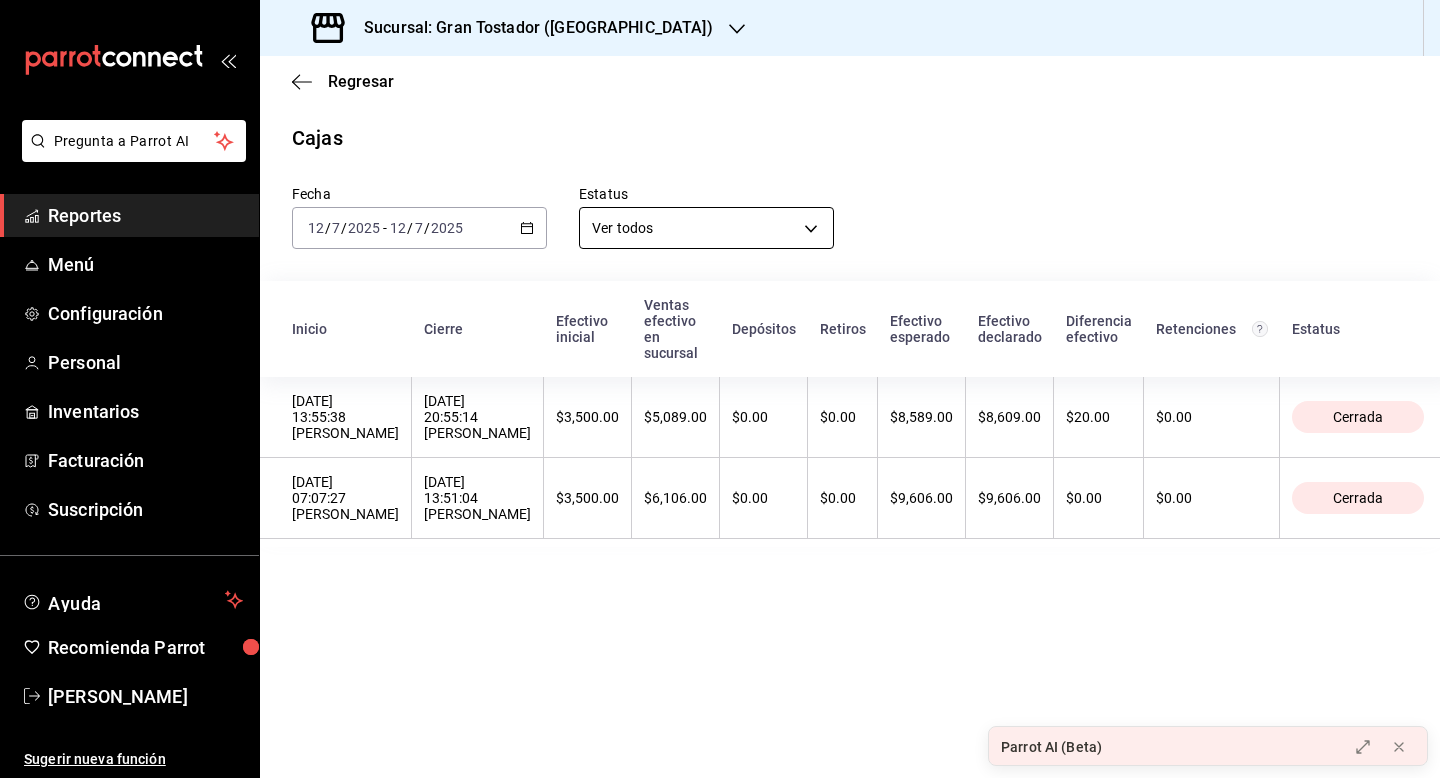 click on "Pregunta a Parrot AI Reportes   Menú   Configuración   Personal   Inventarios   Facturación   Suscripción   Ayuda Recomienda Parrot   Armando Pineda   Sugerir nueva función   Sucursal: Gran Tostador (Av México) Regresar Cajas Fecha 2025-07-12 12 / 7 / 2025 - 2025-07-12 12 / 7 / 2025 Estatus Ver todos ALL Inicio Cierre Efectivo inicial Ventas efectivo en sucursal Depósitos Retiros Efectivo esperado Efectivo declarado Diferencia efectivo Retenciones Estatus 12/07/2025
13:55:38
Diana M 12/07/2025
20:55:14
Diana M $3,500.00 $5,089.00 $0.00 $0.00 $8,589.00 $8,609.00 $20.00 $0.00 Cerrada 12/07/2025
07:07:27
Abi M 12/07/2025
13:51:04
Abi M $3,500.00 $6,106.00 $0.00 $0.00 $9,606.00 $9,606.00 $0.00 $0.00 Cerrada GANA 1 MES GRATIS EN TU SUSCRIPCIÓN AQUÍ ¿Recuerdas cómo empezó tu restaurante?
Hoy puedes ayudar a un colega a tener el mismo cambio que tú viviste.
Recomienda Parrot directamente desde tu Portal Administrador.
Es fácil y rápido.
🎁 Por cada restaurante que se una, ganas 1 mes gratis." at bounding box center [720, 389] 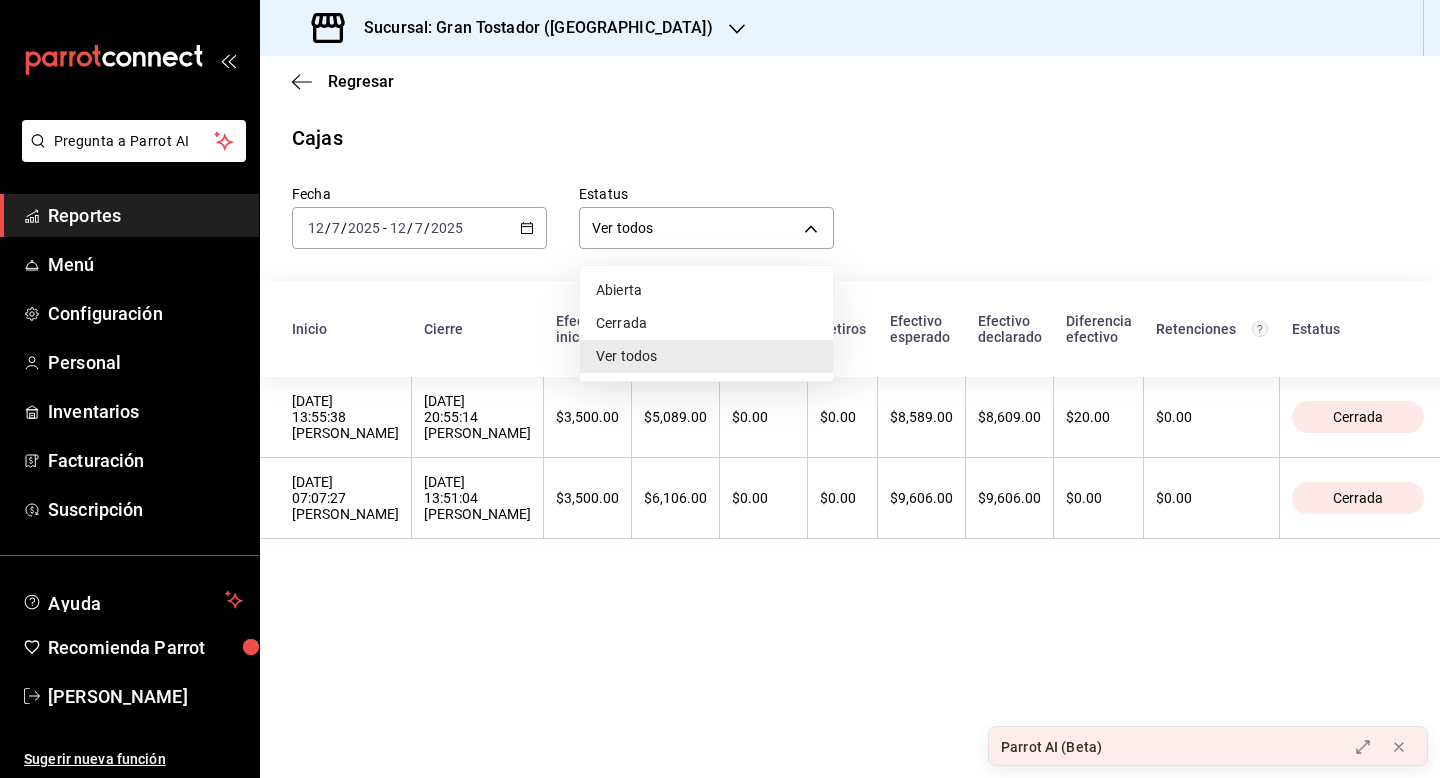 click on "Abierta" at bounding box center (706, 290) 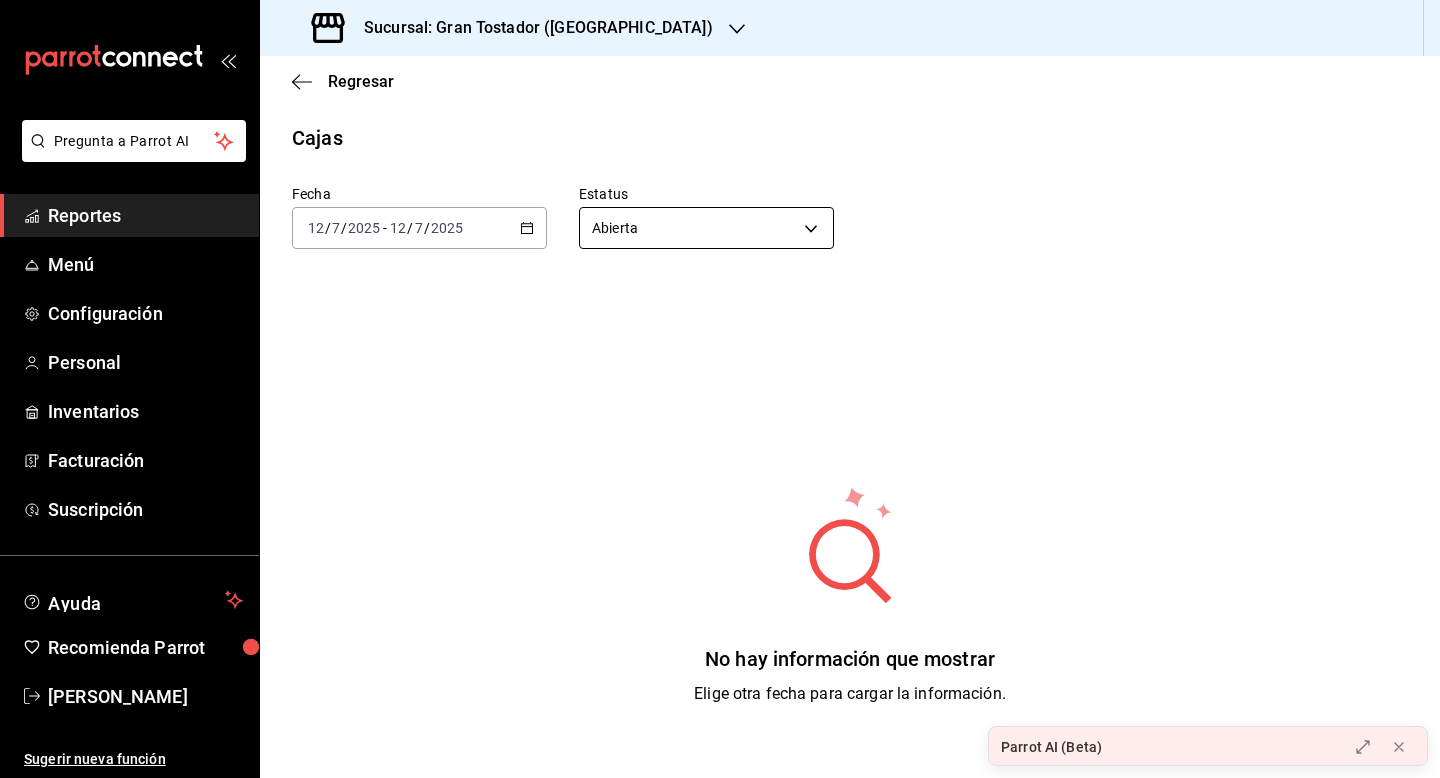 click on "Pregunta a Parrot AI Reportes   Menú   Configuración   Personal   Inventarios   Facturación   Suscripción   Ayuda Recomienda Parrot   Armando Pineda   Sugerir nueva función   Sucursal: Gran Tostador (Av México) Regresar Cajas Fecha 2025-07-12 12 / 7 / 2025 - 2025-07-12 12 / 7 / 2025 Estatus Abierta OPEN No hay información que mostrar Elige otra fecha para cargar la información. GANA 1 MES GRATIS EN TU SUSCRIPCIÓN AQUÍ ¿Recuerdas cómo empezó tu restaurante?
Hoy puedes ayudar a un colega a tener el mismo cambio que tú viviste.
Recomienda Parrot directamente desde tu Portal Administrador.
Es fácil y rápido.
🎁 Por cada restaurante que se una, ganas 1 mes gratis. Ver video tutorial Ir a video Parrot AI (Beta) Pregunta a Parrot AI Reportes   Menú   Configuración   Personal   Inventarios   Facturación   Suscripción   Ayuda Recomienda Parrot   Armando Pineda   Sugerir nueva función   Visitar centro de ayuda (81) 2046 6363 soporte@parrotsoftware.io Visitar centro de ayuda (81) 2046 6363" at bounding box center [720, 389] 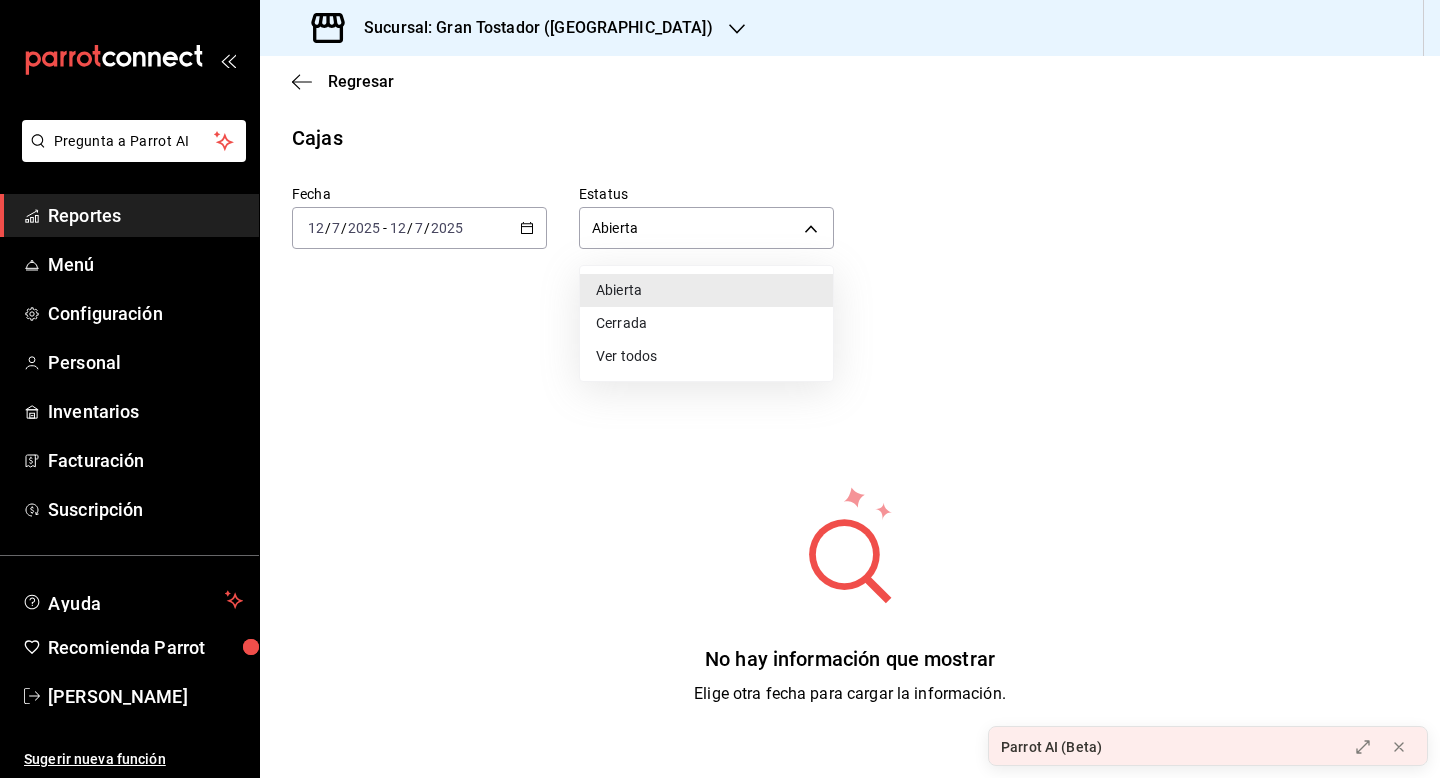 click on "Cerrada" at bounding box center (706, 323) 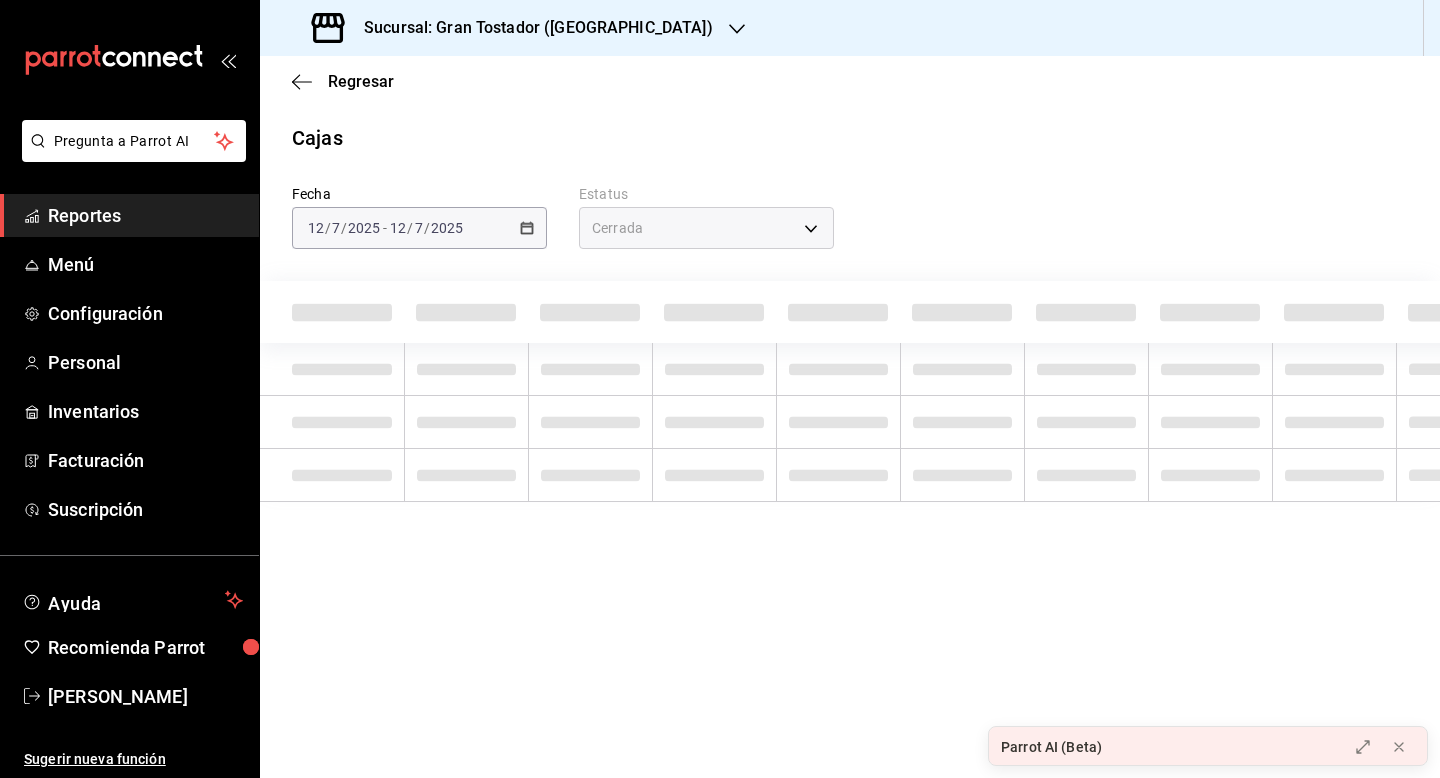click on "Cerrada" at bounding box center [706, 228] 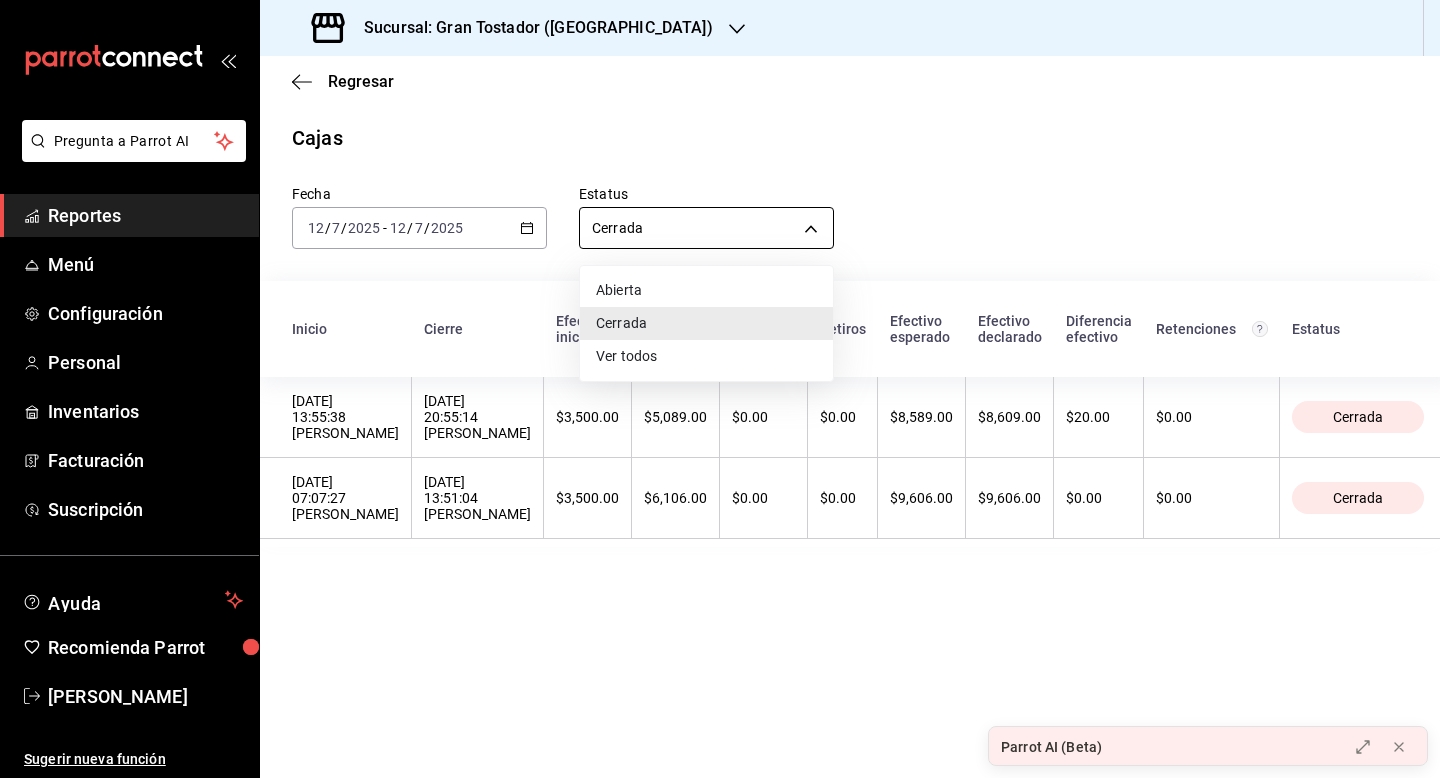 click on "Pregunta a Parrot AI Reportes   Menú   Configuración   Personal   Inventarios   Facturación   Suscripción   Ayuda Recomienda Parrot   Armando Pineda   Sugerir nueva función   Sucursal: Gran Tostador (Av México) Regresar Cajas Fecha 2025-07-12 12 / 7 / 2025 - 2025-07-12 12 / 7 / 2025 Estatus Cerrada CLOSED Inicio Cierre Efectivo inicial Ventas efectivo en sucursal Depósitos Retiros Efectivo esperado Efectivo declarado Diferencia efectivo Retenciones Estatus 12/07/2025
13:55:38
Diana M 12/07/2025
20:55:14
Diana M $3,500.00 $5,089.00 $0.00 $0.00 $8,589.00 $8,609.00 $20.00 $0.00 Cerrada 12/07/2025
07:07:27
Abi M 12/07/2025
13:51:04
Abi M $3,500.00 $6,106.00 $0.00 $0.00 $9,606.00 $9,606.00 $0.00 $0.00 Cerrada GANA 1 MES GRATIS EN TU SUSCRIPCIÓN AQUÍ ¿Recuerdas cómo empezó tu restaurante?
Hoy puedes ayudar a un colega a tener el mismo cambio que tú viviste.
Recomienda Parrot directamente desde tu Portal Administrador.
Es fácil y rápido.
🎁 Por cada restaurante que se una, ganas 1 mes gratis." at bounding box center (720, 389) 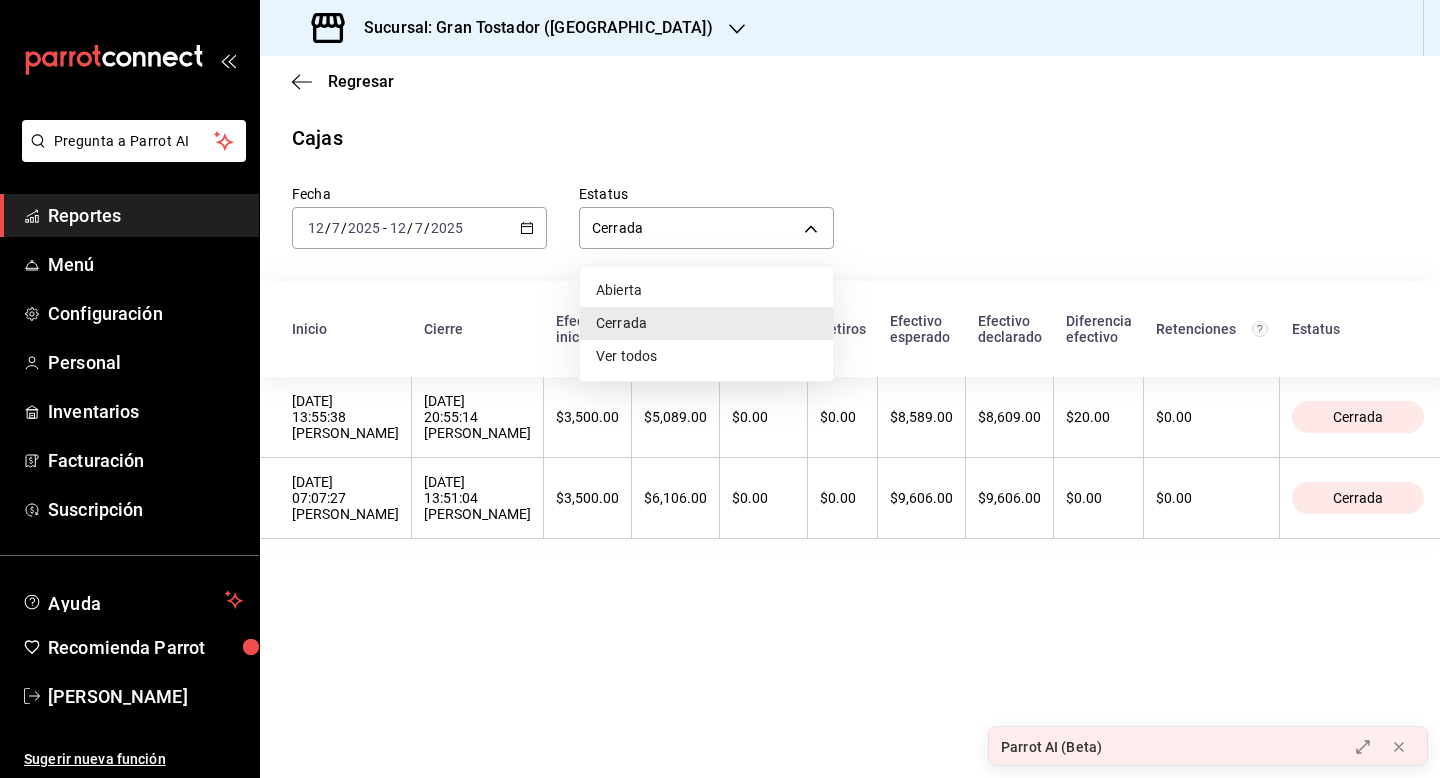 click on "Ver todos" at bounding box center [706, 356] 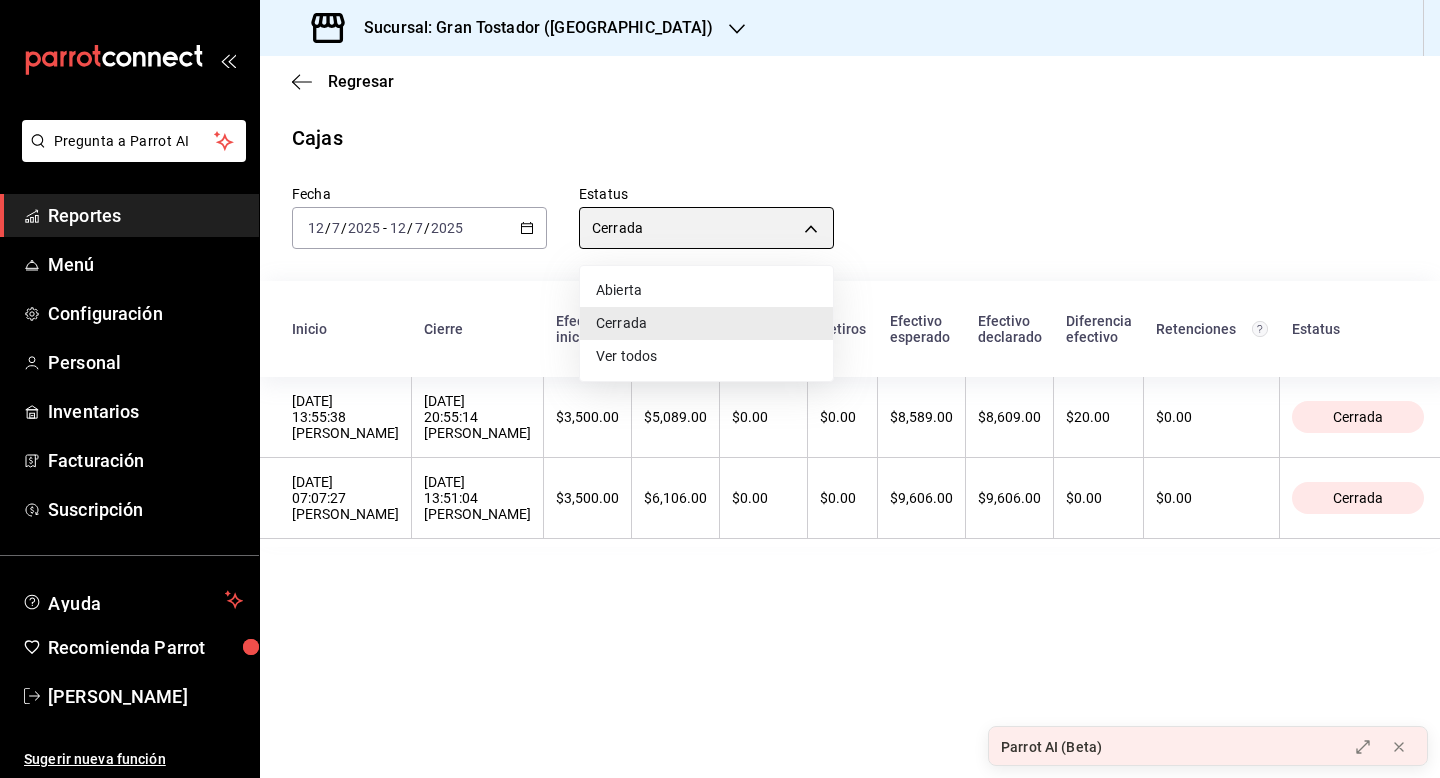 type on "ALL" 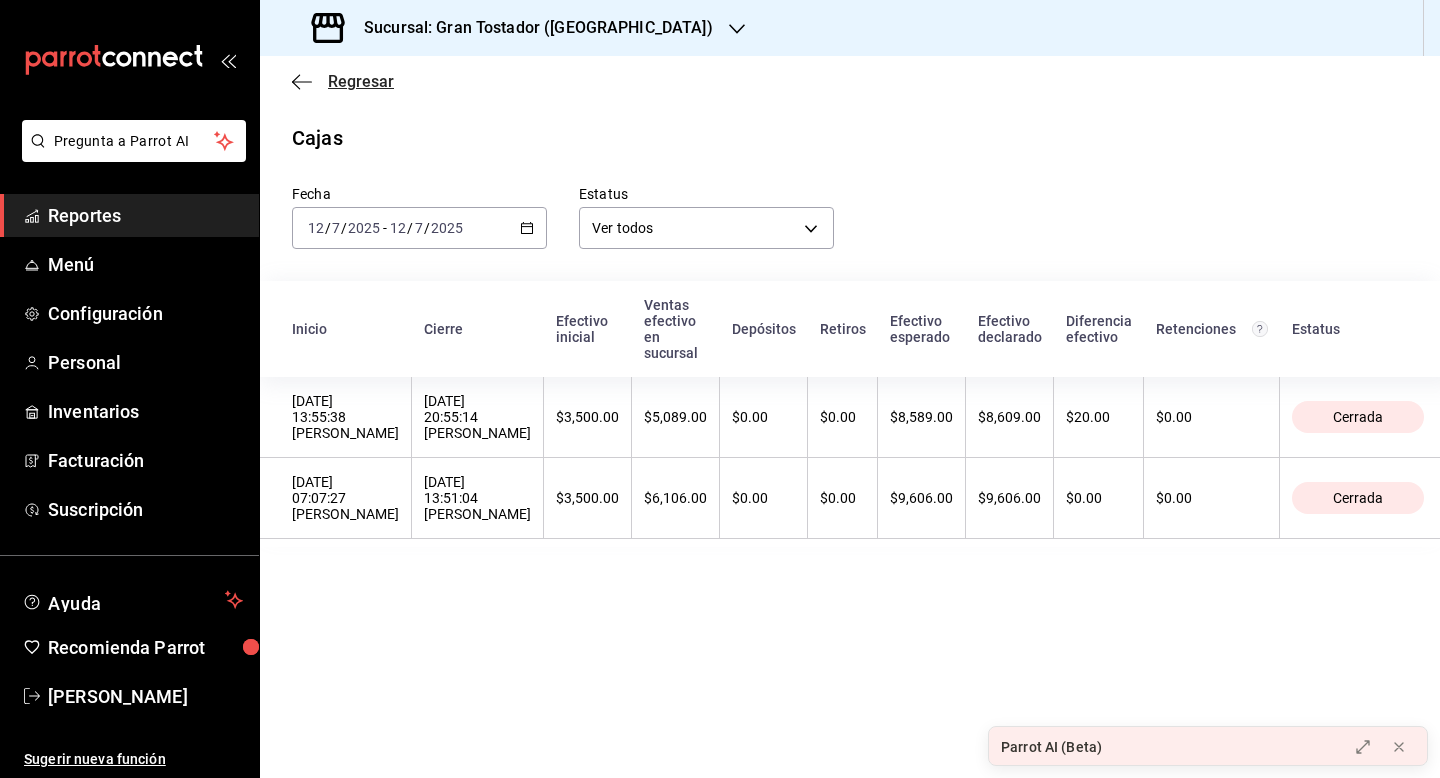 click on "Regresar" at bounding box center [361, 81] 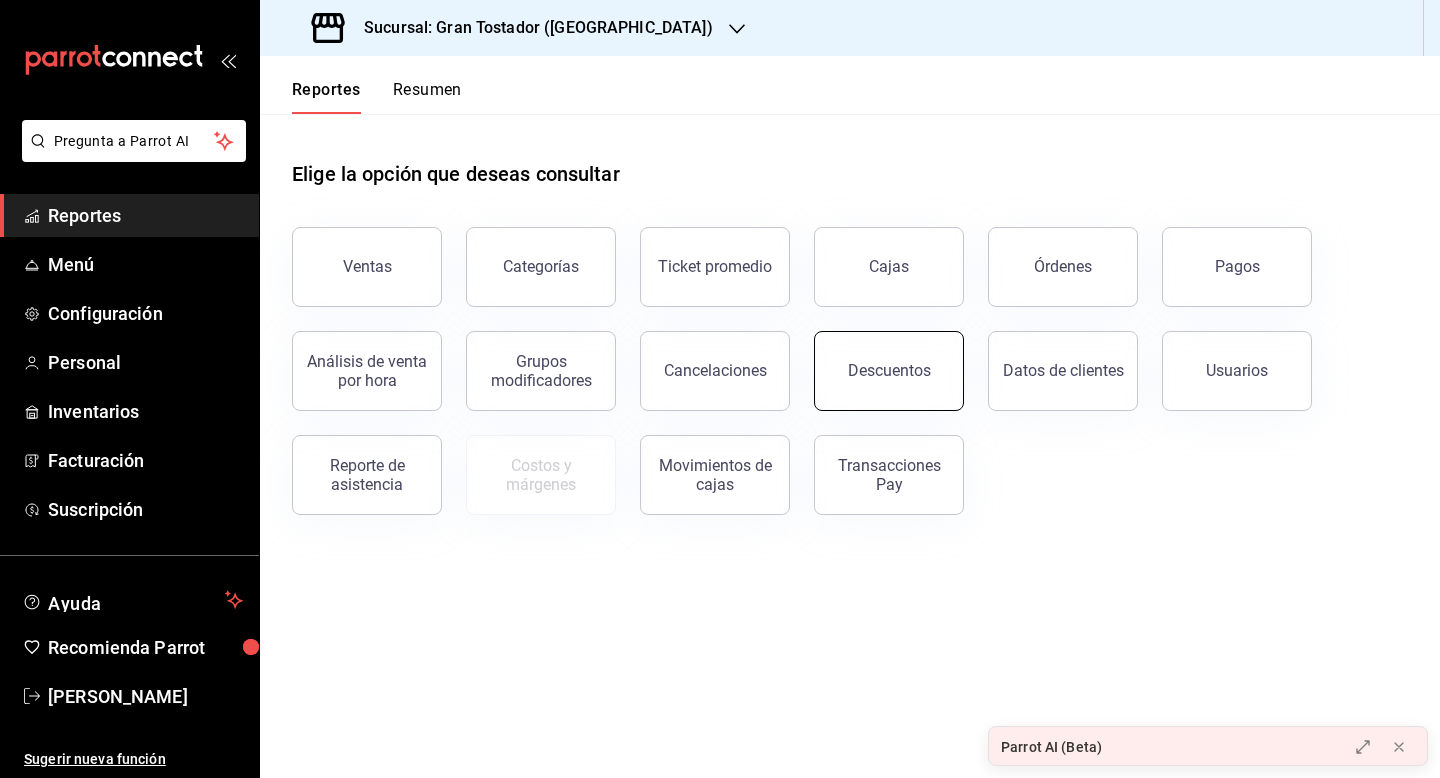 click on "Descuentos" at bounding box center [889, 370] 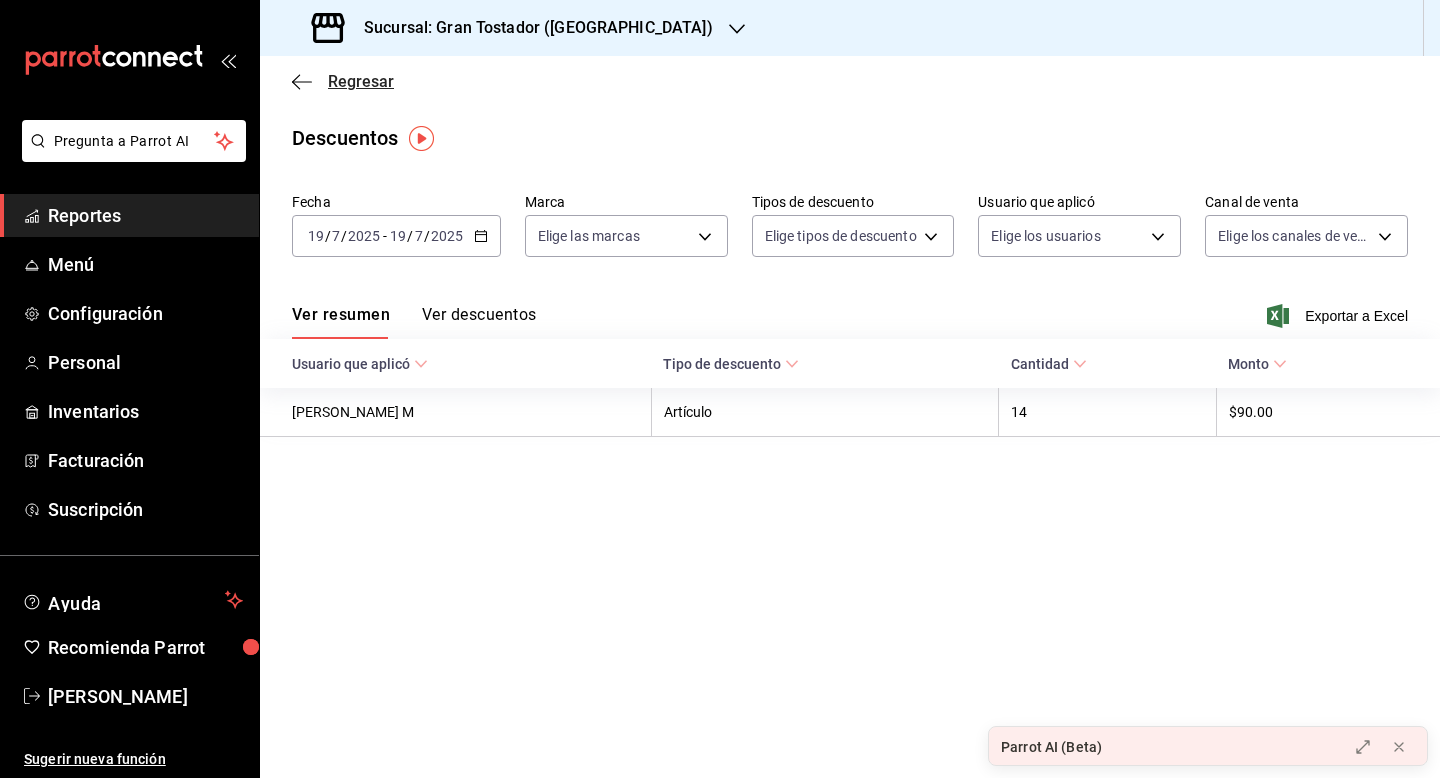 click on "Regresar" at bounding box center (361, 81) 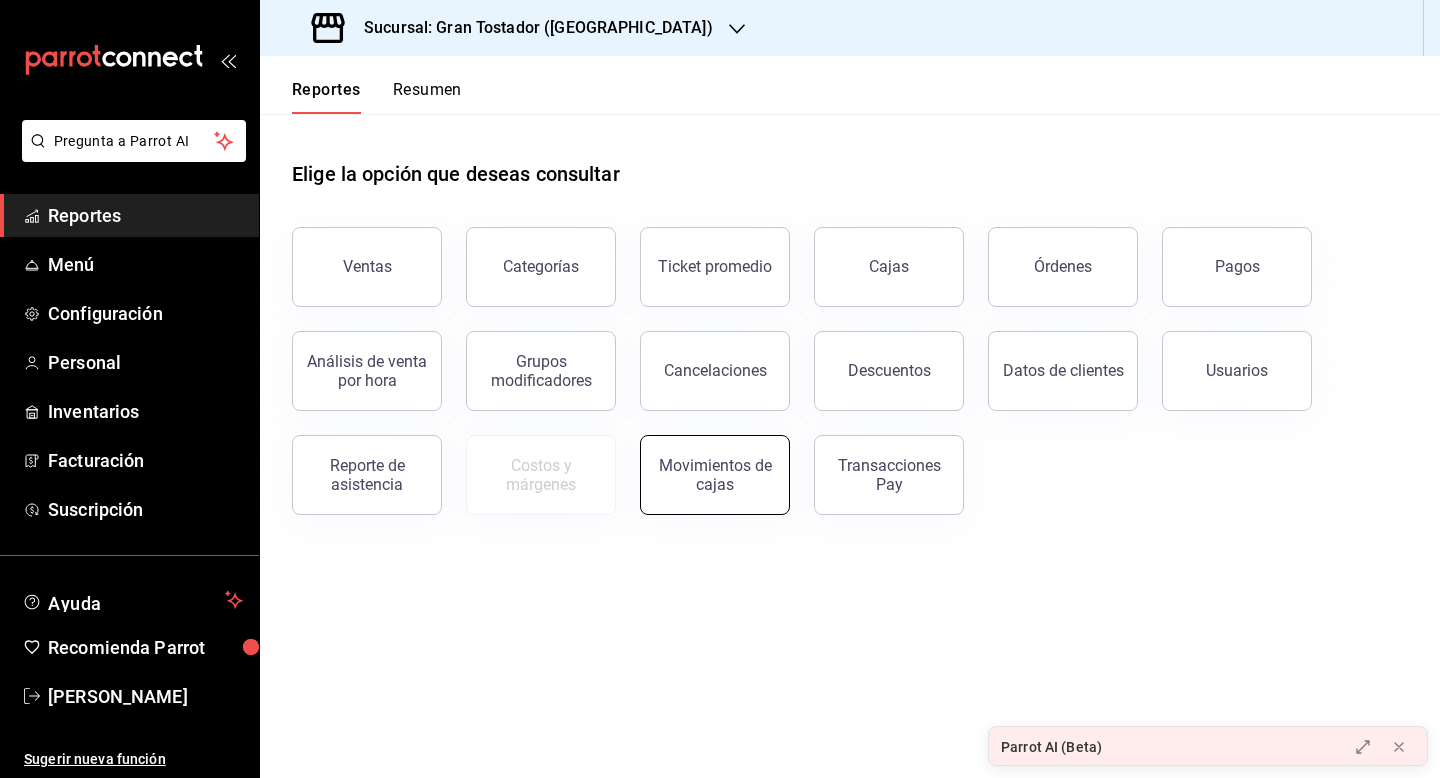 click on "Movimientos de cajas" at bounding box center (715, 475) 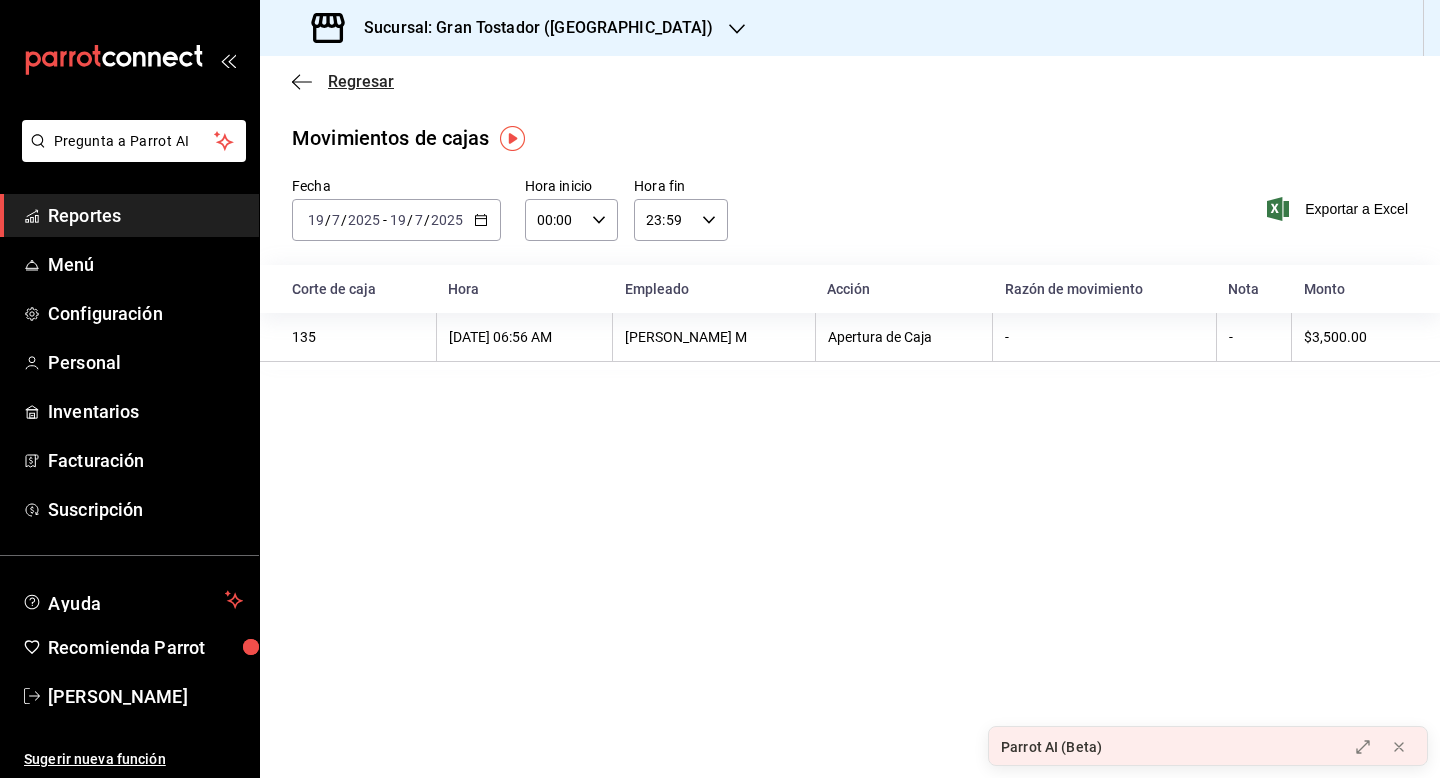 click on "Regresar" at bounding box center [361, 81] 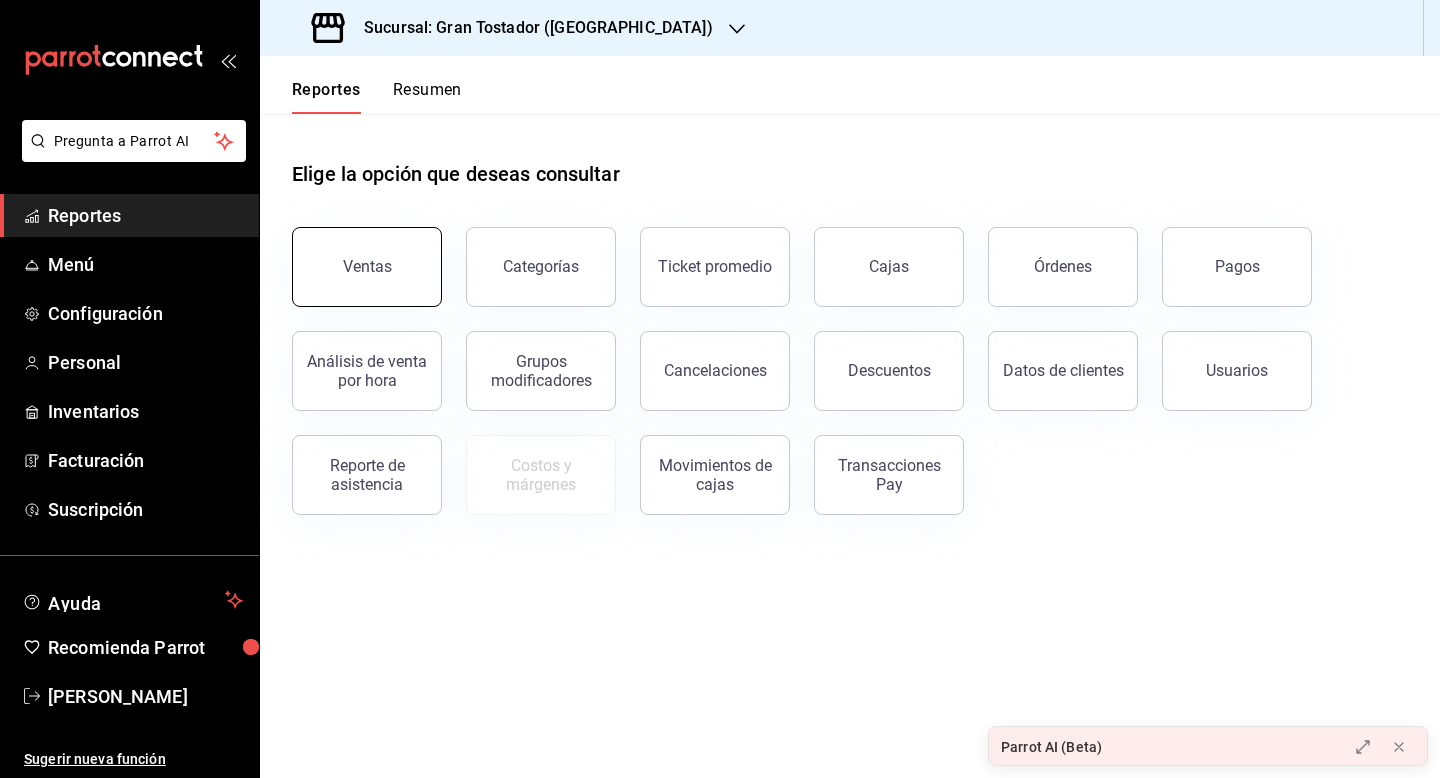 click on "Ventas" at bounding box center [367, 267] 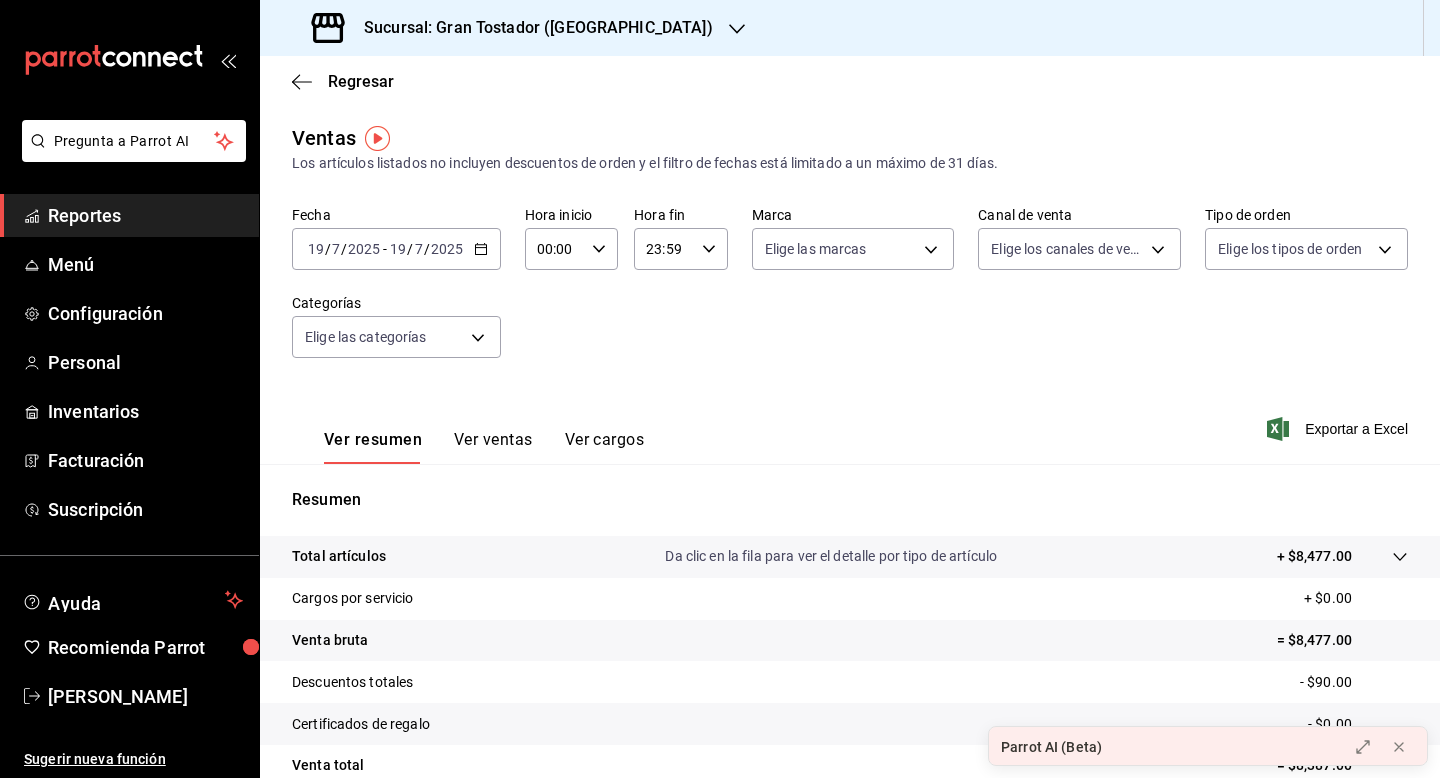 click 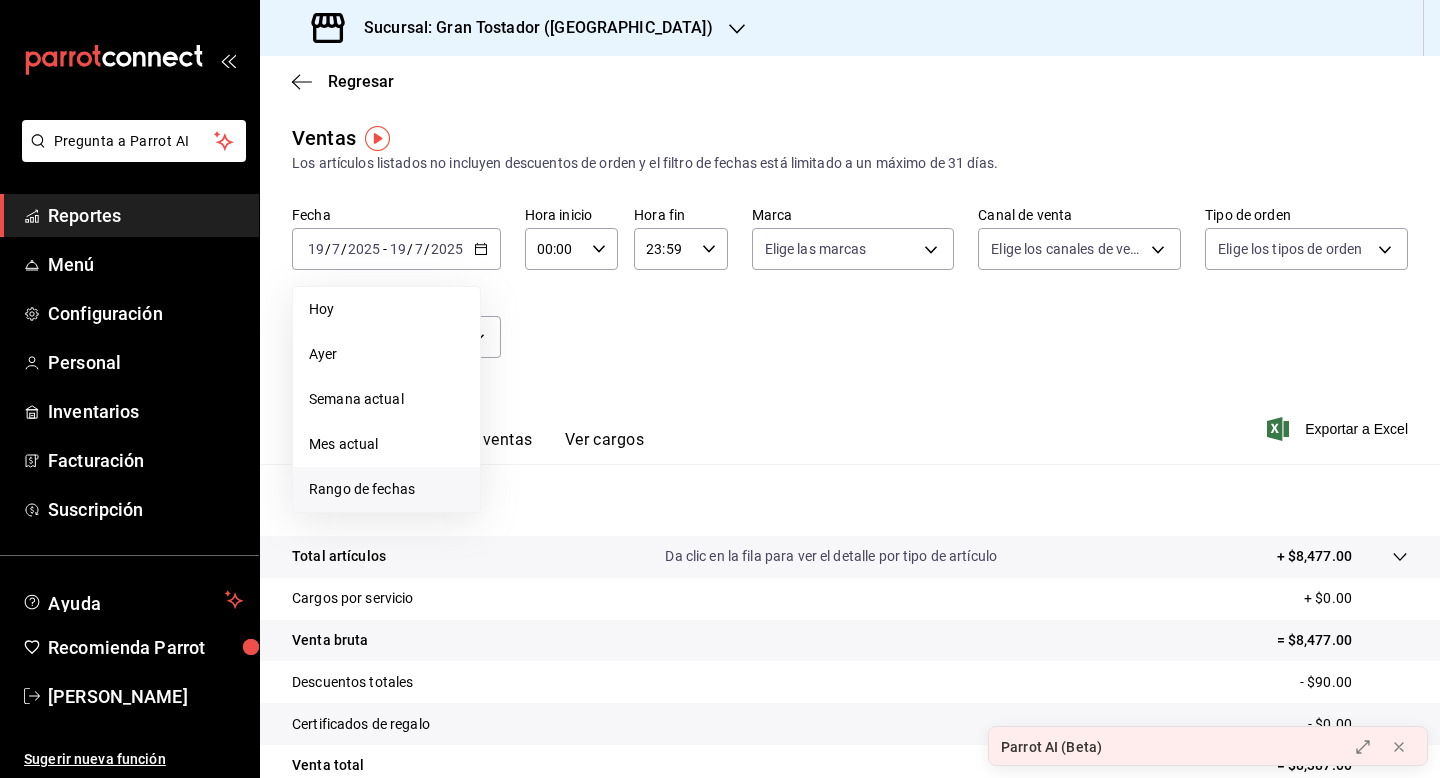 click on "Rango de fechas" at bounding box center [386, 489] 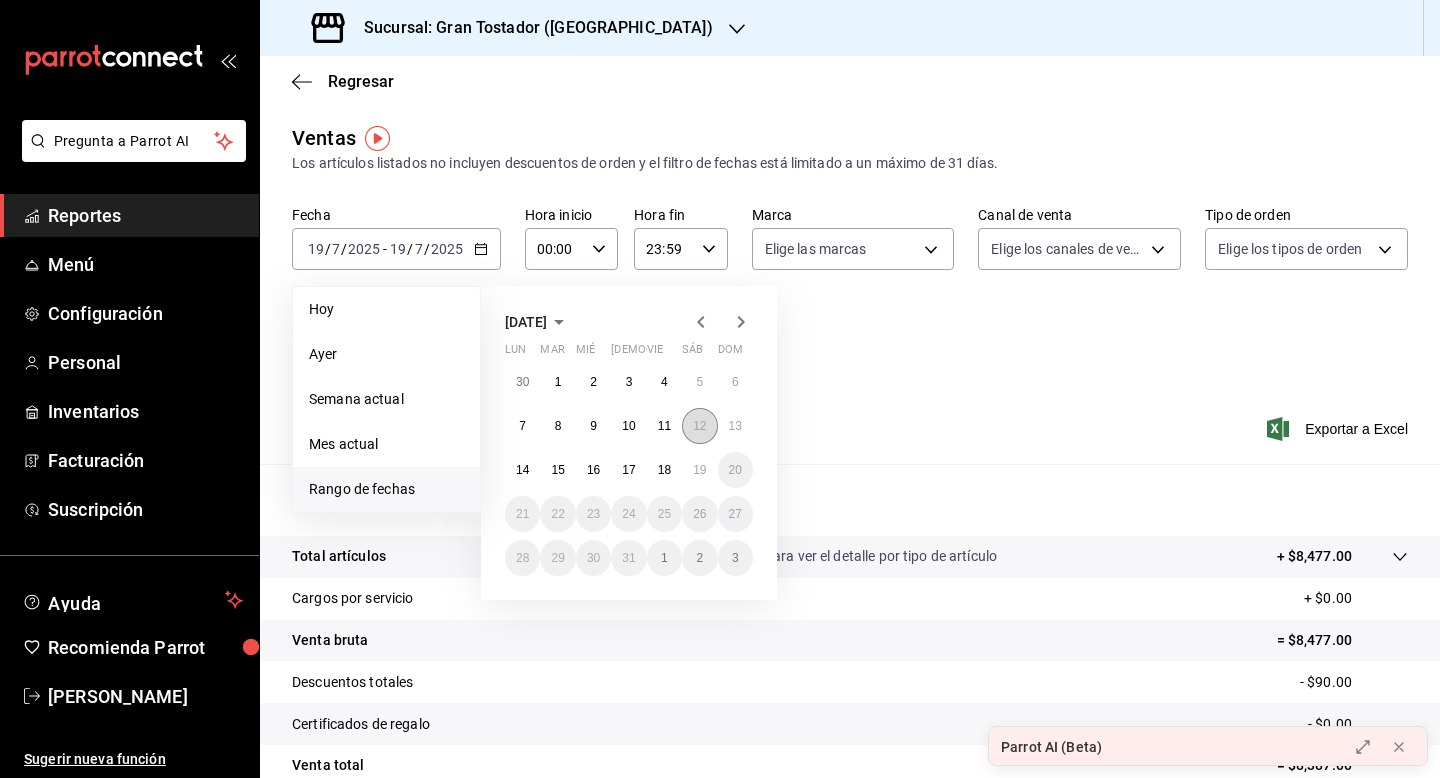 click on "12" at bounding box center [699, 426] 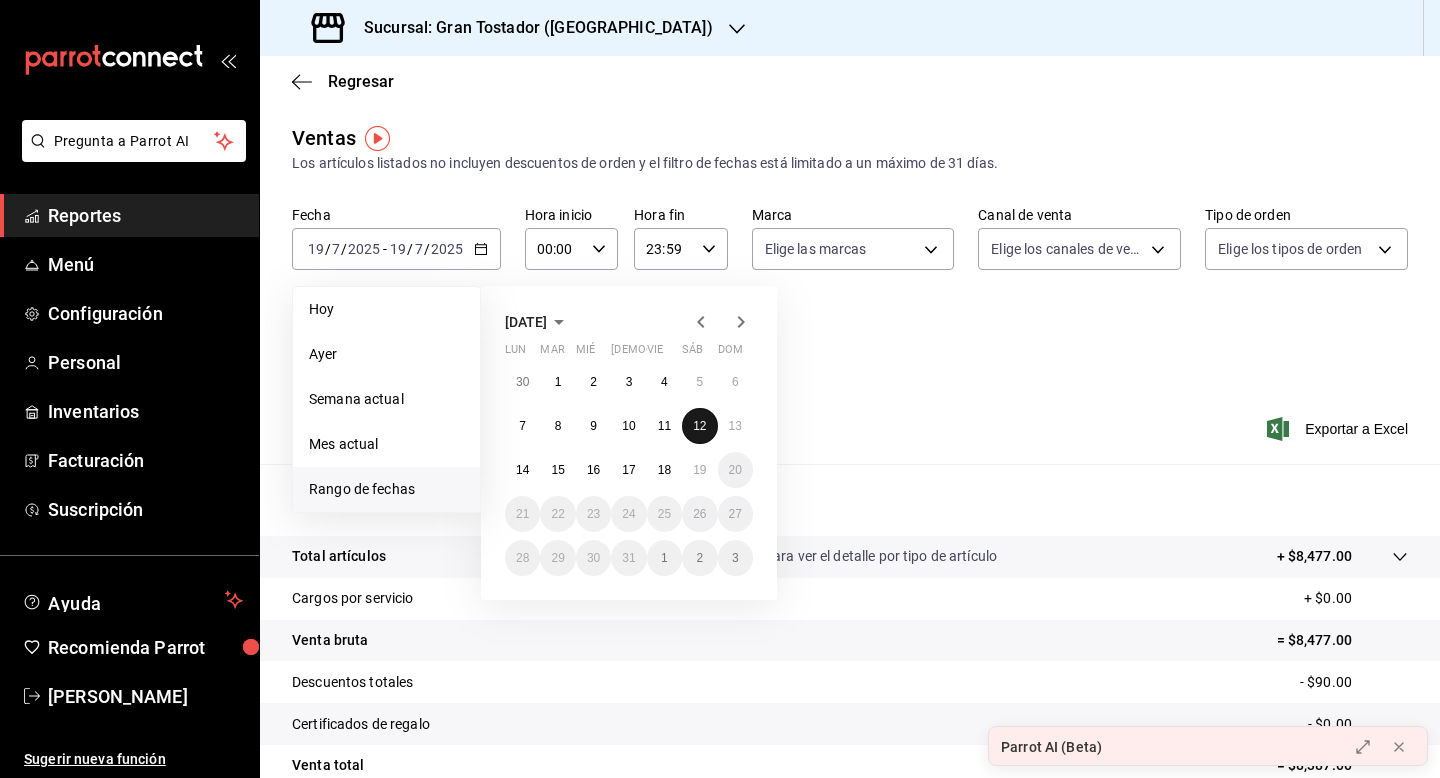click on "12" at bounding box center (699, 426) 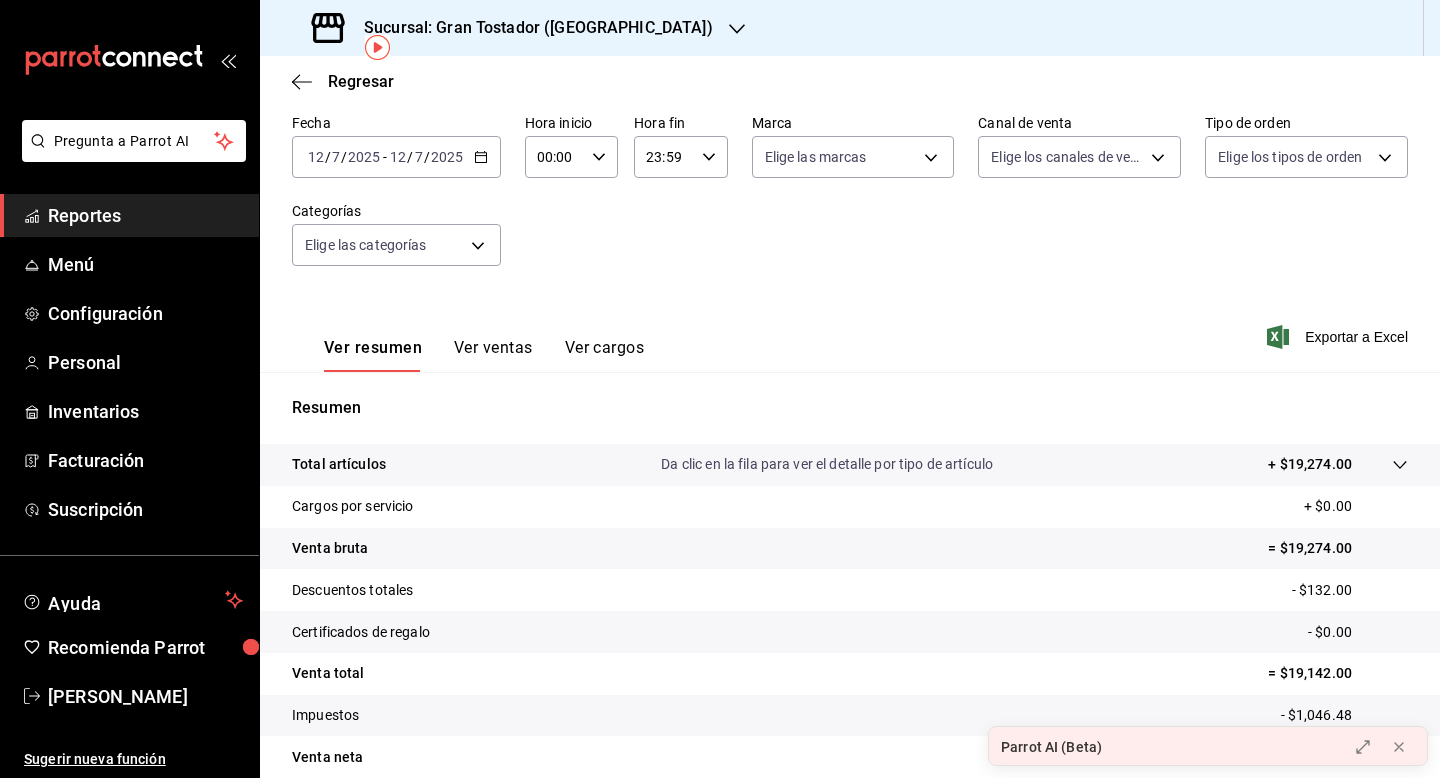 scroll, scrollTop: 90, scrollLeft: 0, axis: vertical 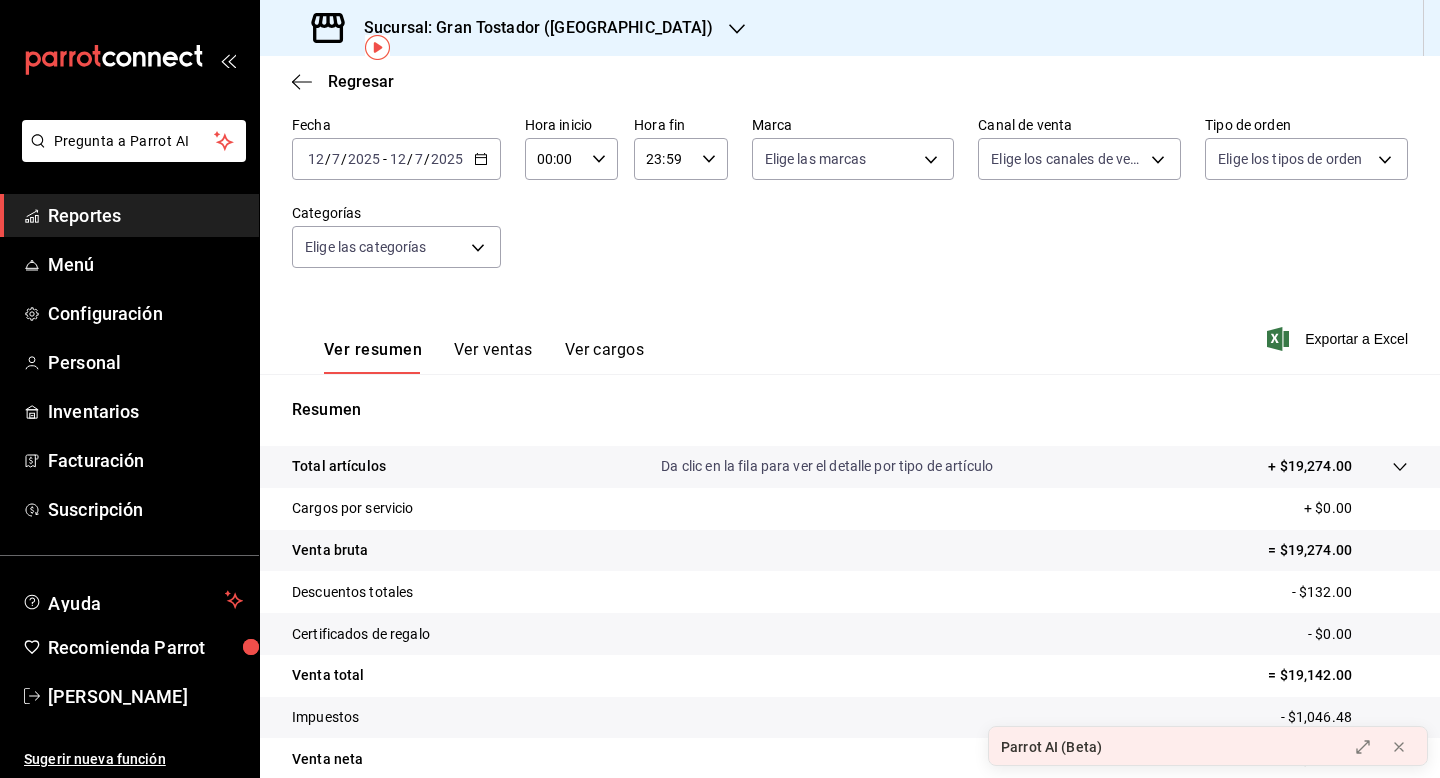 click on "Ver cargos" at bounding box center [605, 357] 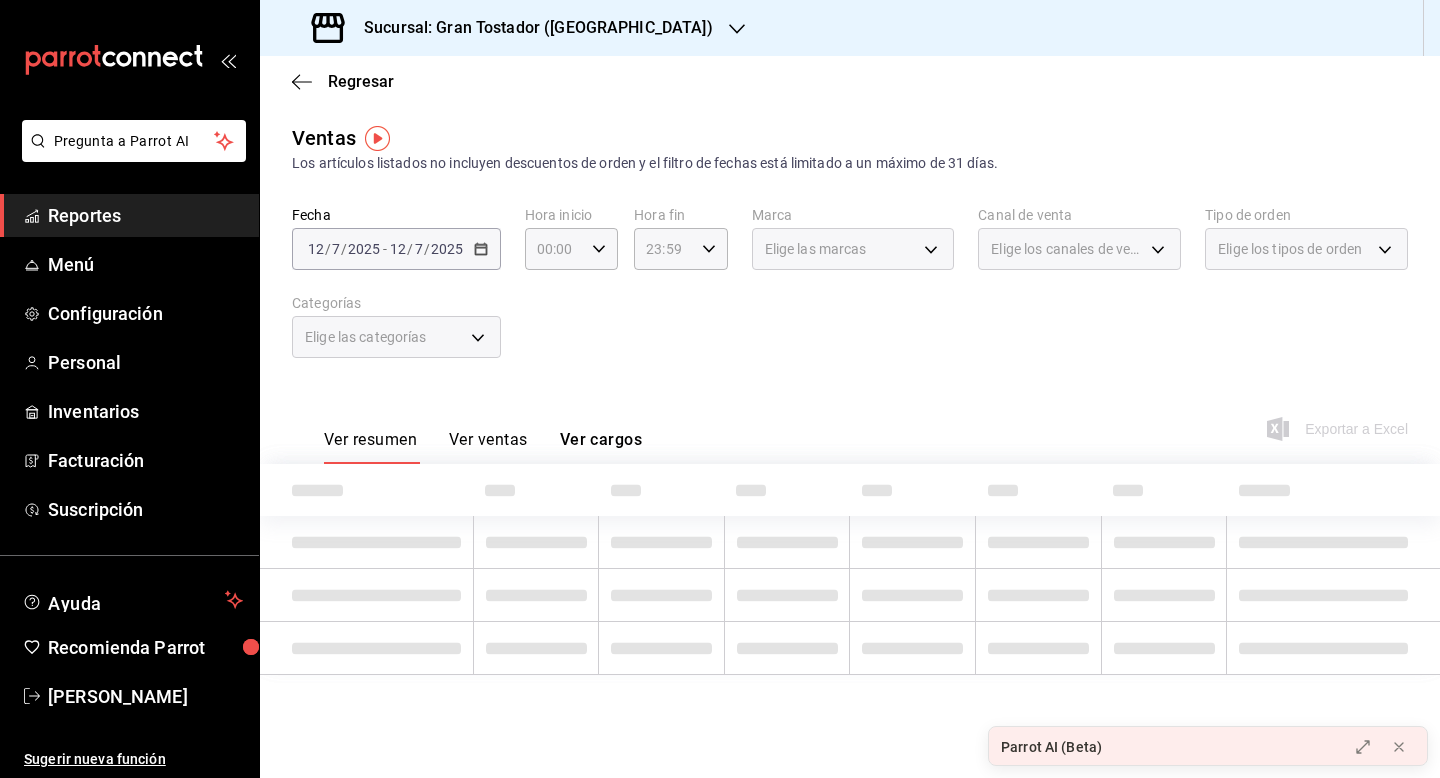 scroll, scrollTop: 0, scrollLeft: 0, axis: both 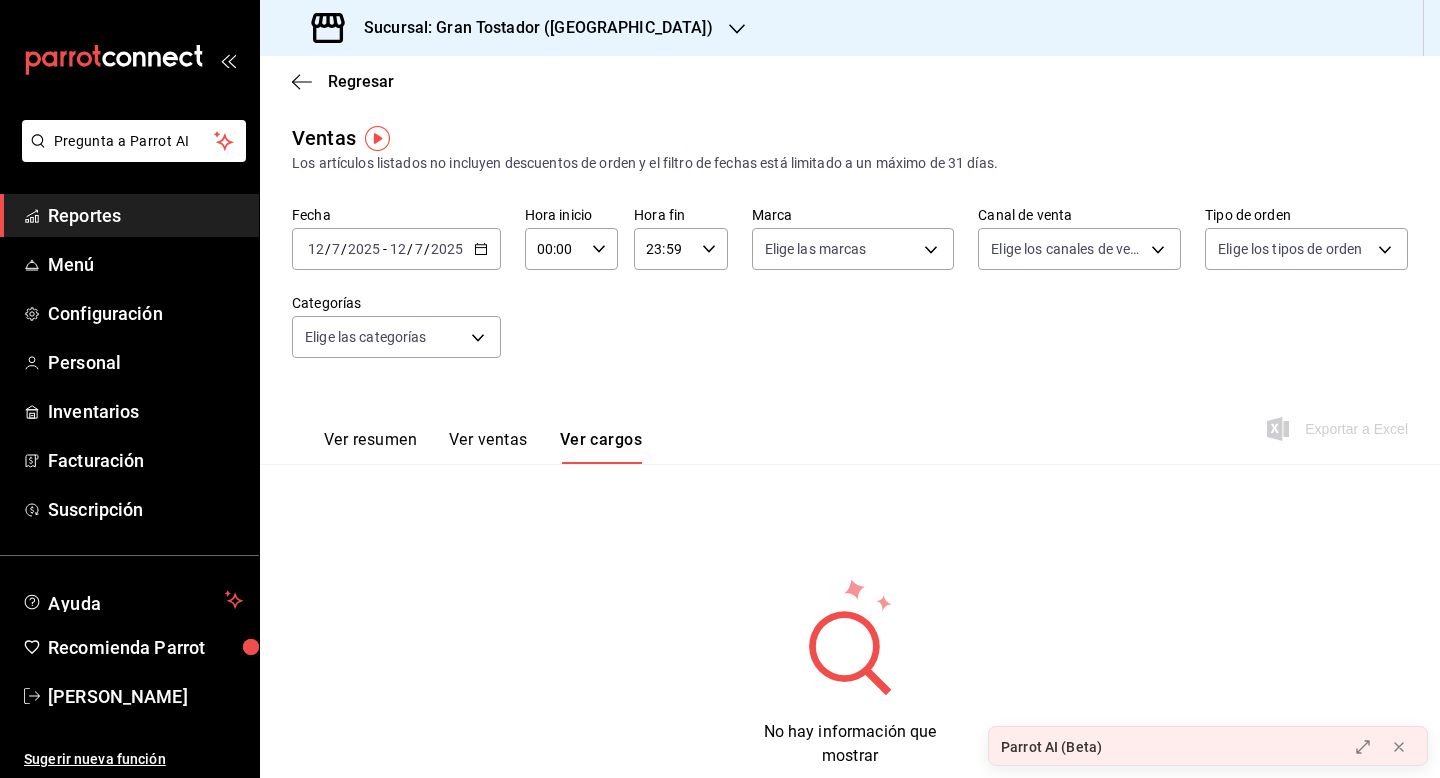 click on "Ver ventas" at bounding box center [488, 447] 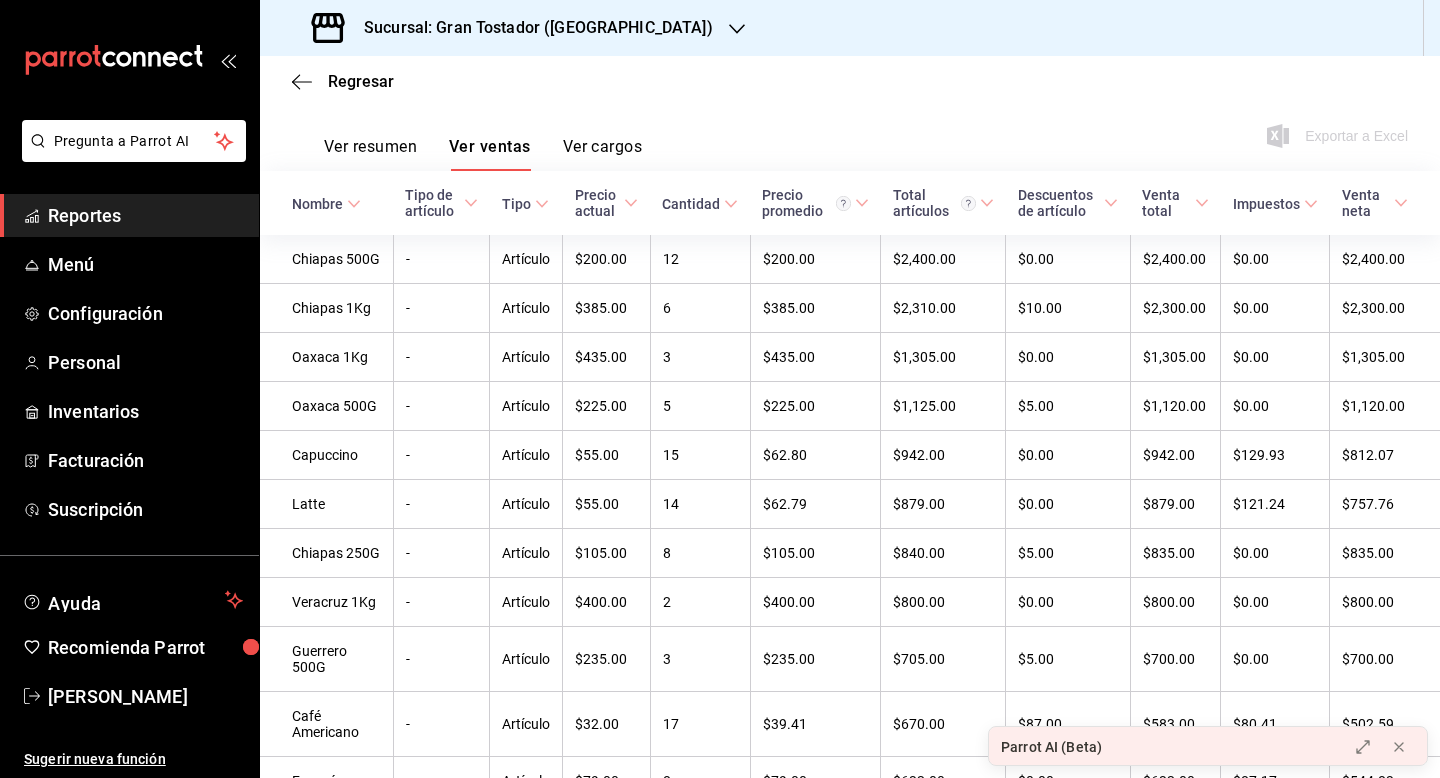 scroll, scrollTop: 0, scrollLeft: 0, axis: both 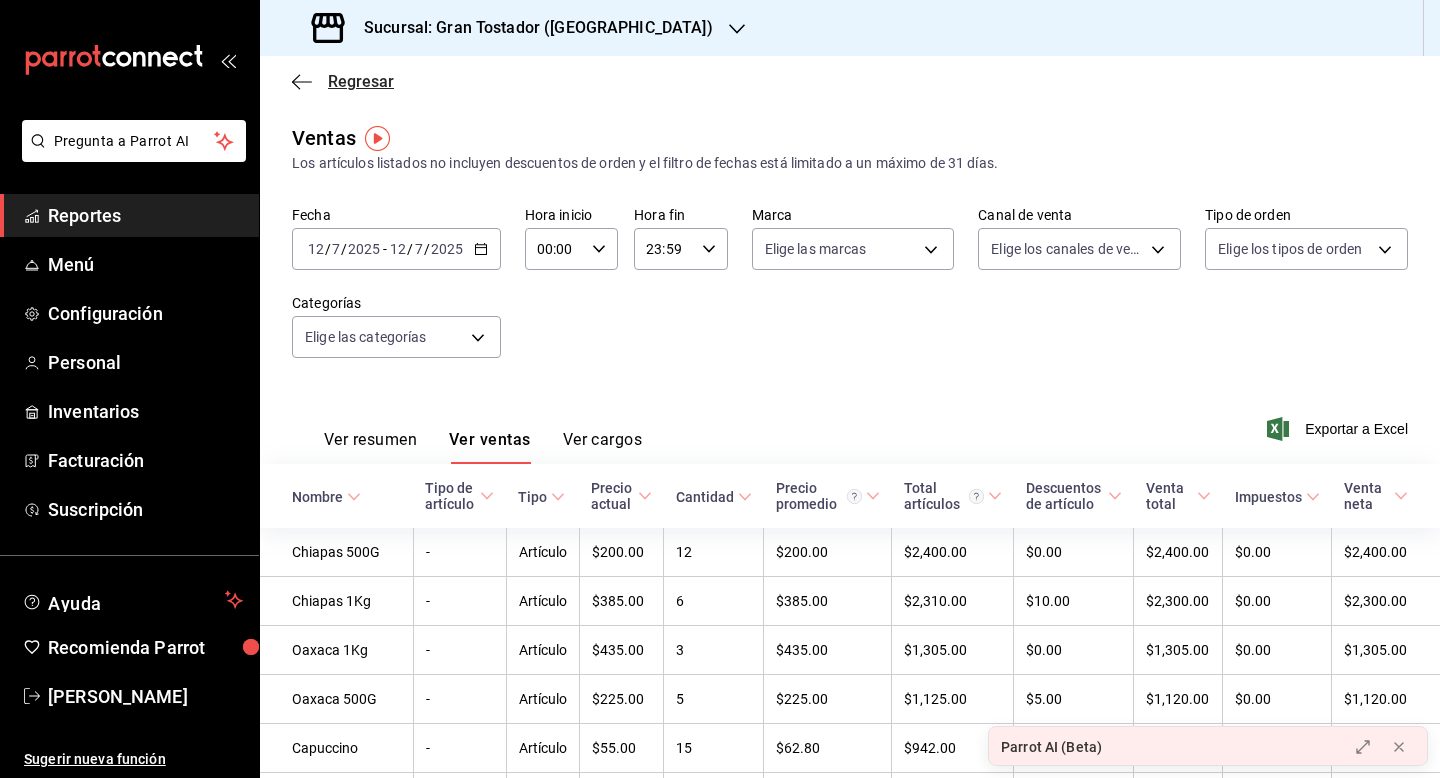 click on "Regresar" at bounding box center [361, 81] 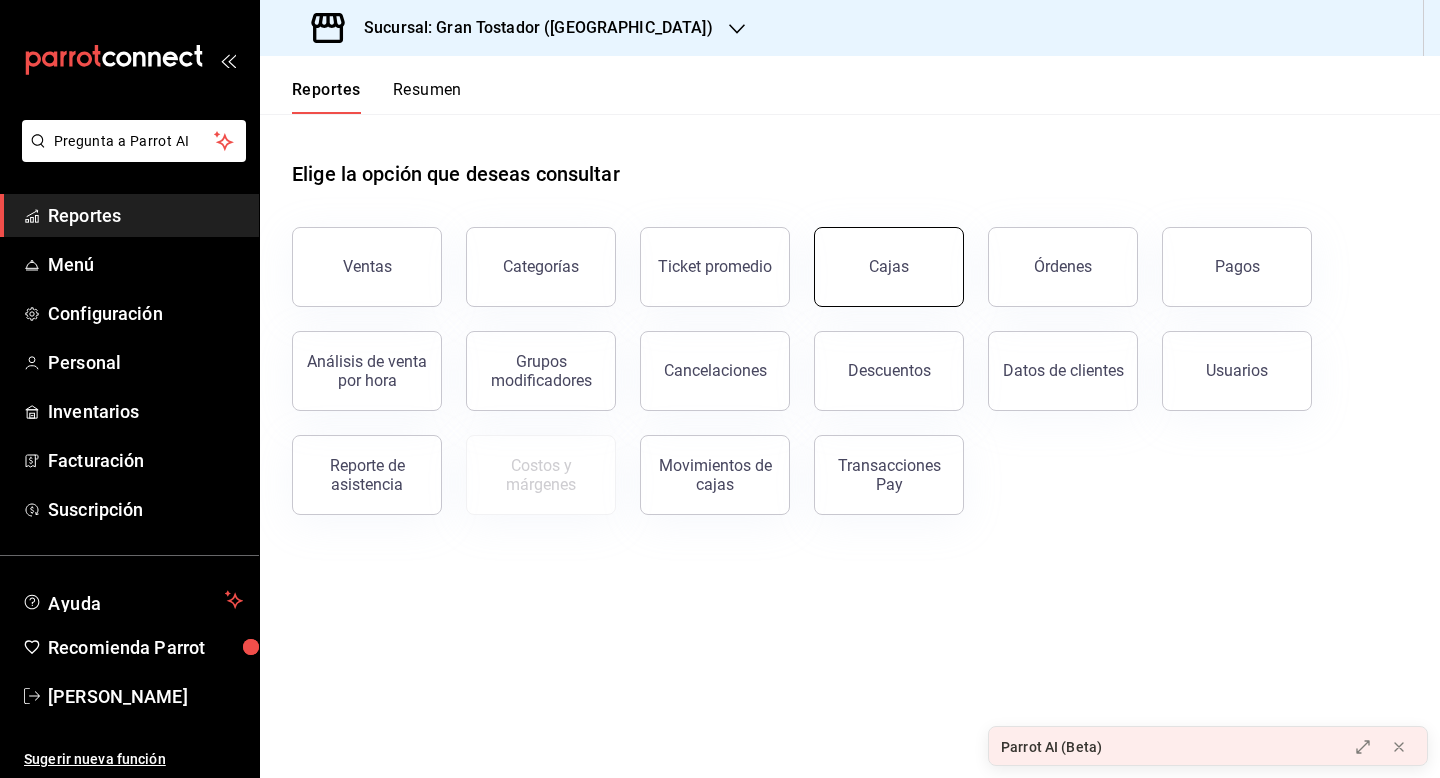 click on "Cajas" at bounding box center (889, 266) 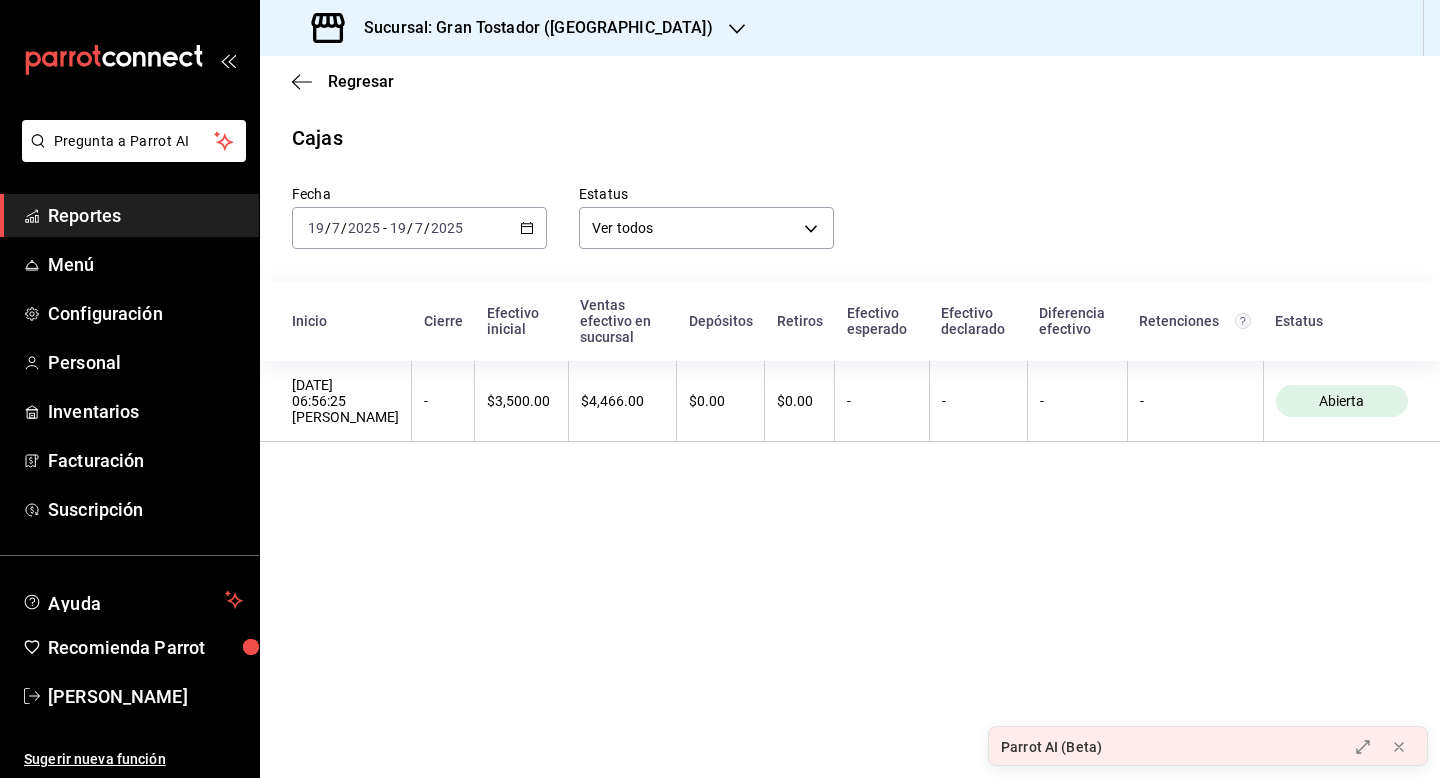 click 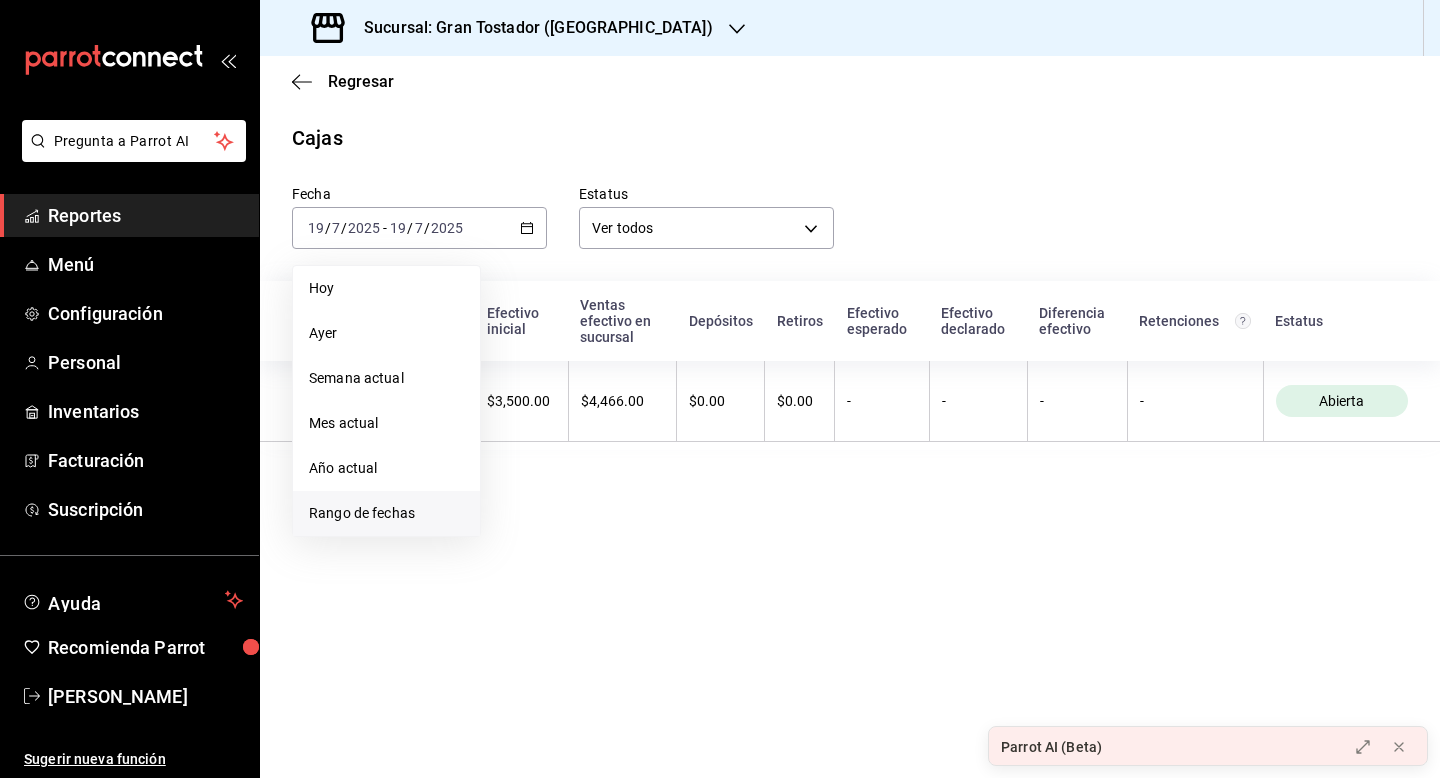 click on "Rango de fechas" at bounding box center [386, 513] 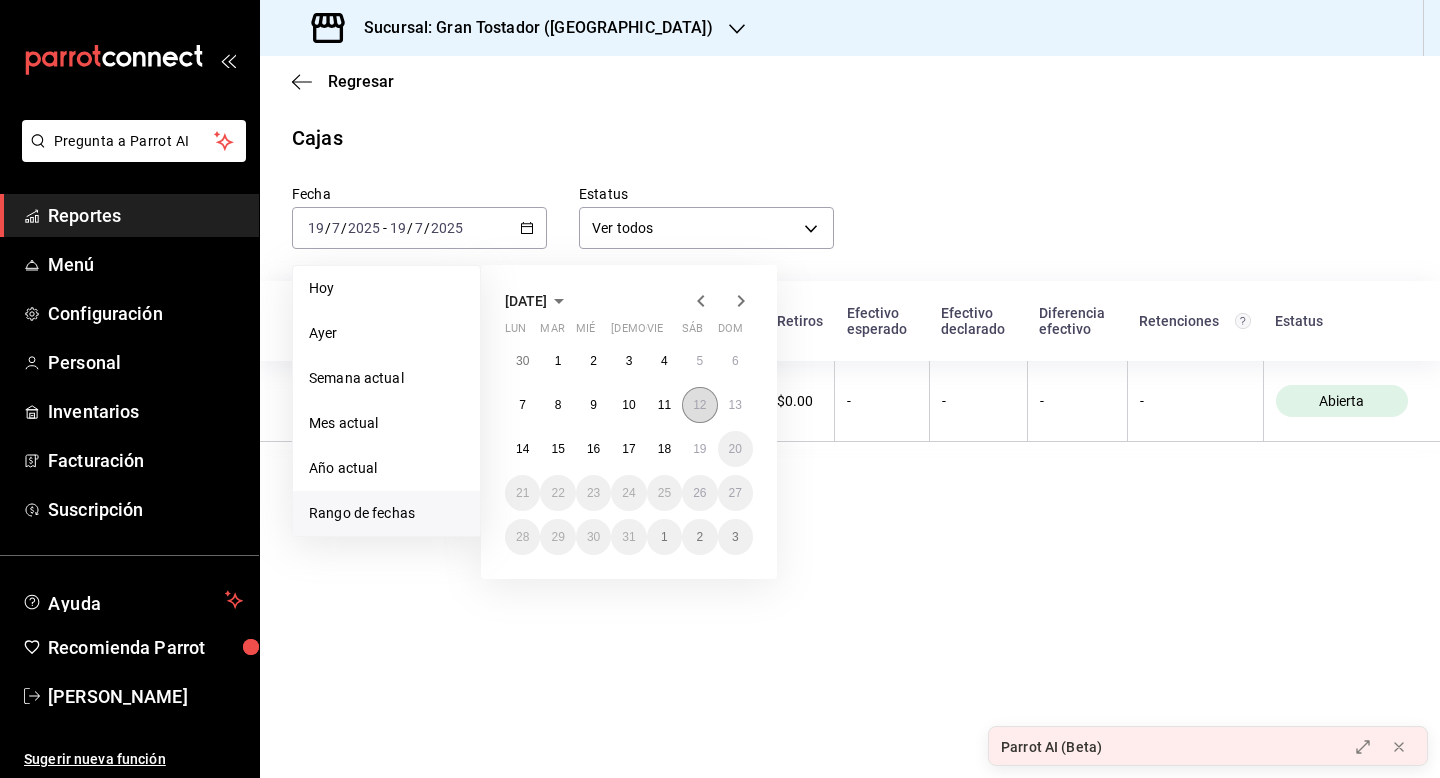 click on "12" at bounding box center (699, 405) 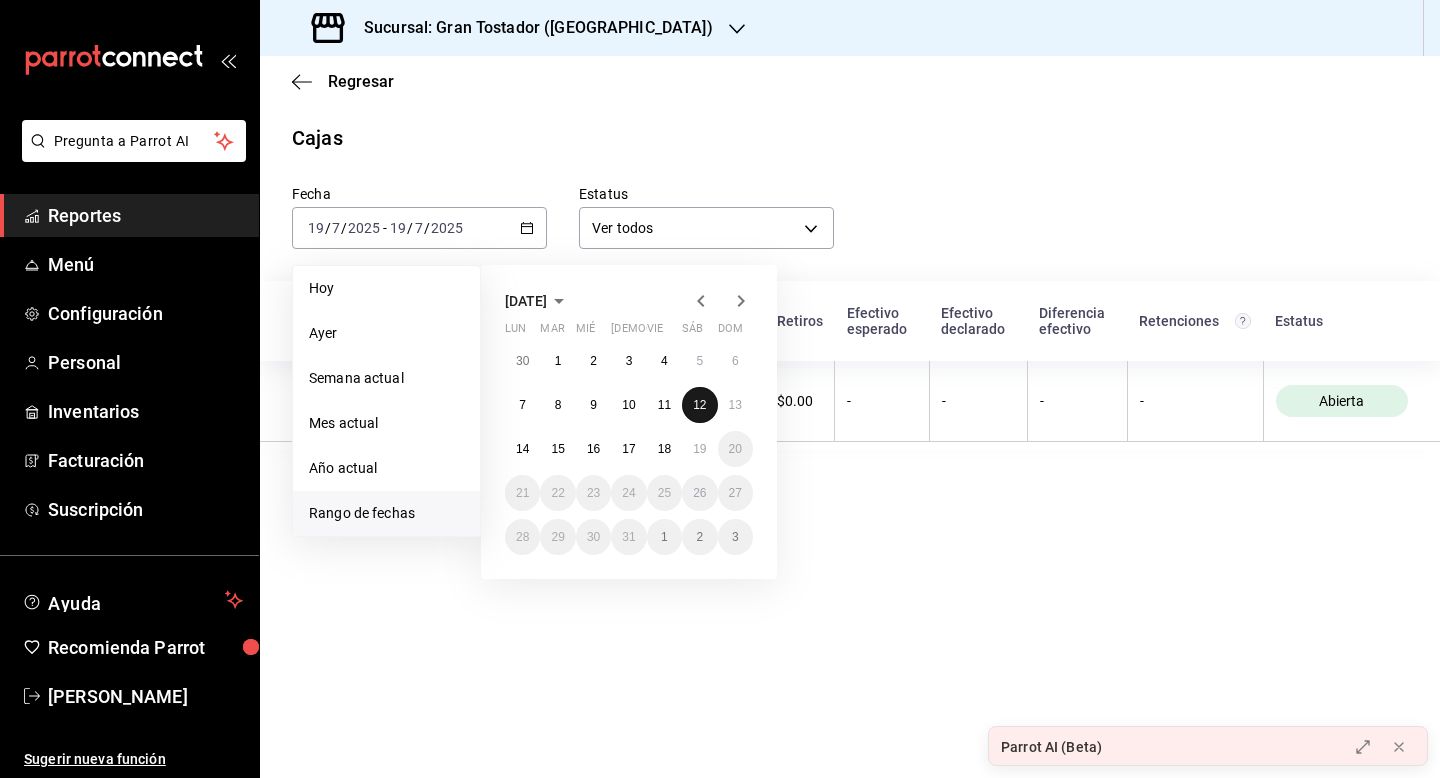 click on "12" at bounding box center [699, 405] 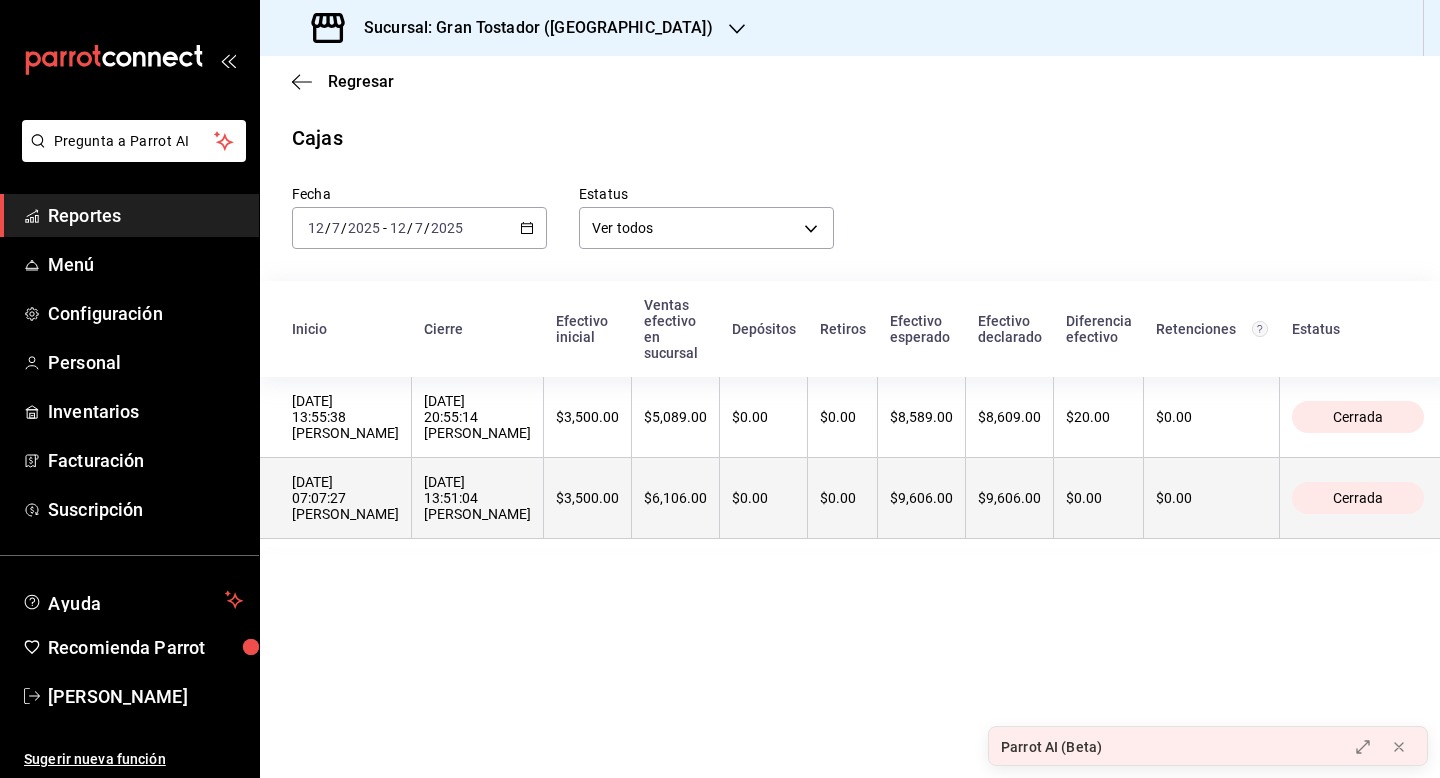 click on "$9,606.00" at bounding box center (922, 498) 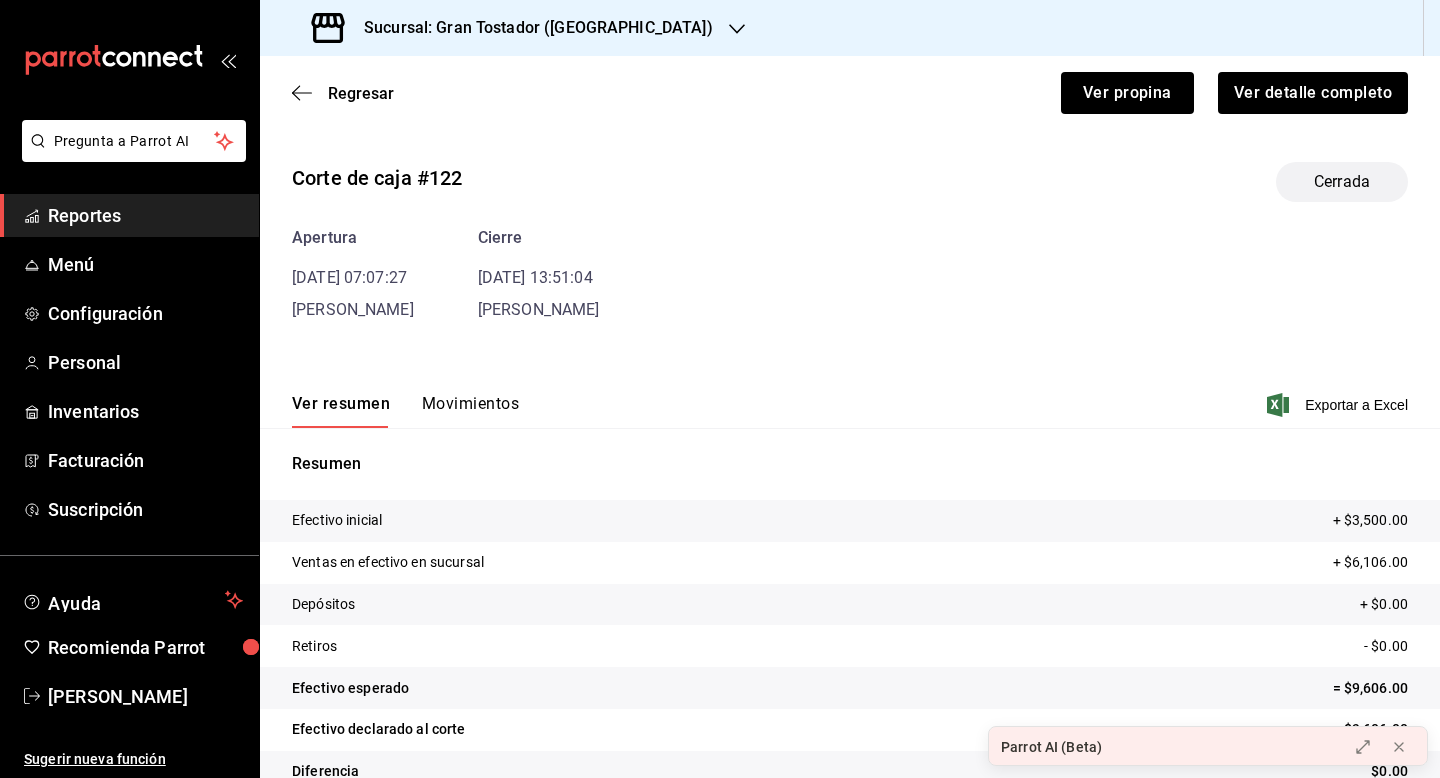 scroll, scrollTop: 38, scrollLeft: 0, axis: vertical 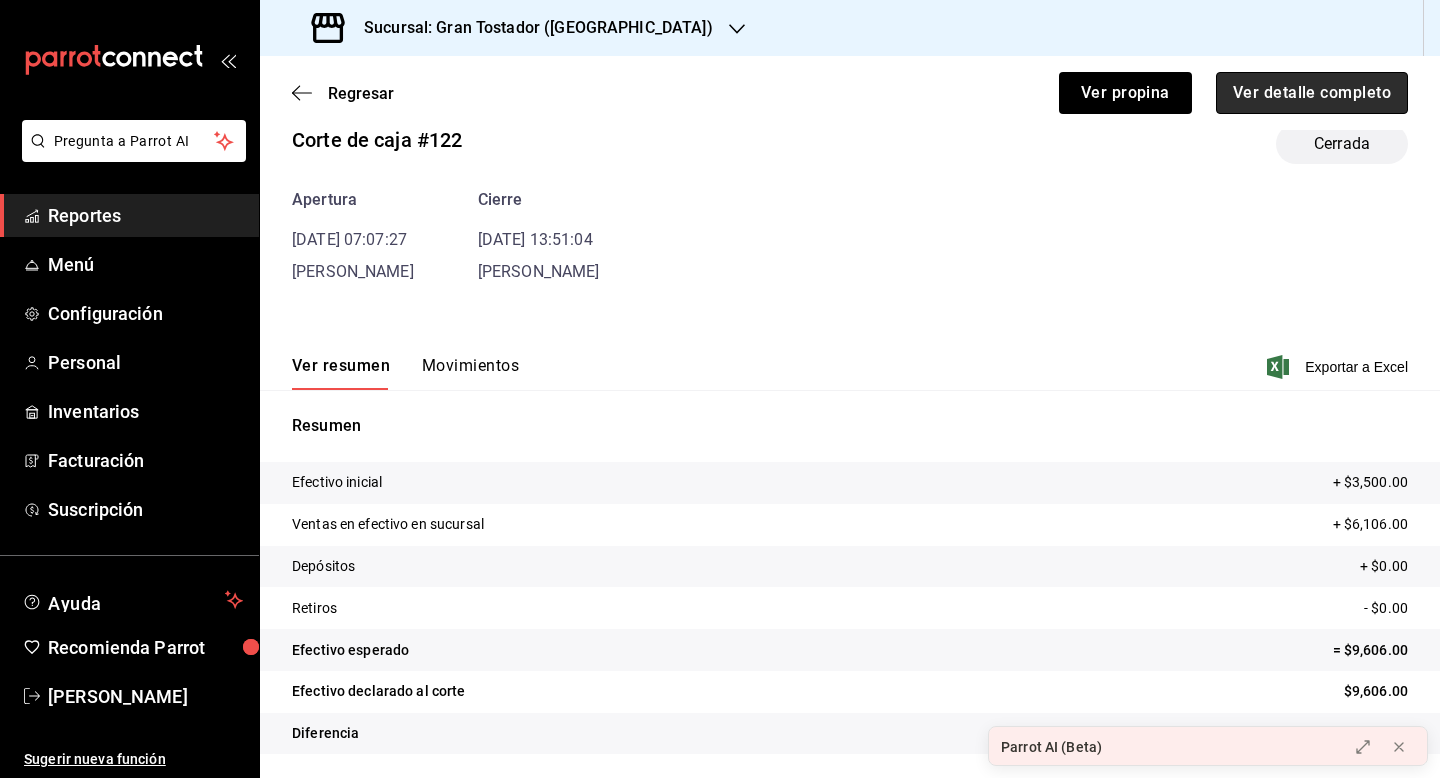 click on "Ver detalle completo" at bounding box center [1312, 93] 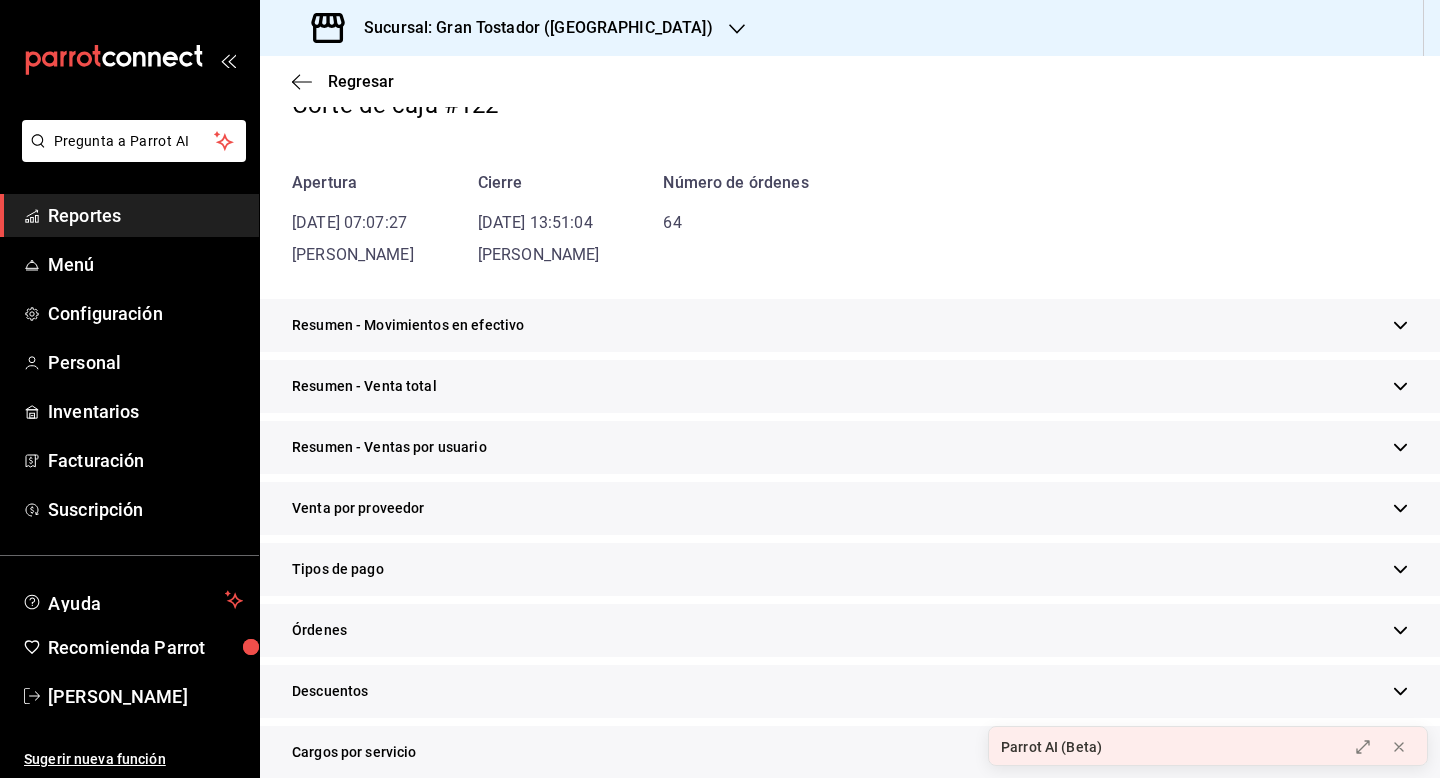scroll, scrollTop: 167, scrollLeft: 0, axis: vertical 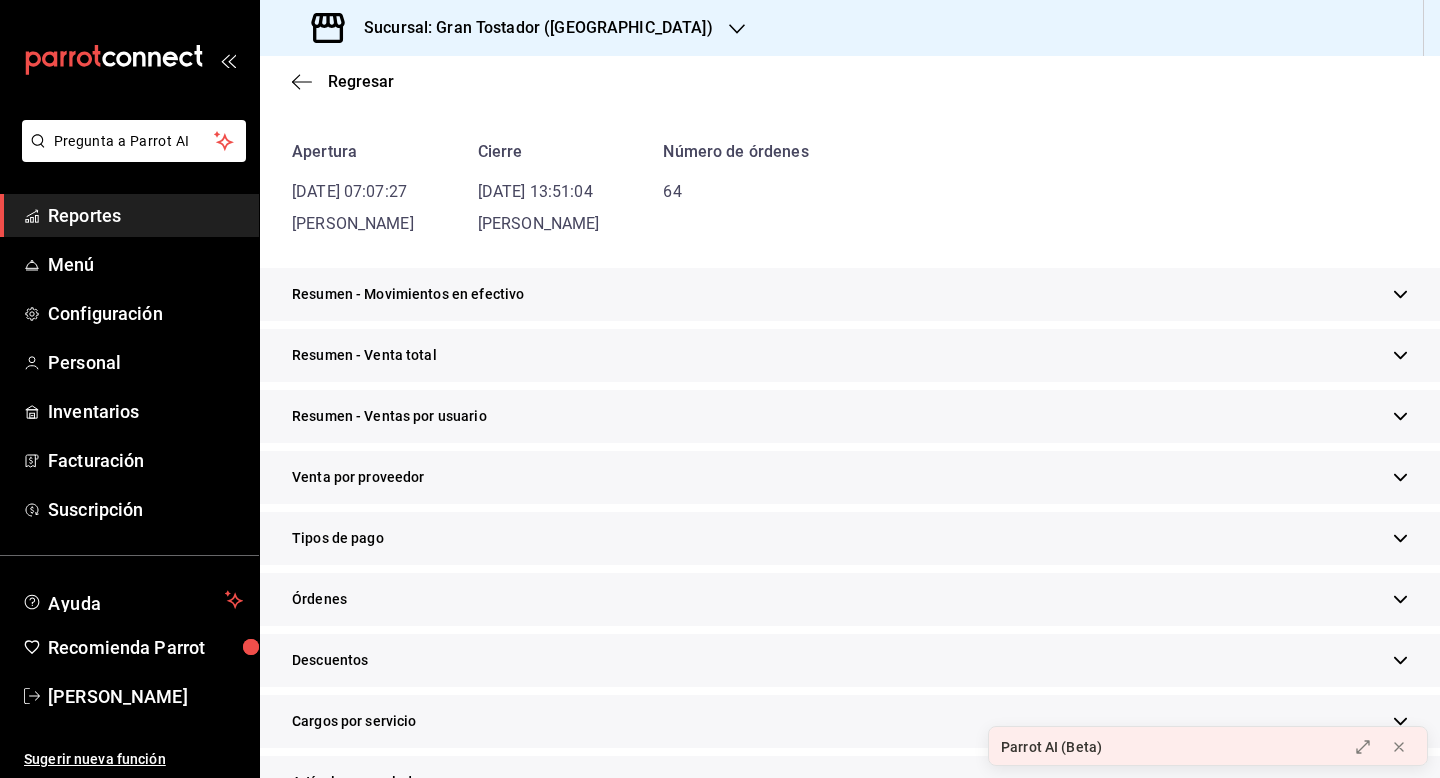 click on "Resumen - Ventas por usuario" at bounding box center [850, 416] 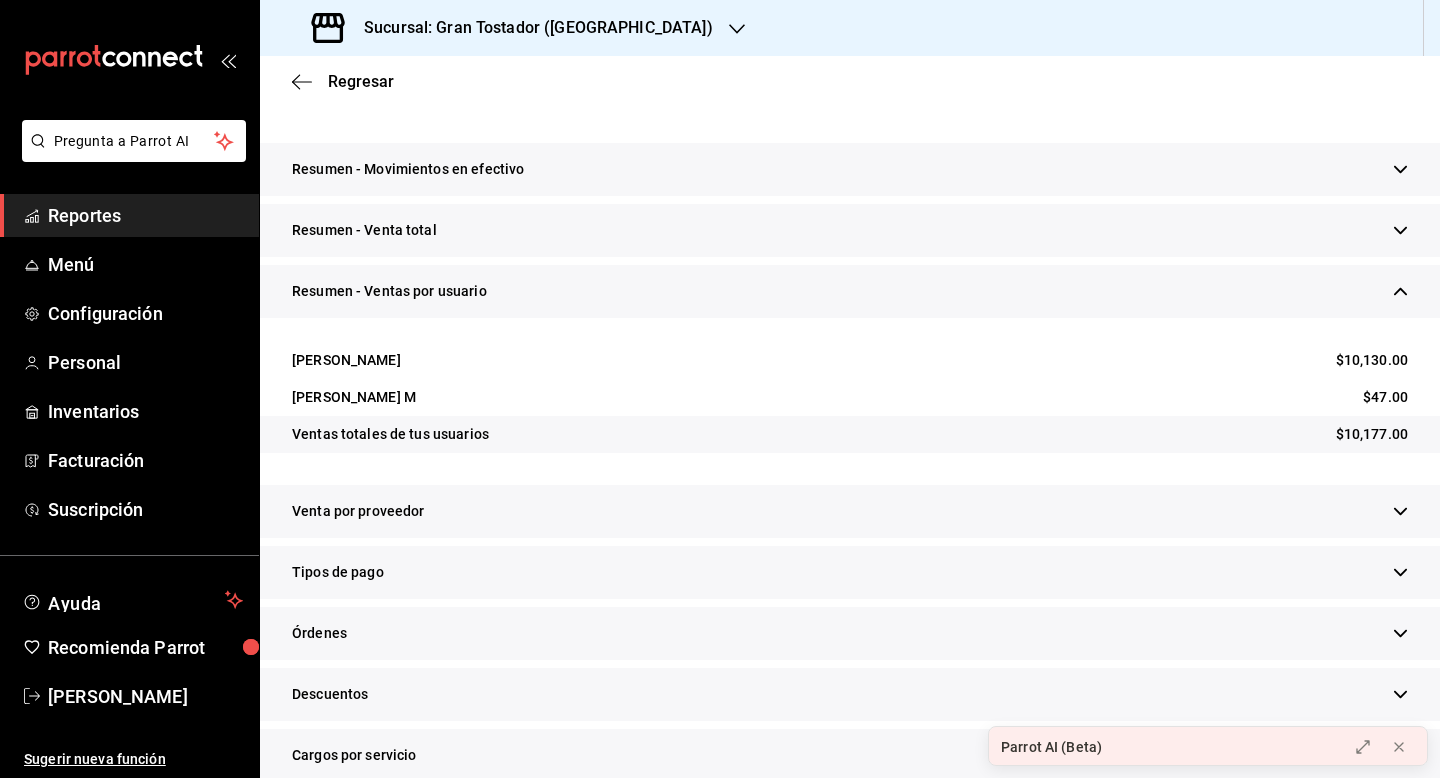 scroll, scrollTop: 336, scrollLeft: 0, axis: vertical 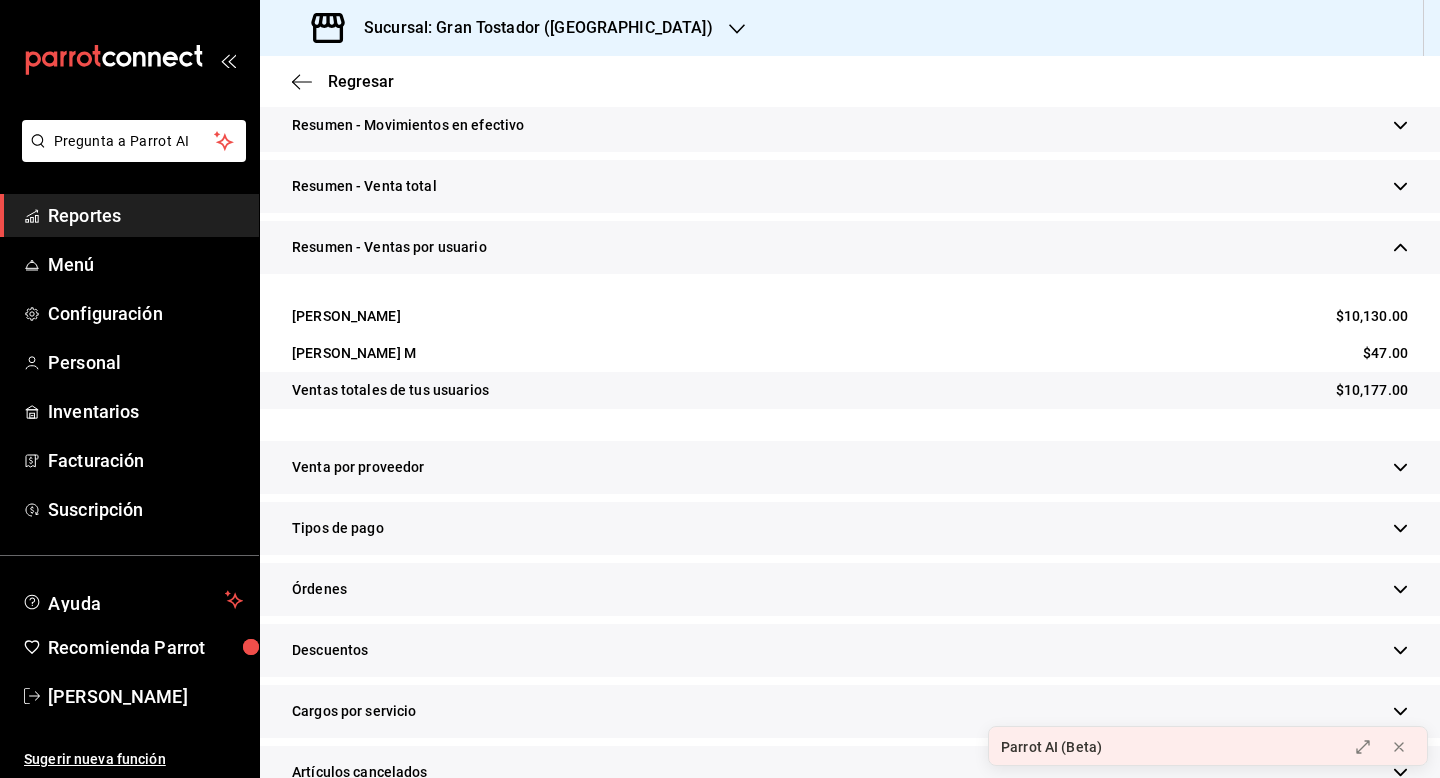 click on "Tipos de pago" at bounding box center (850, 528) 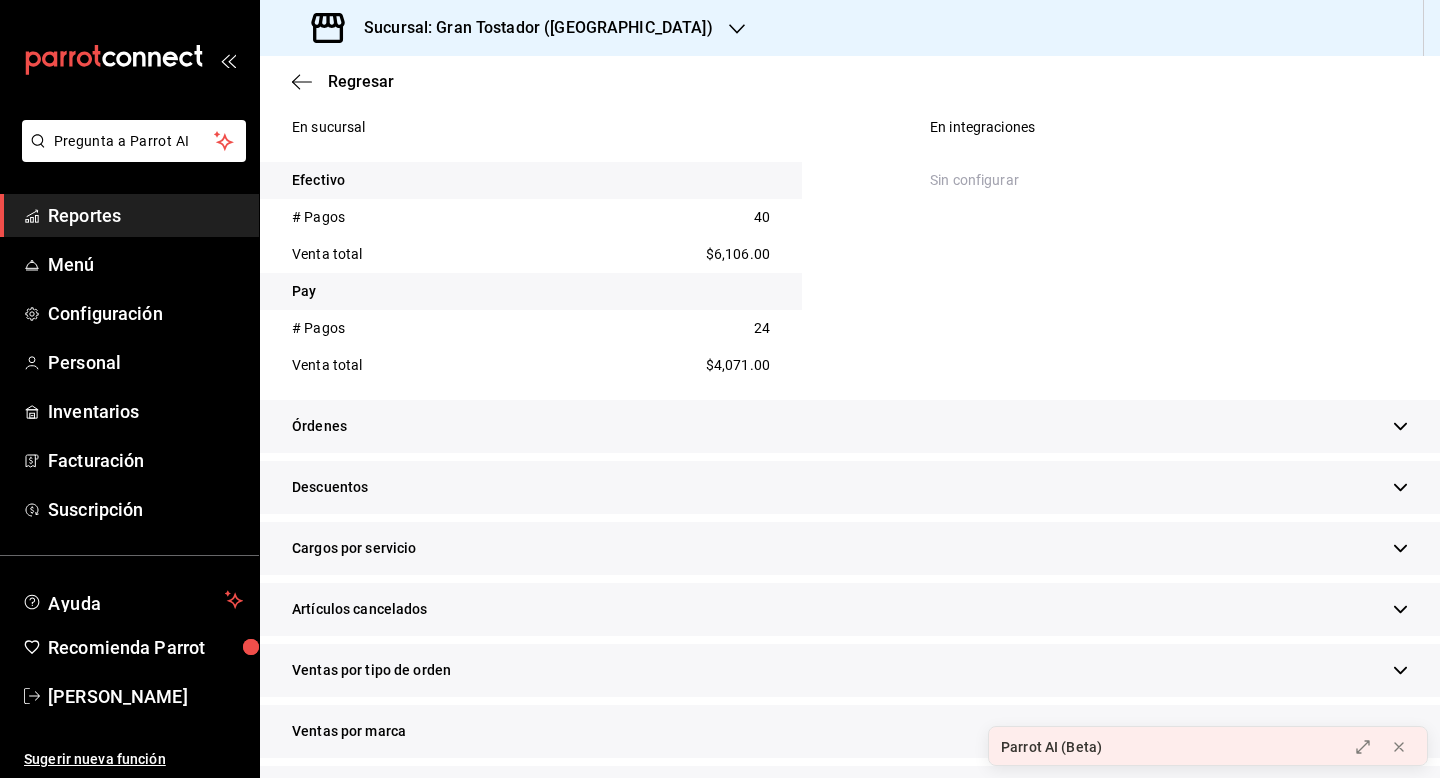 scroll, scrollTop: 814, scrollLeft: 0, axis: vertical 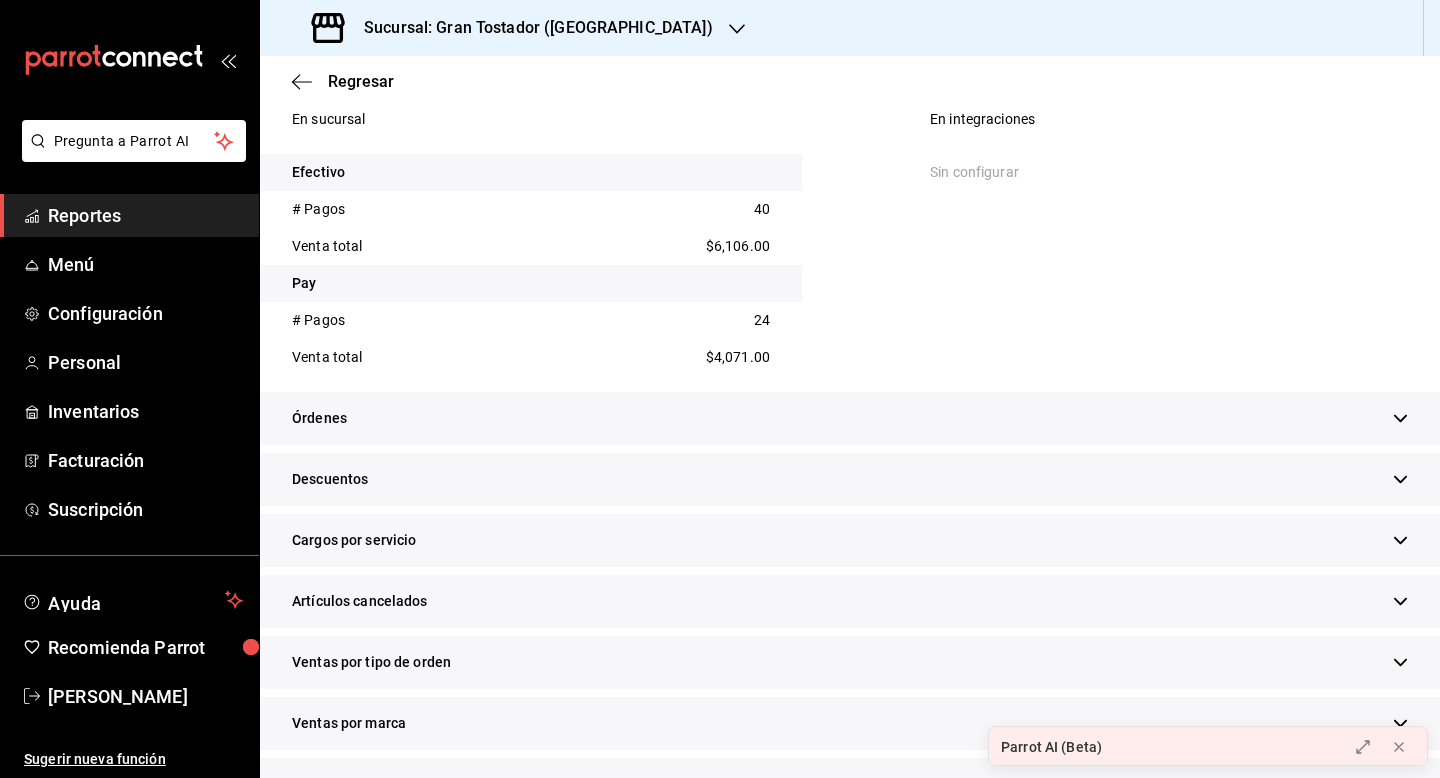 click on "Descuentos" at bounding box center (850, 479) 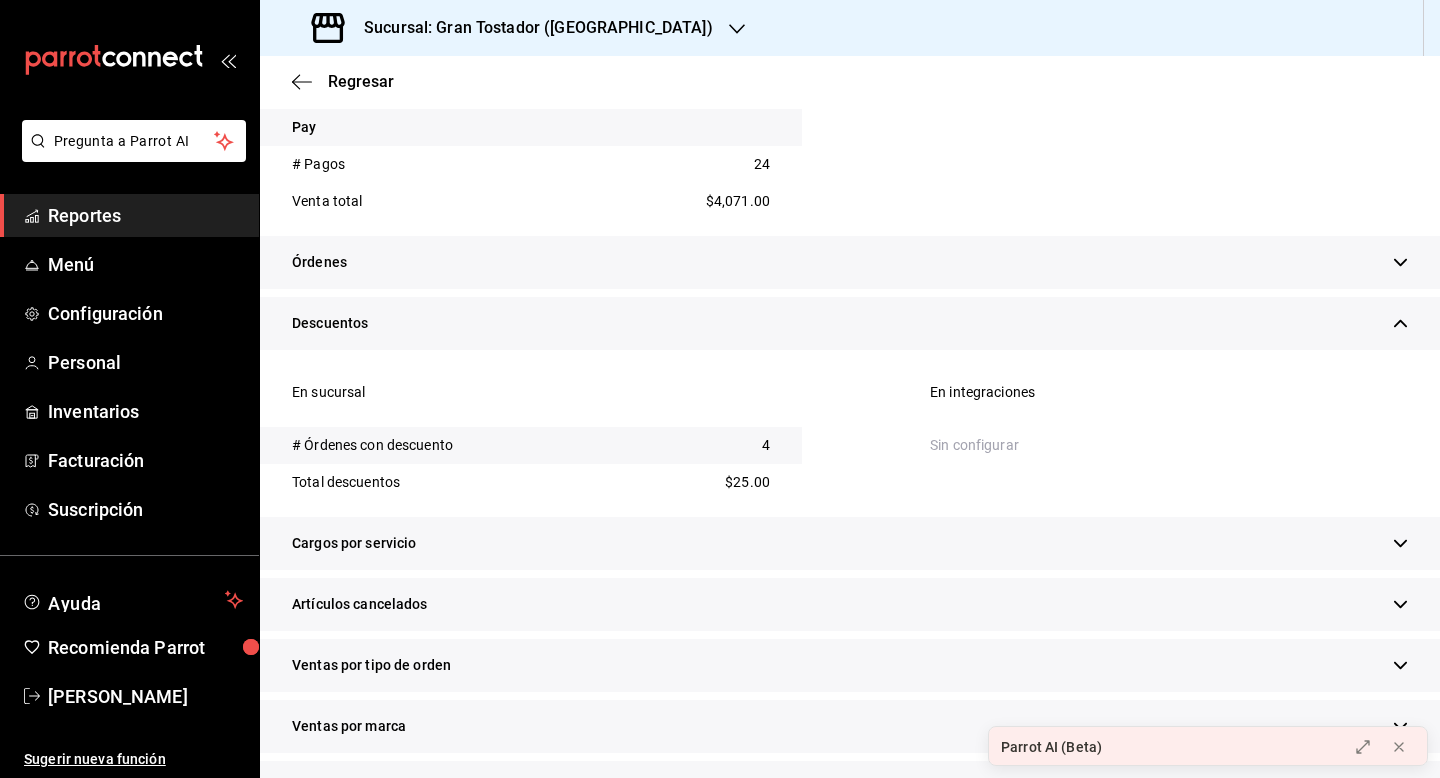 scroll, scrollTop: 973, scrollLeft: 0, axis: vertical 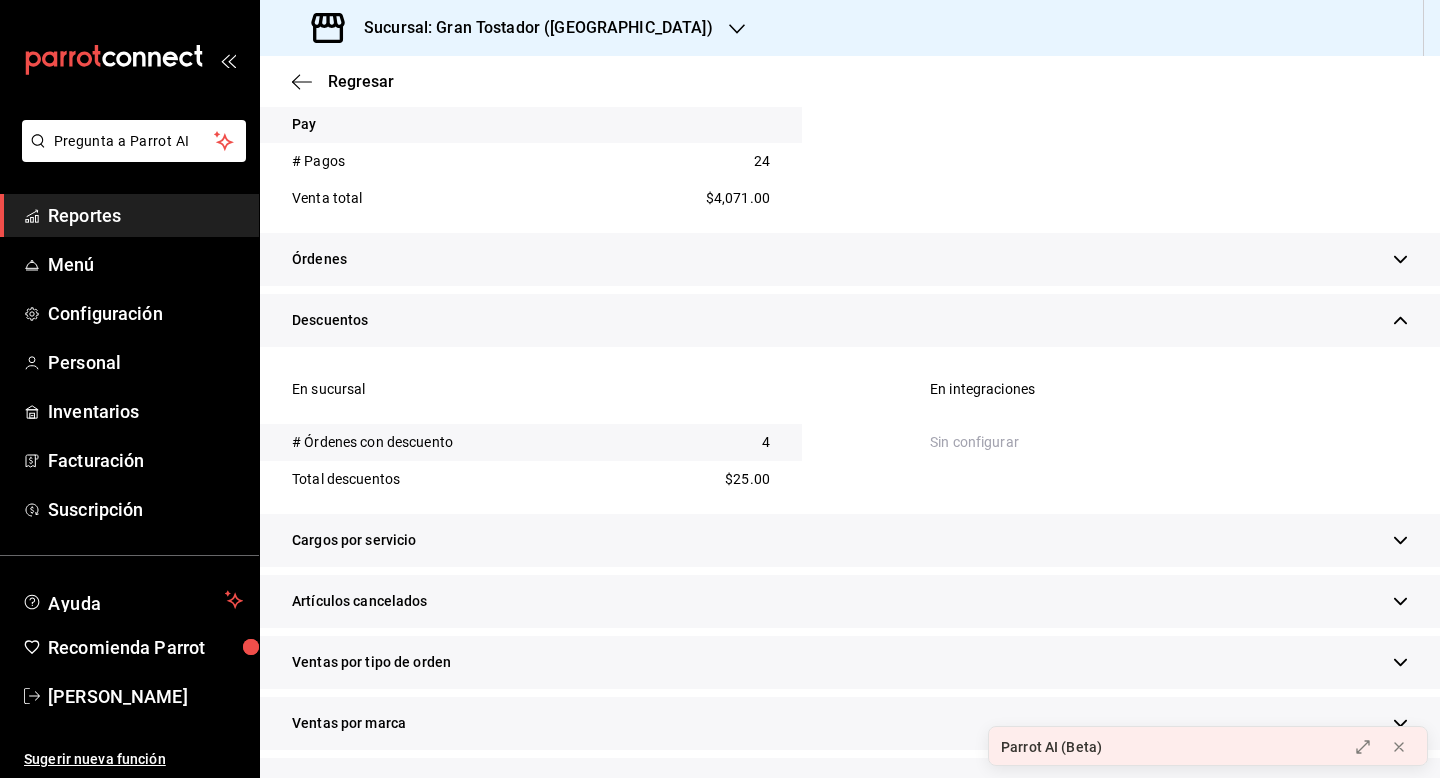 click on "Órdenes" at bounding box center [850, 259] 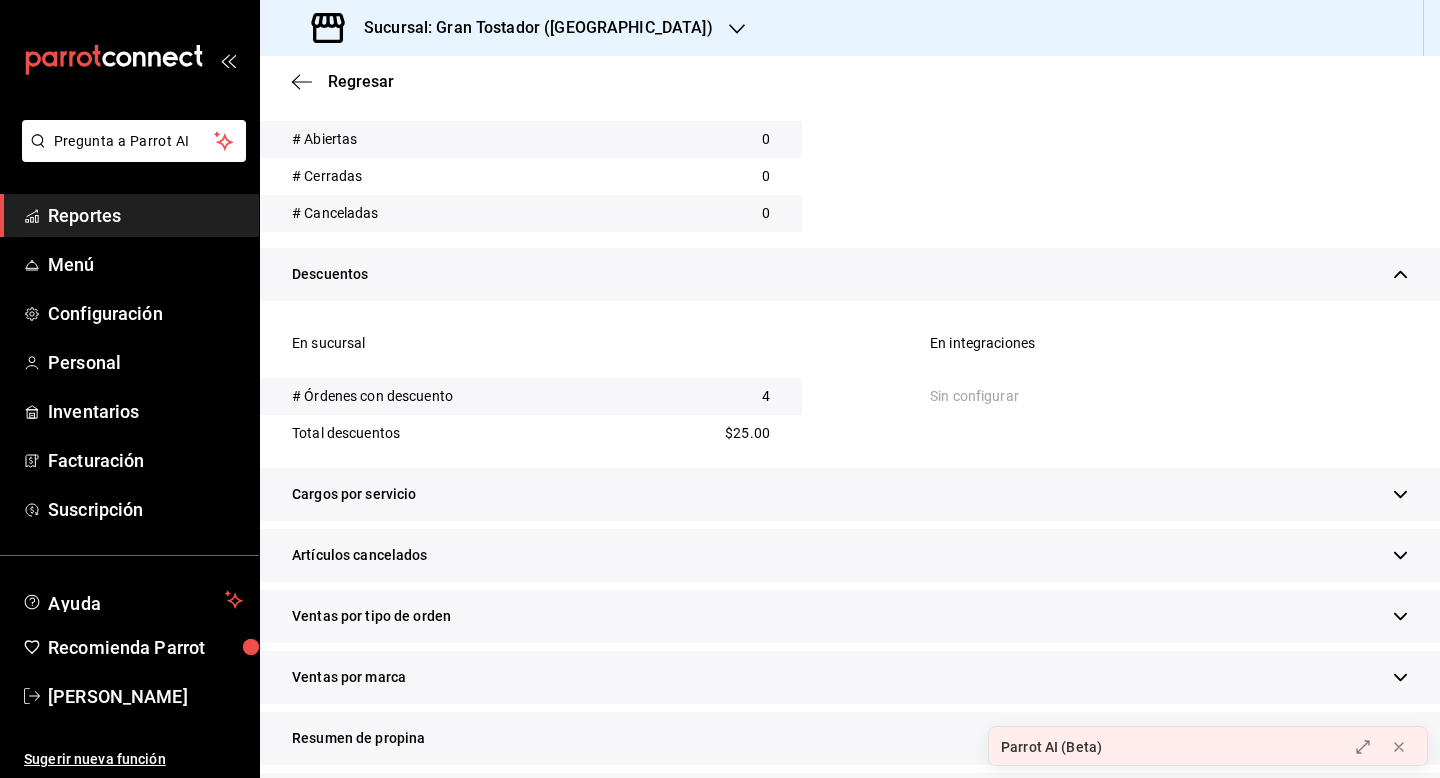 scroll, scrollTop: 1224, scrollLeft: 0, axis: vertical 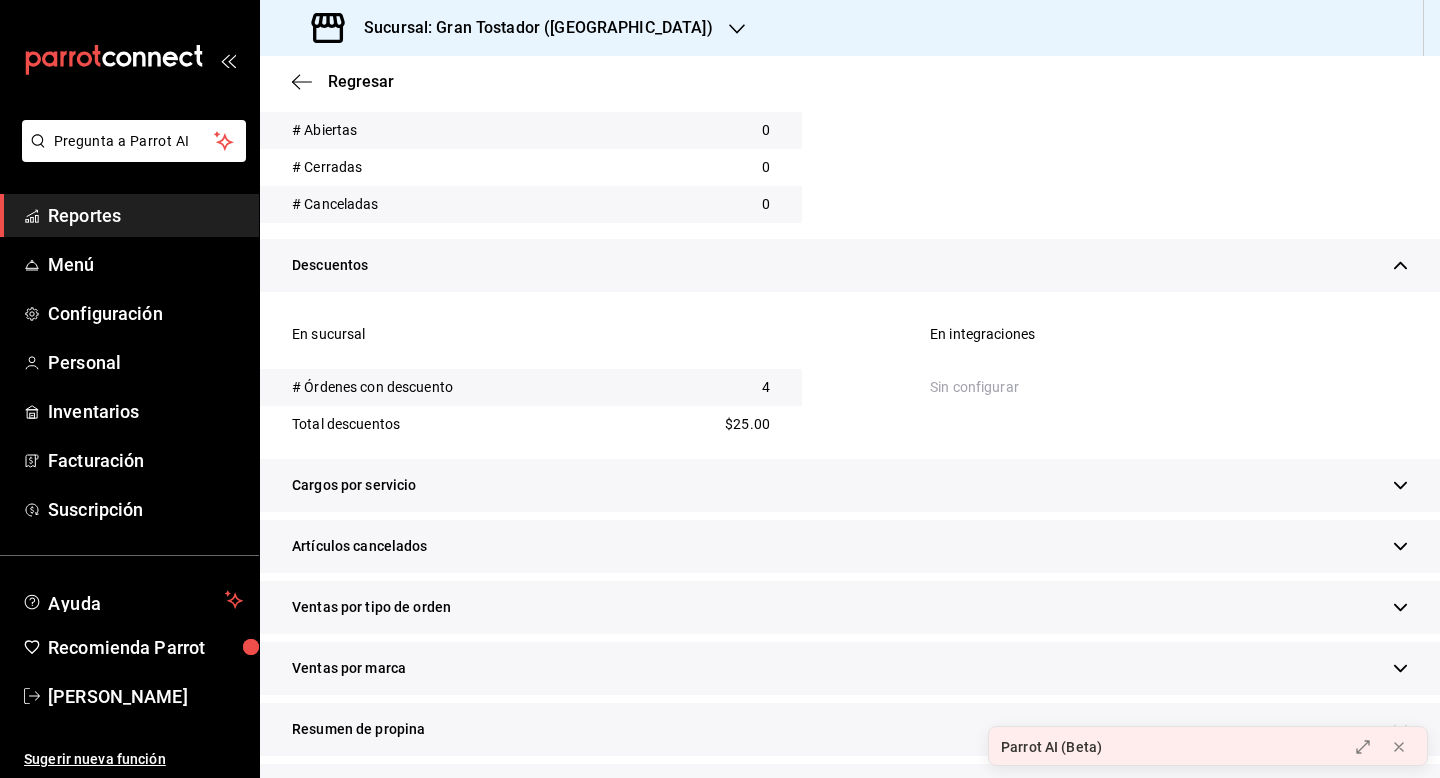 click on "Cargos por servicio" at bounding box center (850, 485) 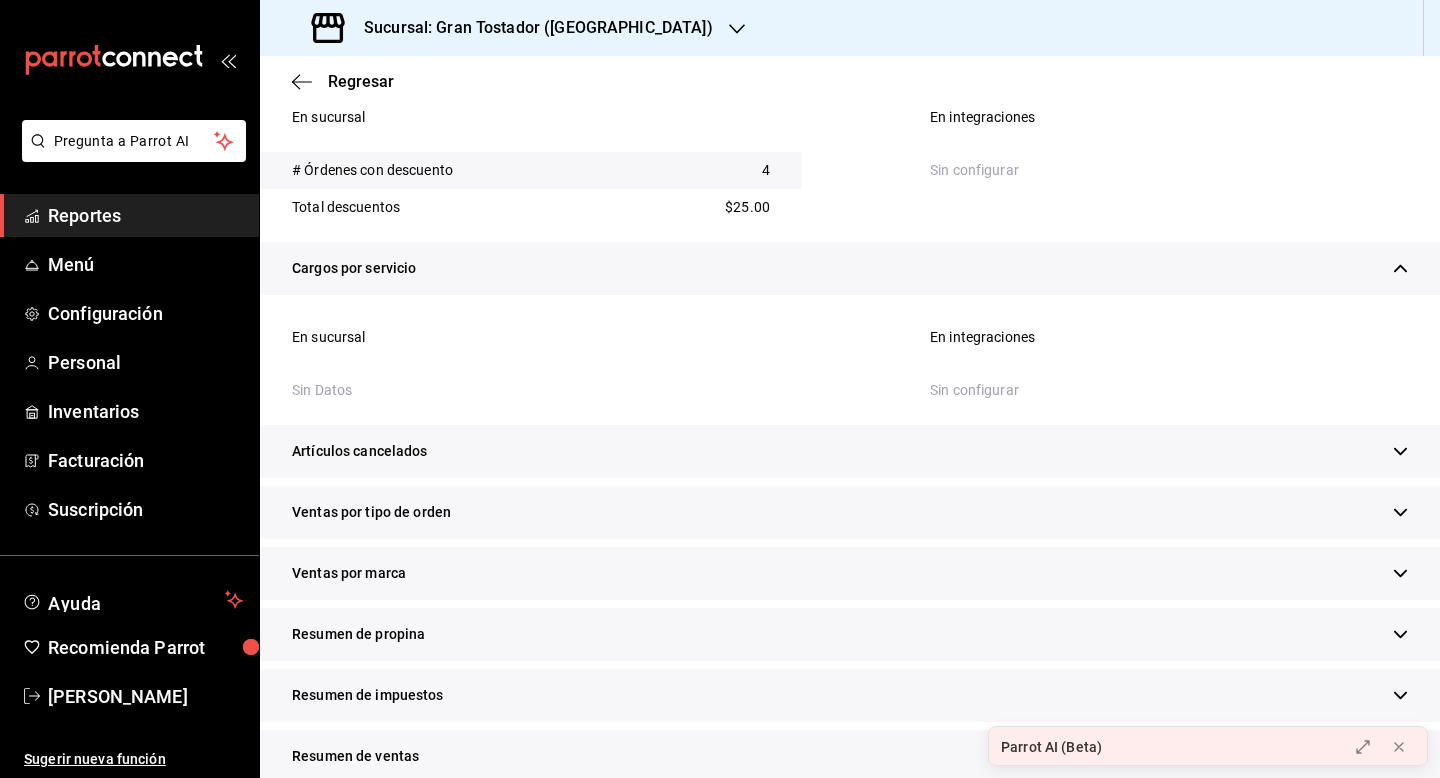 scroll, scrollTop: 1470, scrollLeft: 0, axis: vertical 